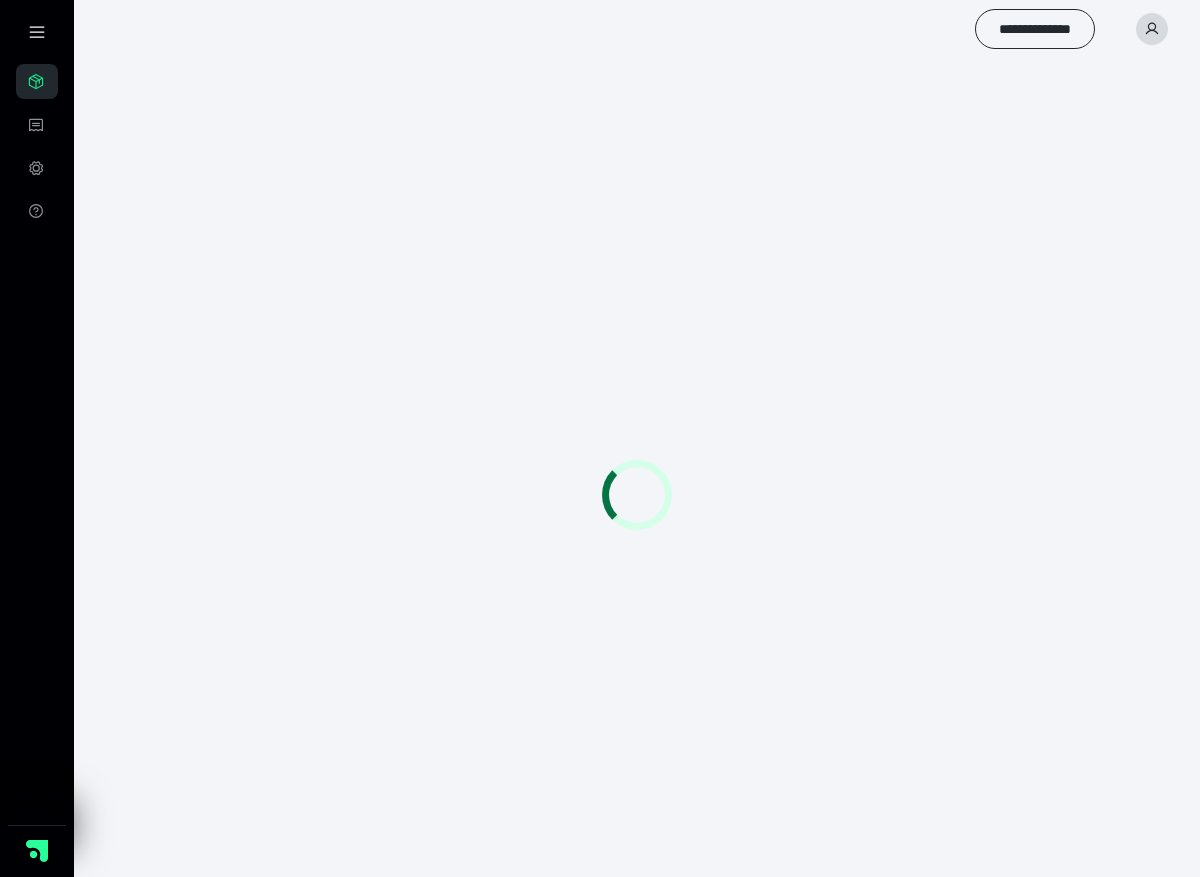 scroll, scrollTop: 0, scrollLeft: 0, axis: both 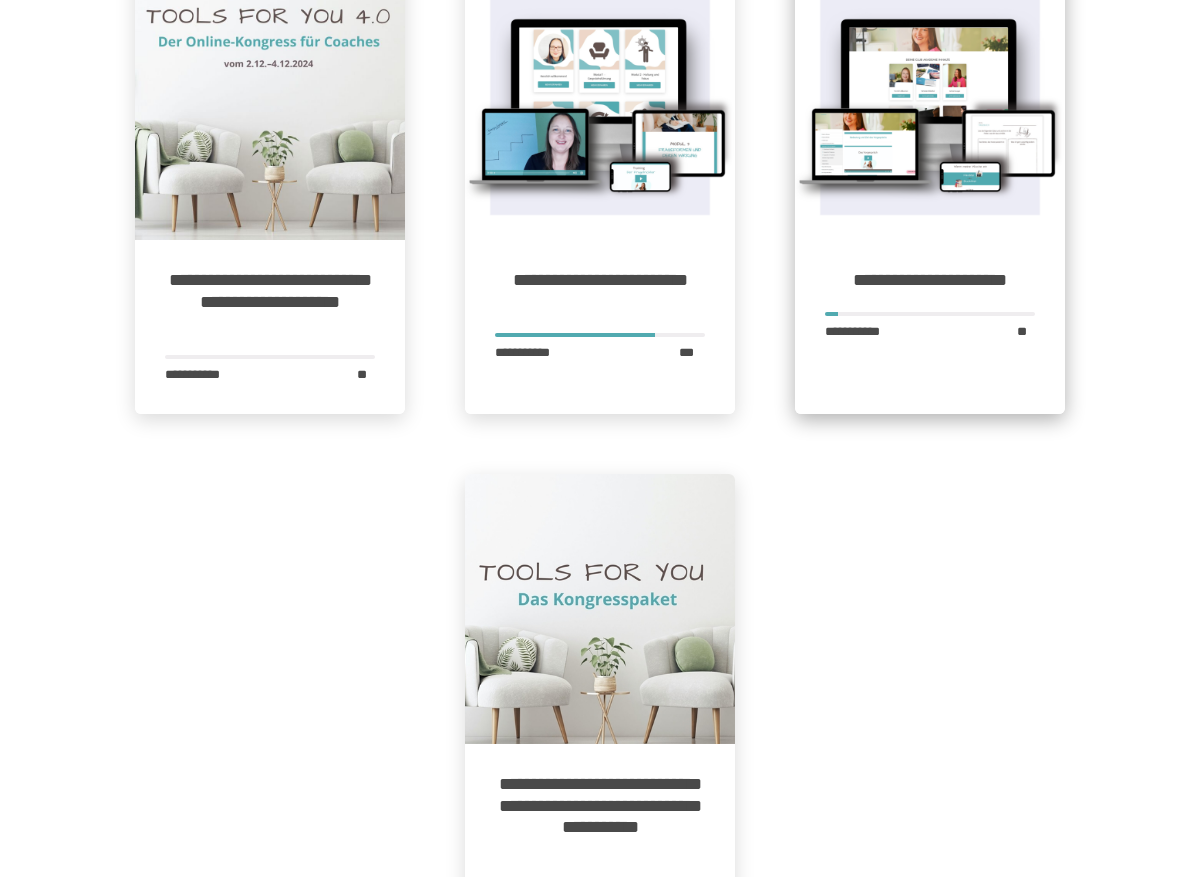 click at bounding box center (930, 105) 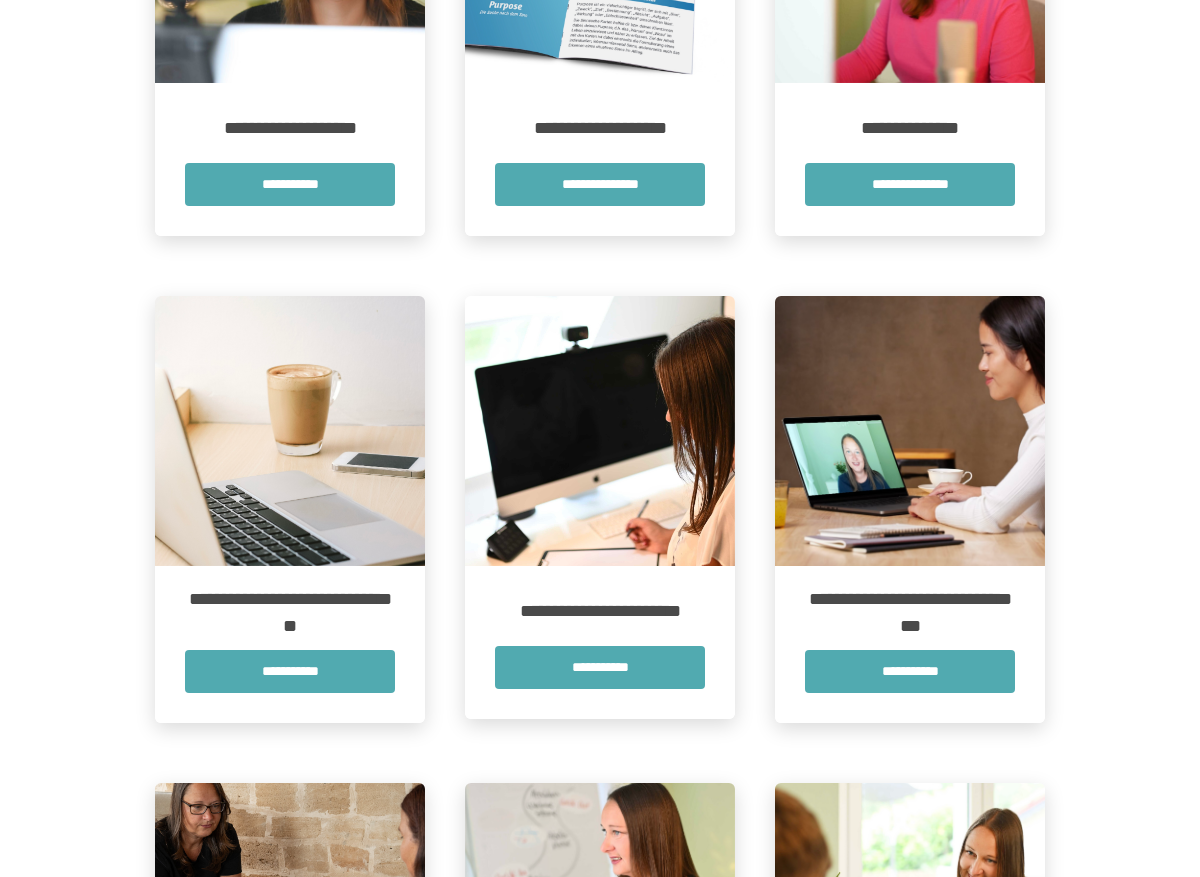 scroll, scrollTop: 621, scrollLeft: 0, axis: vertical 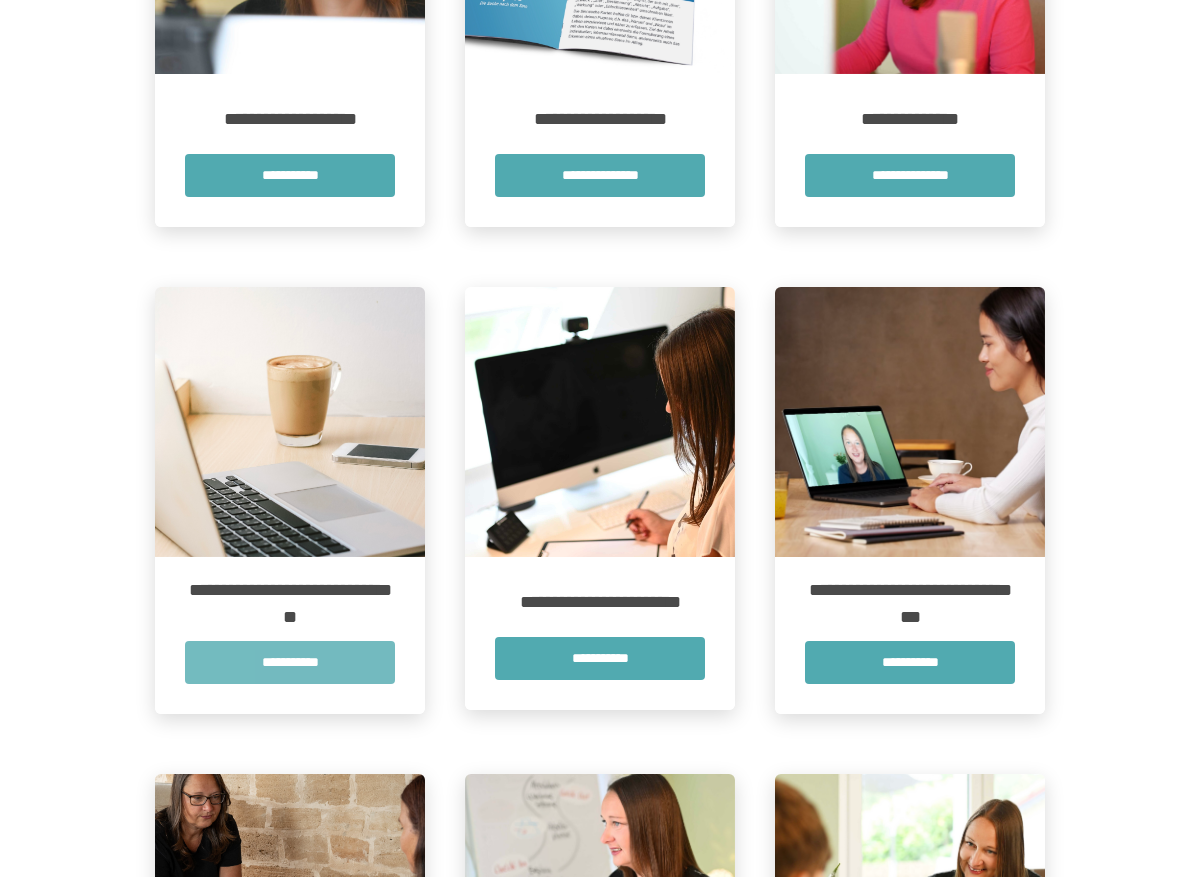 click on "**********" at bounding box center [290, 662] 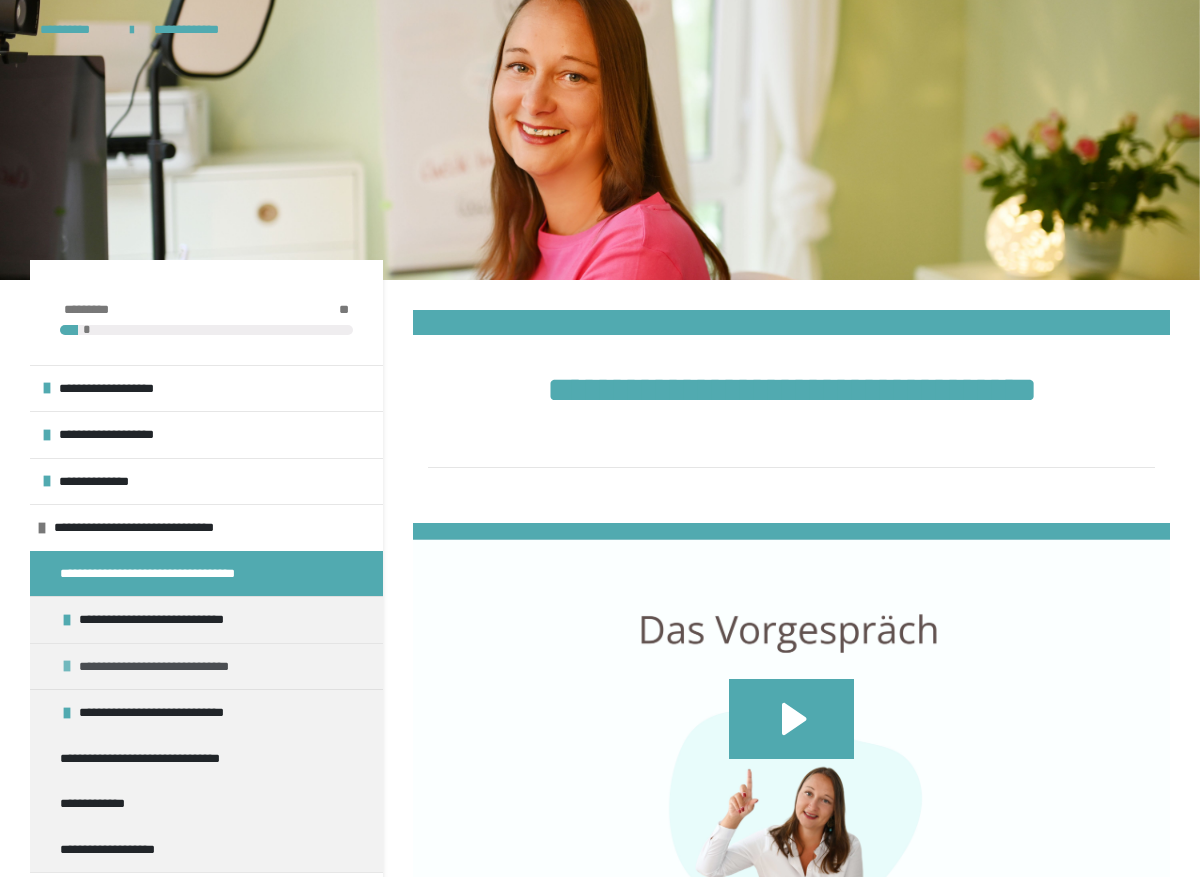 click on "**********" at bounding box center [166, 667] 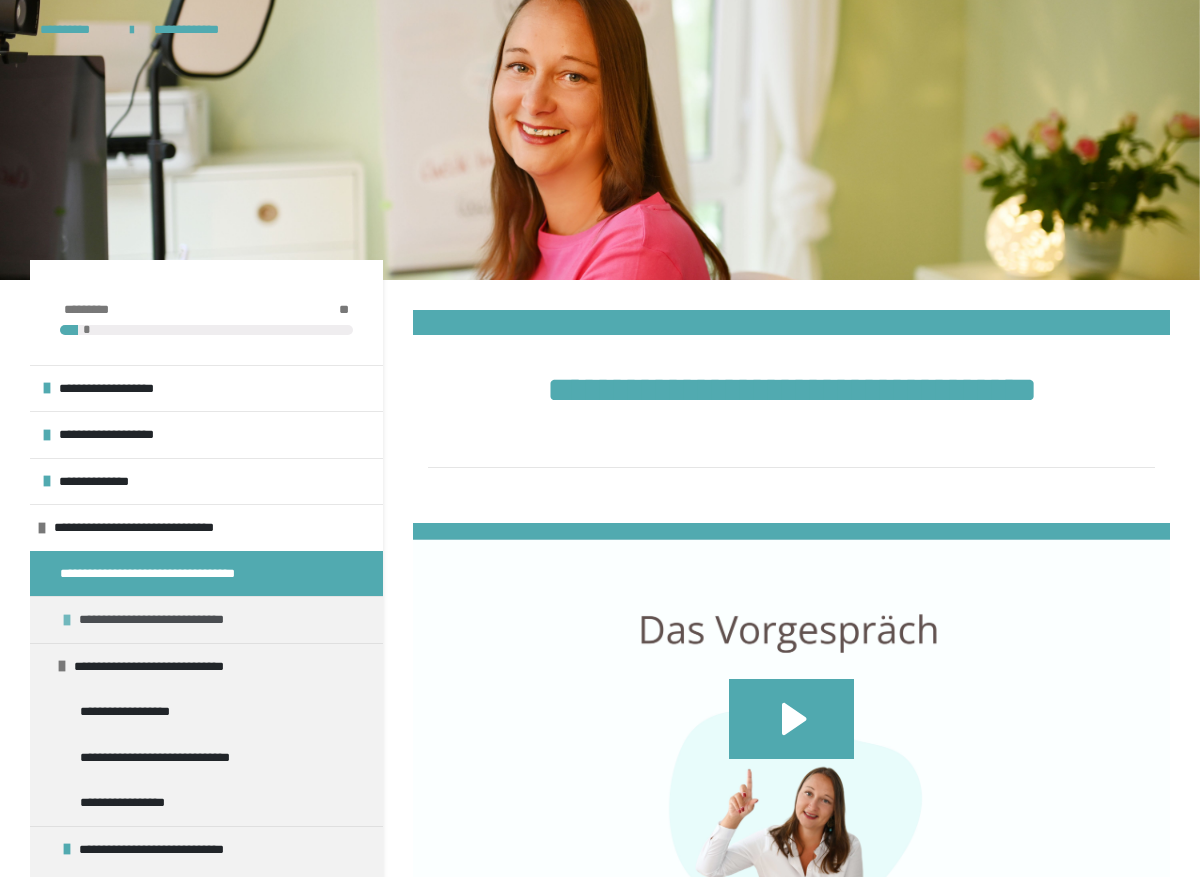 click on "**********" at bounding box center [165, 620] 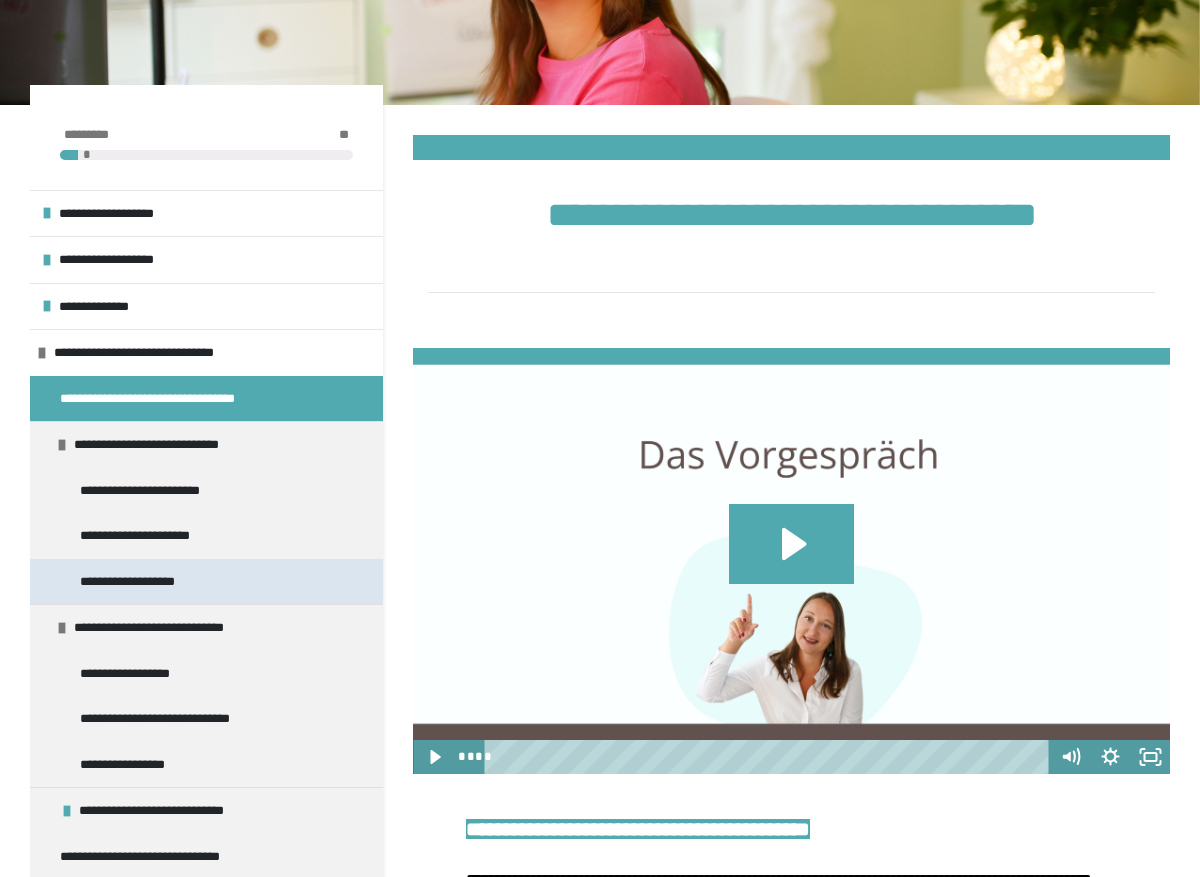scroll, scrollTop: 176, scrollLeft: 0, axis: vertical 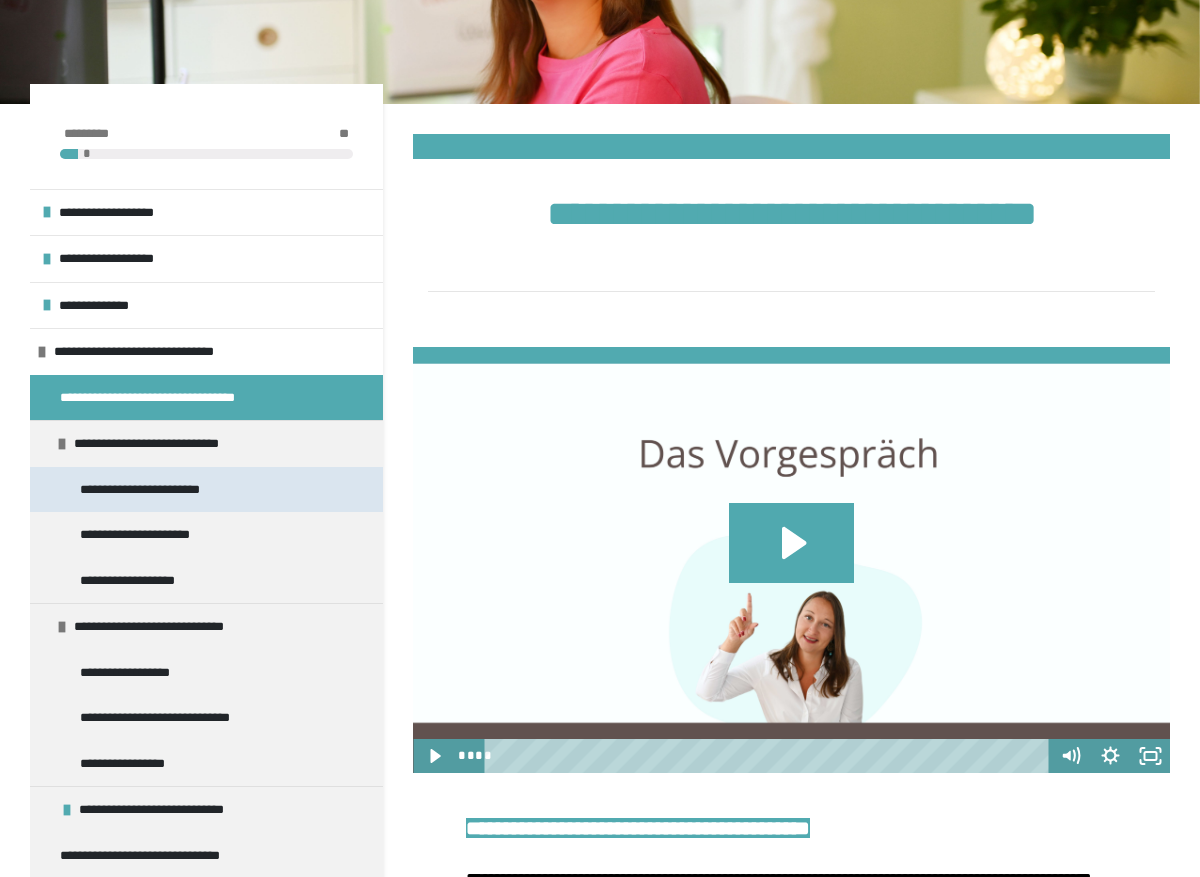 click on "**********" at bounding box center (149, 490) 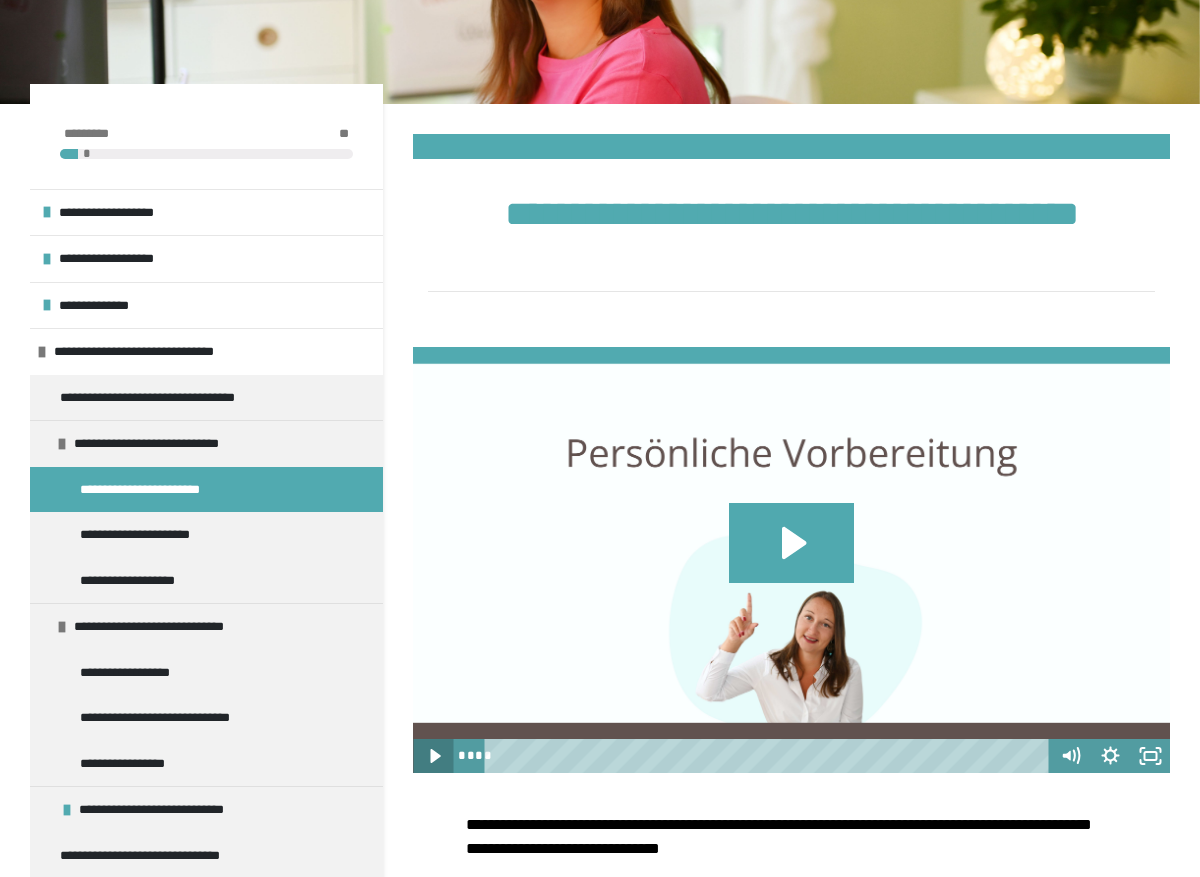 click 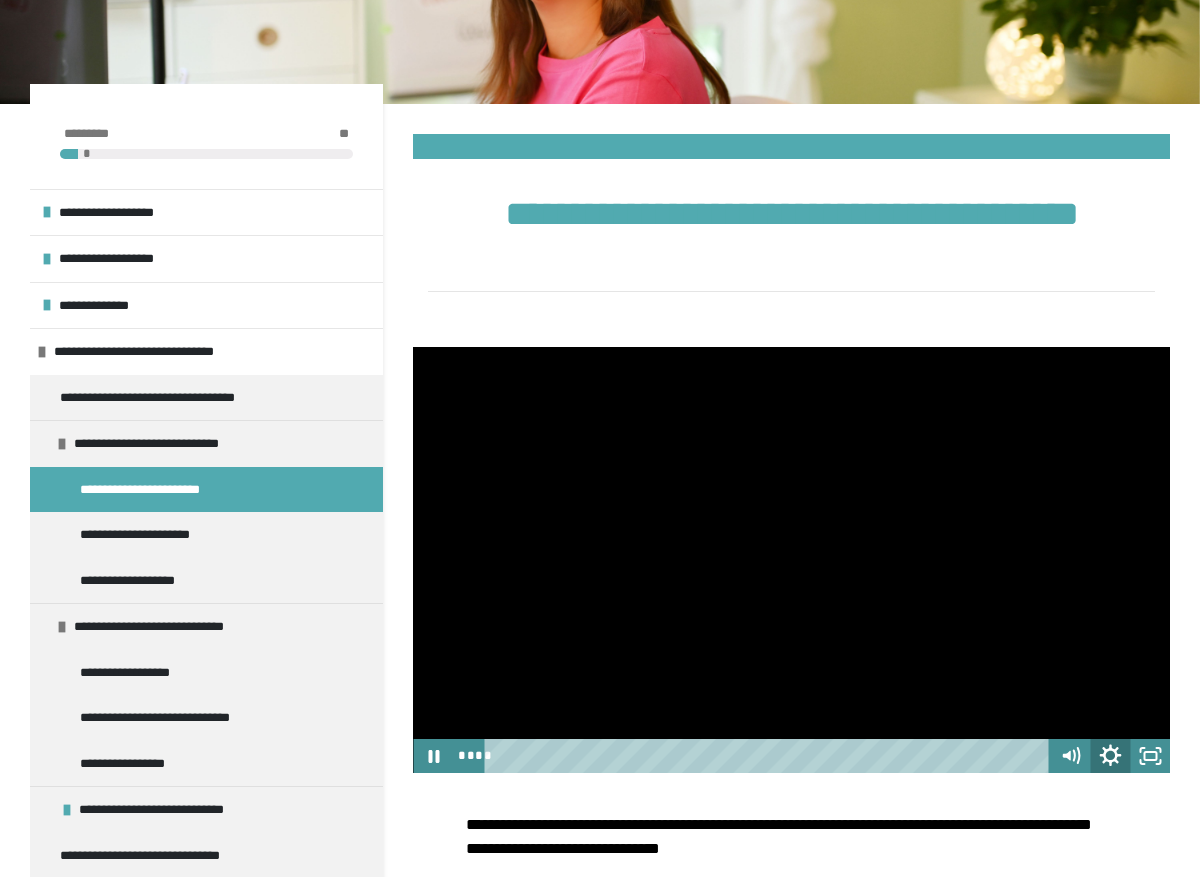 click 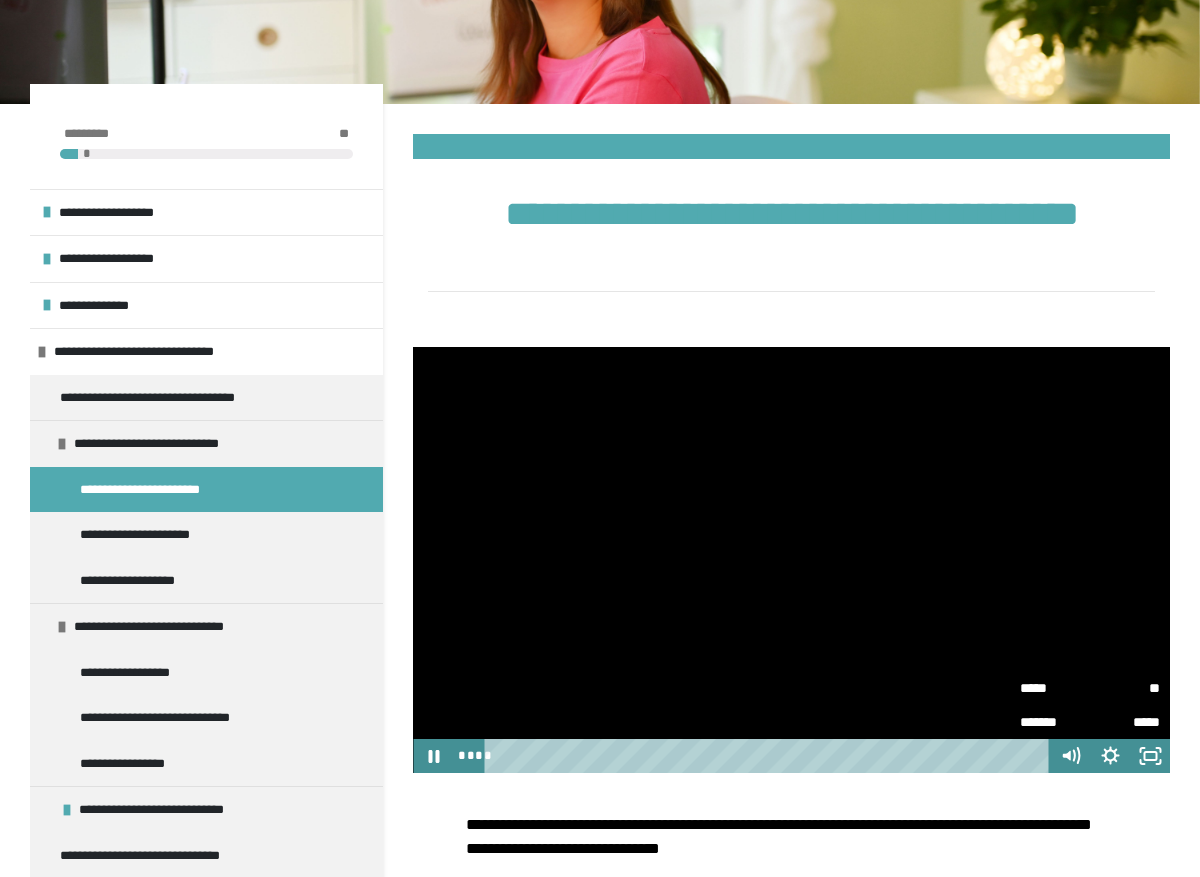 click on "**" at bounding box center (1125, 688) 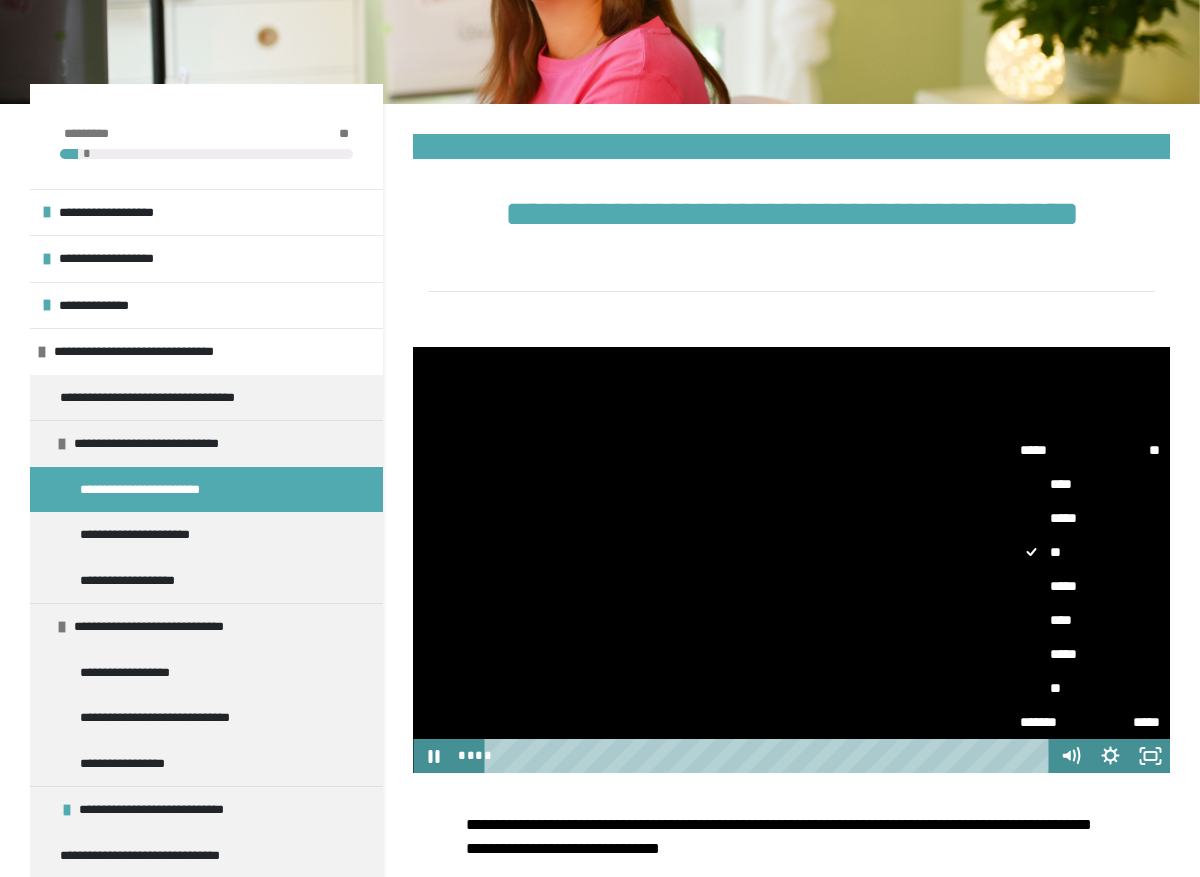 click on "****" at bounding box center (1090, 620) 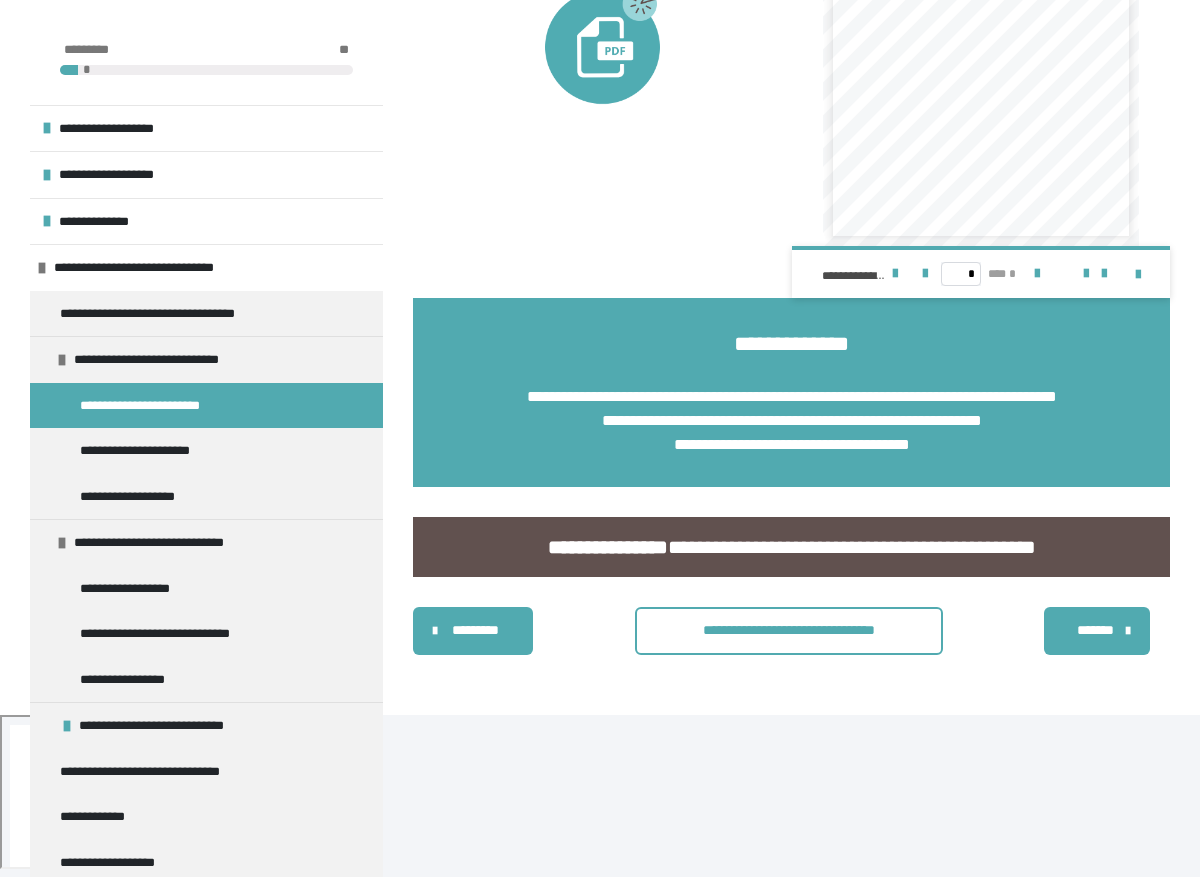 scroll, scrollTop: 2875, scrollLeft: 0, axis: vertical 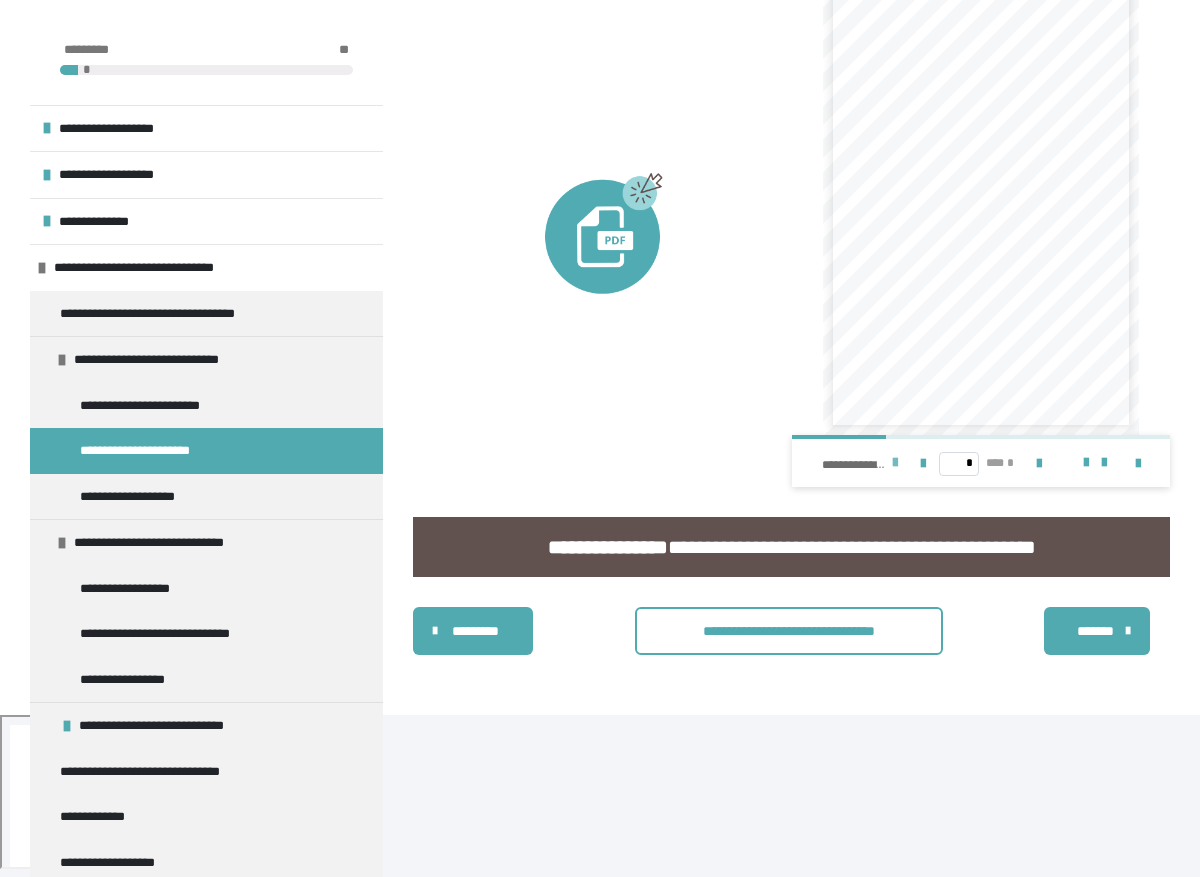 click at bounding box center [895, 463] 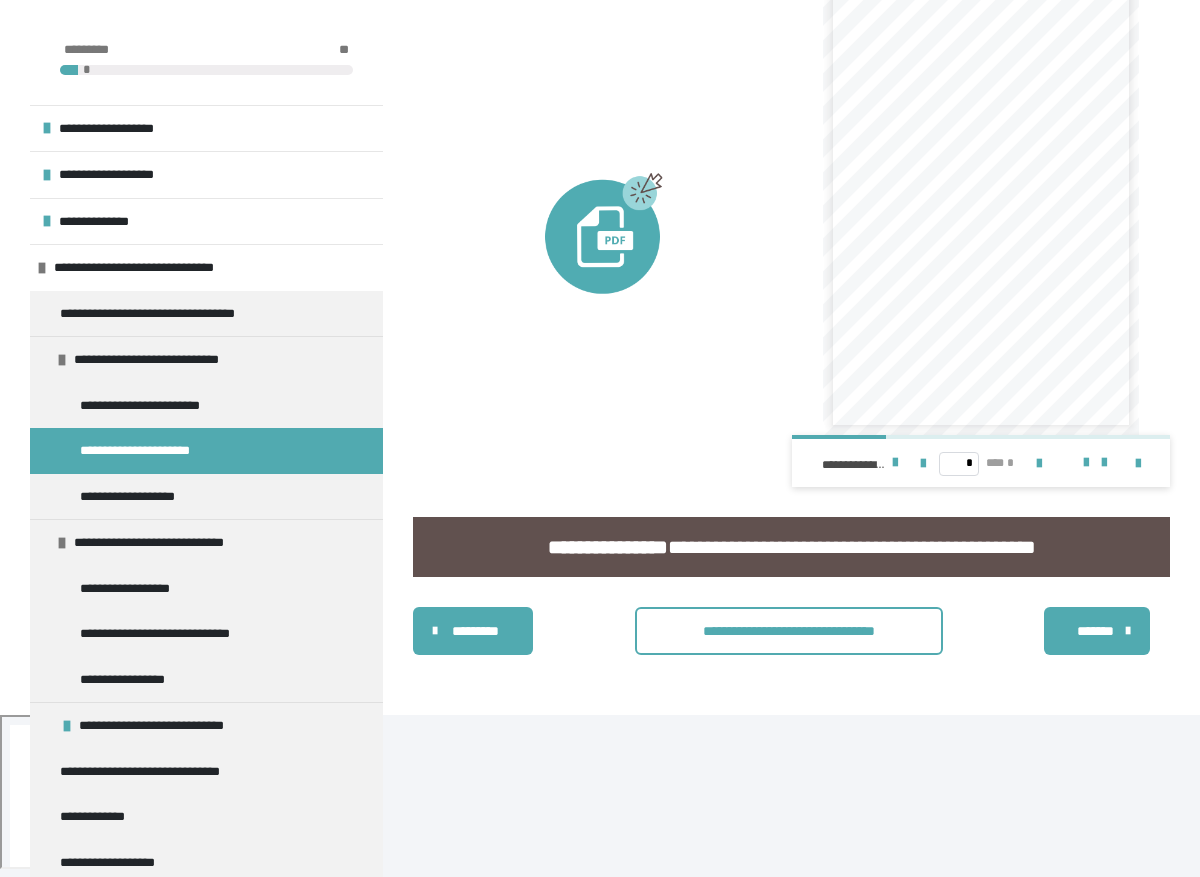 click on "*******" at bounding box center [1095, 631] 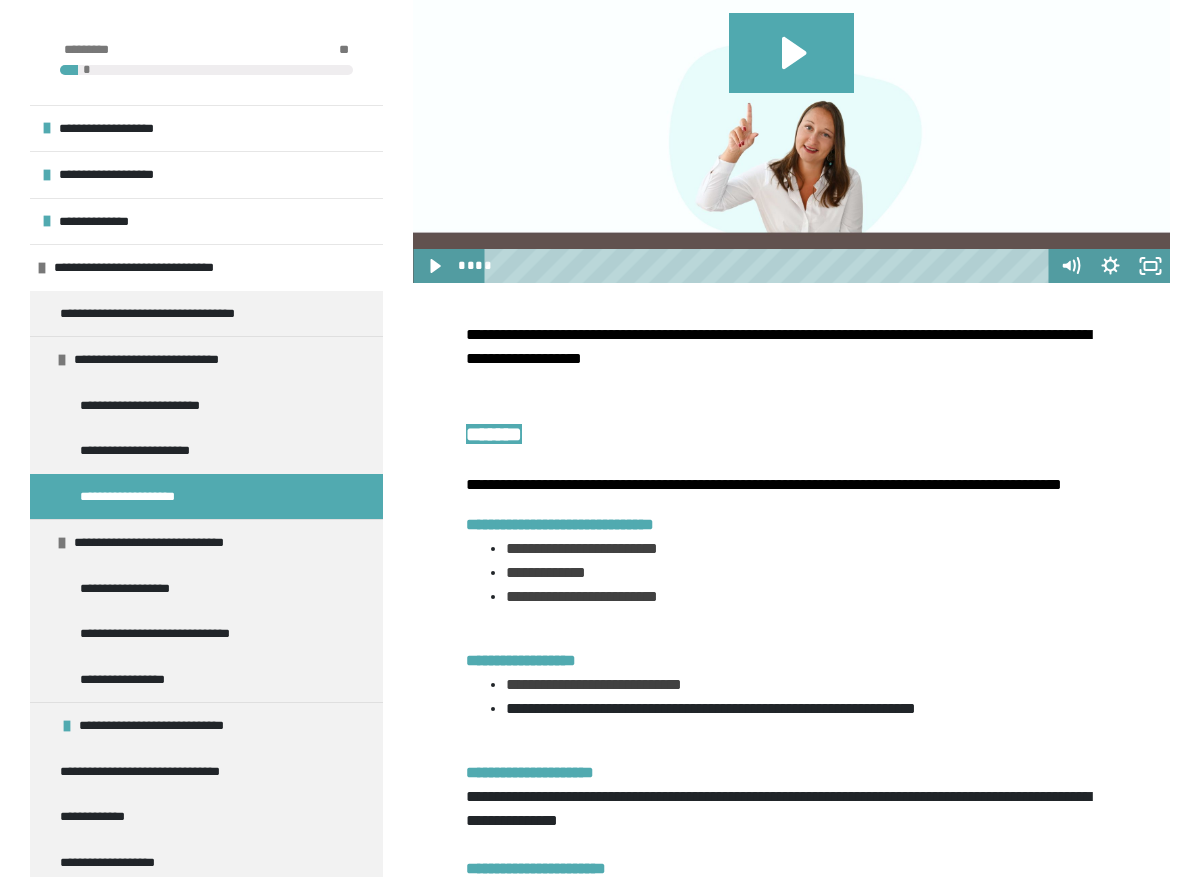 scroll, scrollTop: 602, scrollLeft: 0, axis: vertical 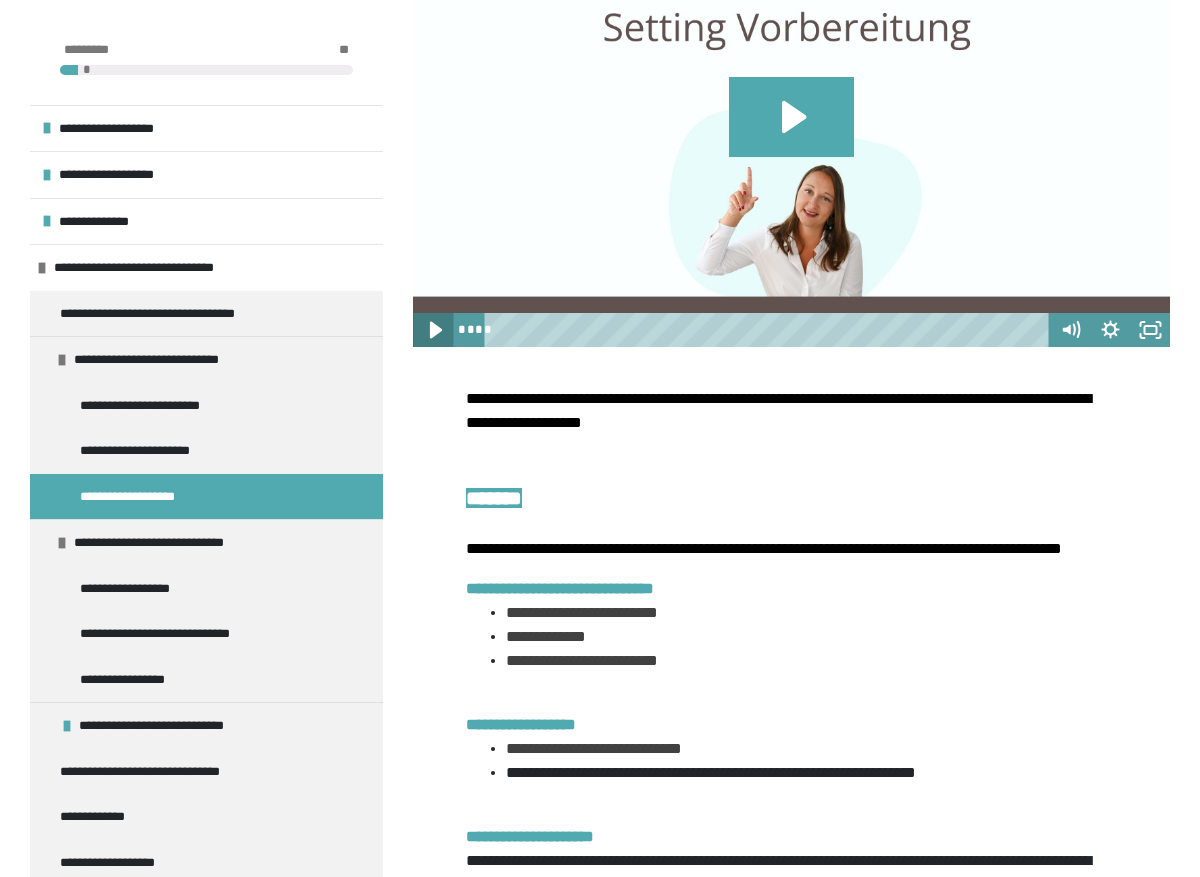 click 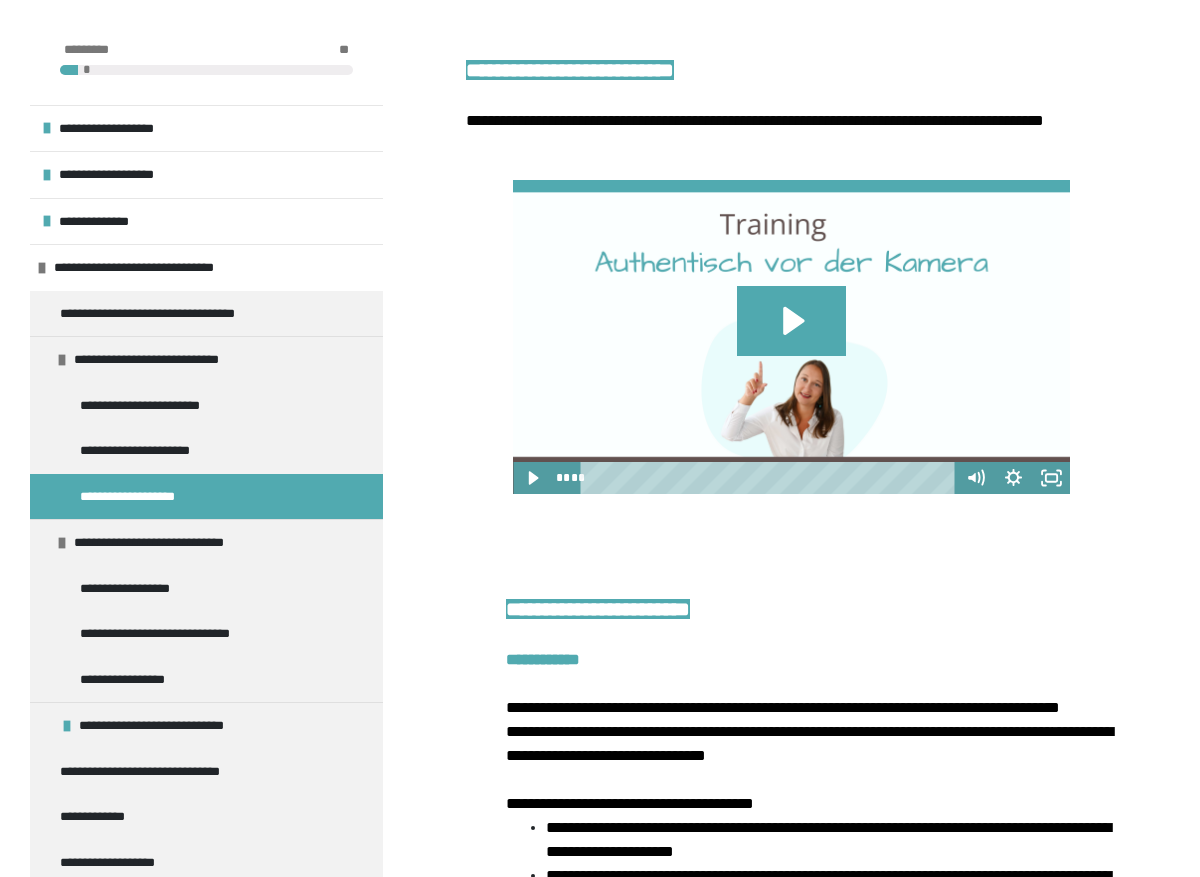 scroll, scrollTop: 3677, scrollLeft: 0, axis: vertical 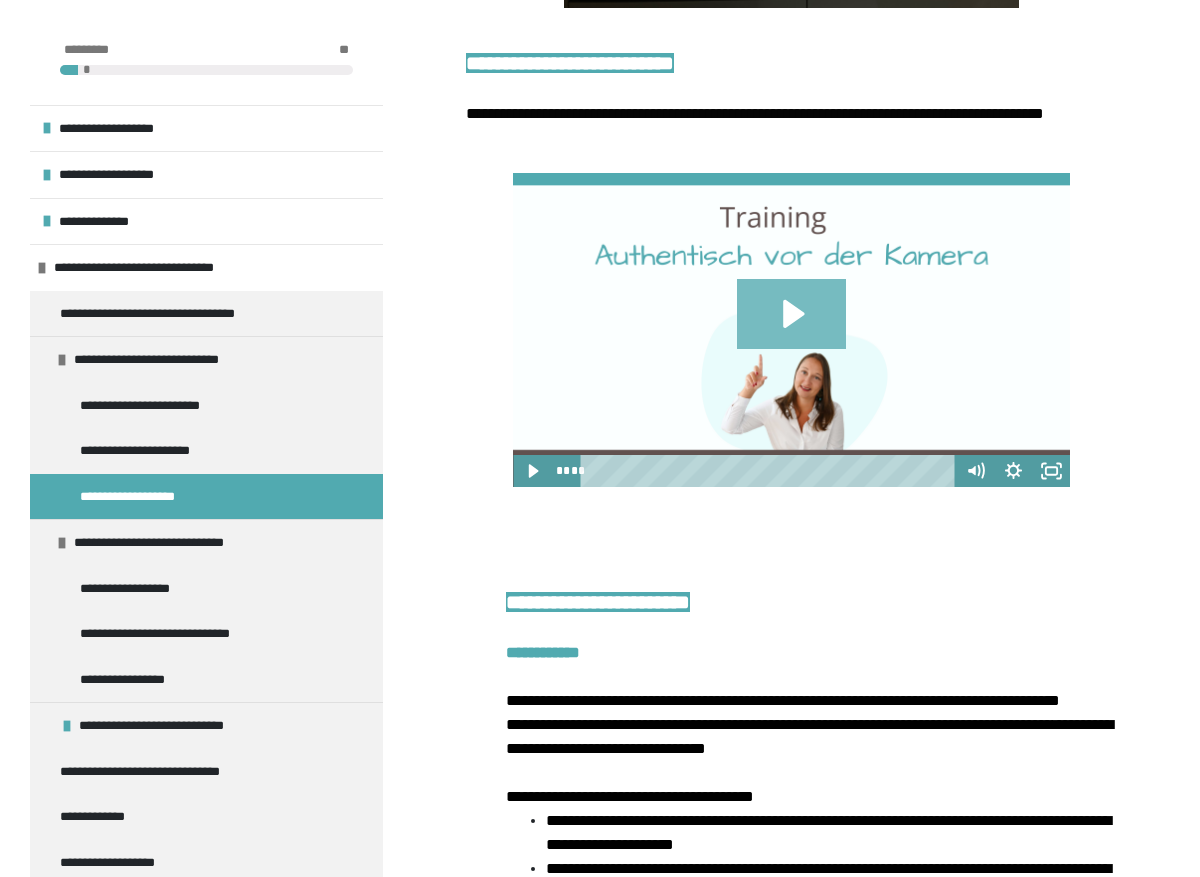 click 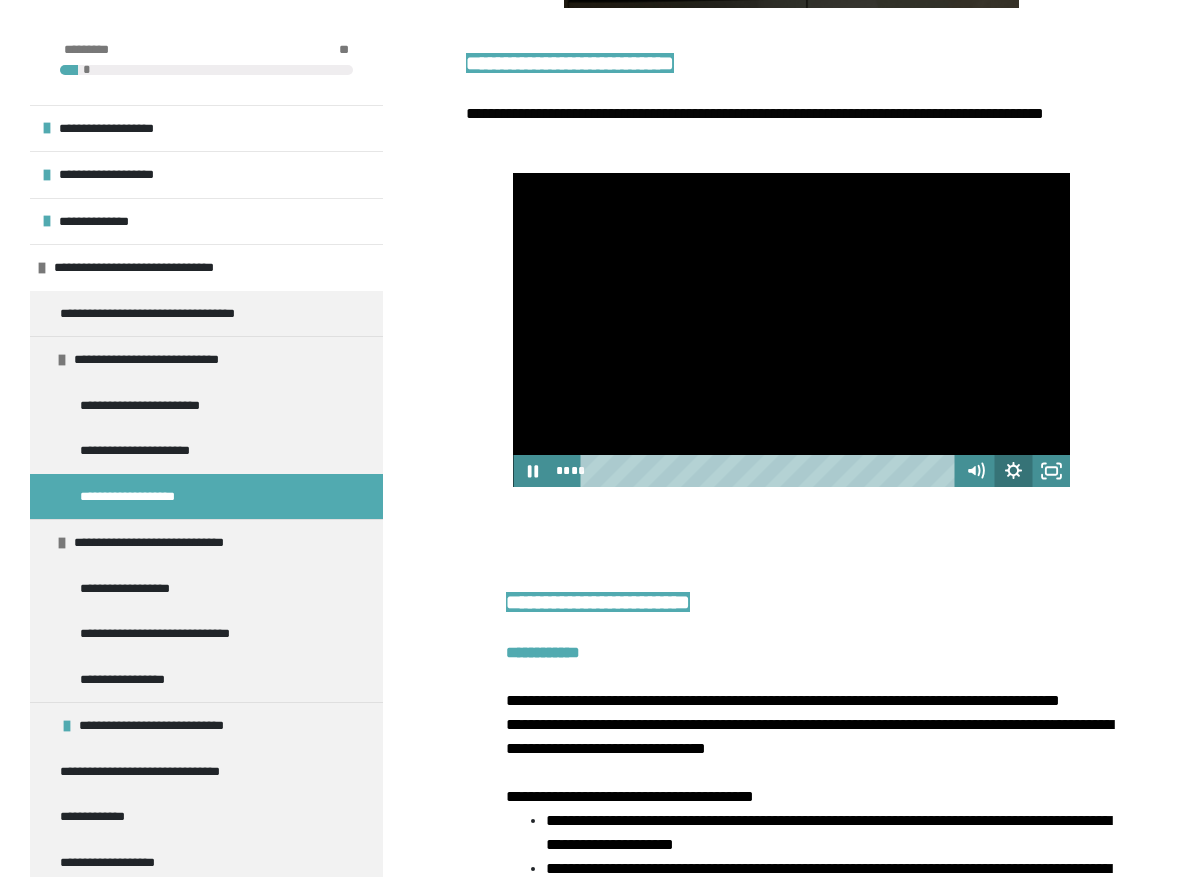 click 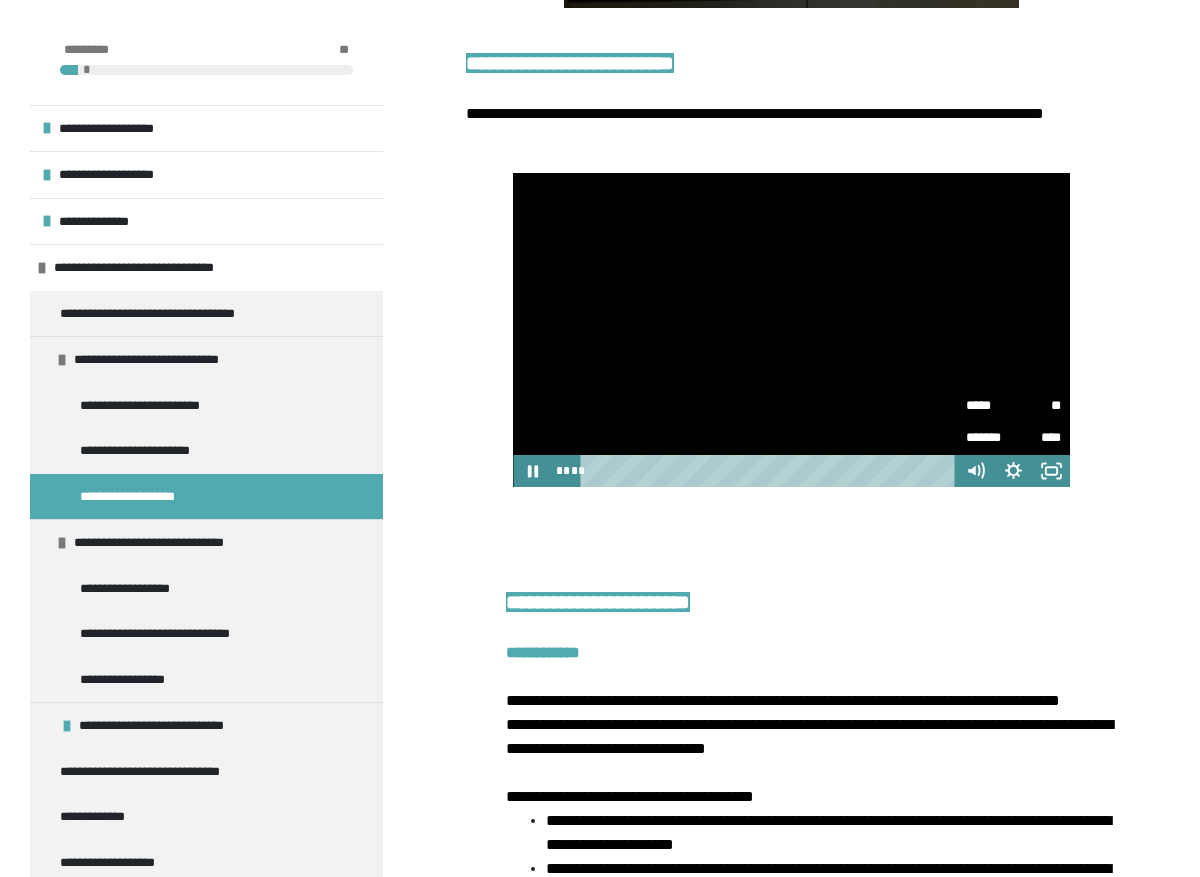 click on "**" at bounding box center (1037, 406) 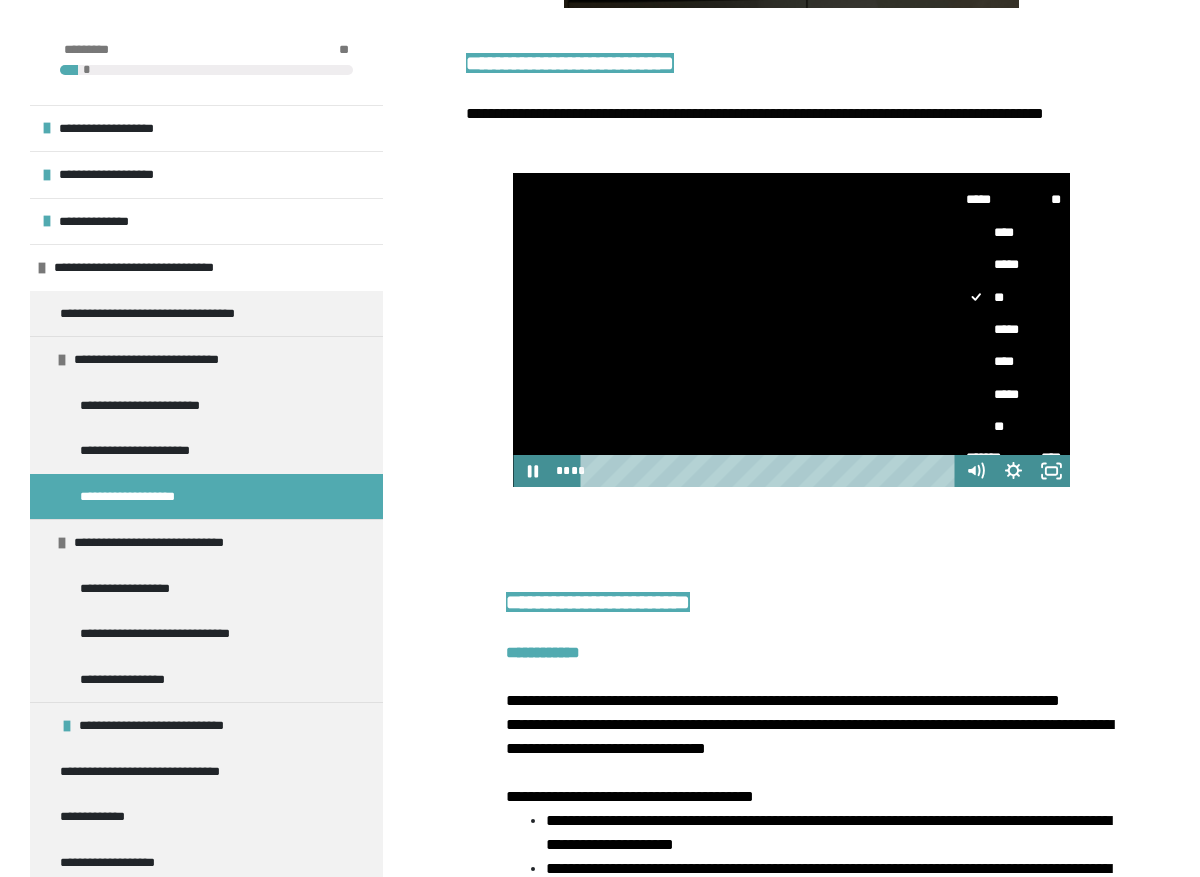 click on "****" at bounding box center [1013, 362] 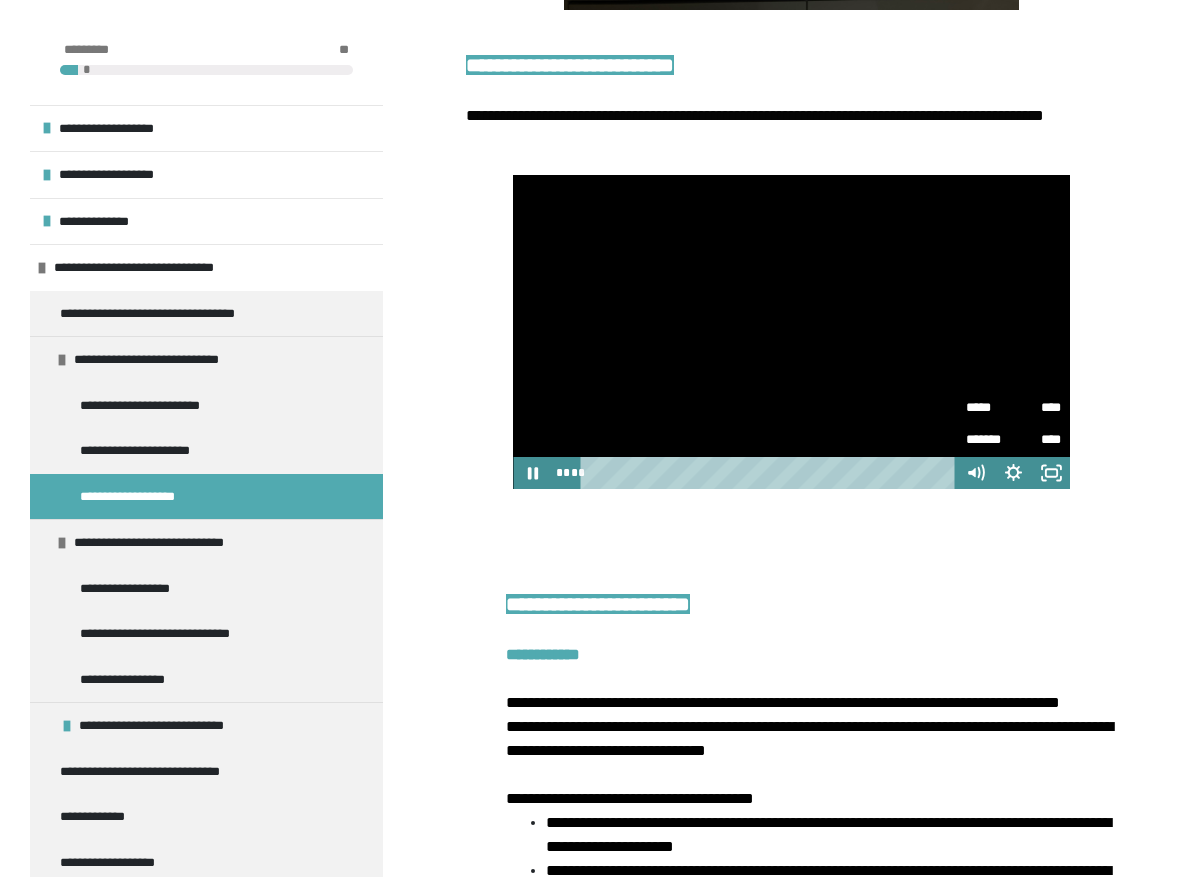 click on "**********" at bounding box center [791, 331] 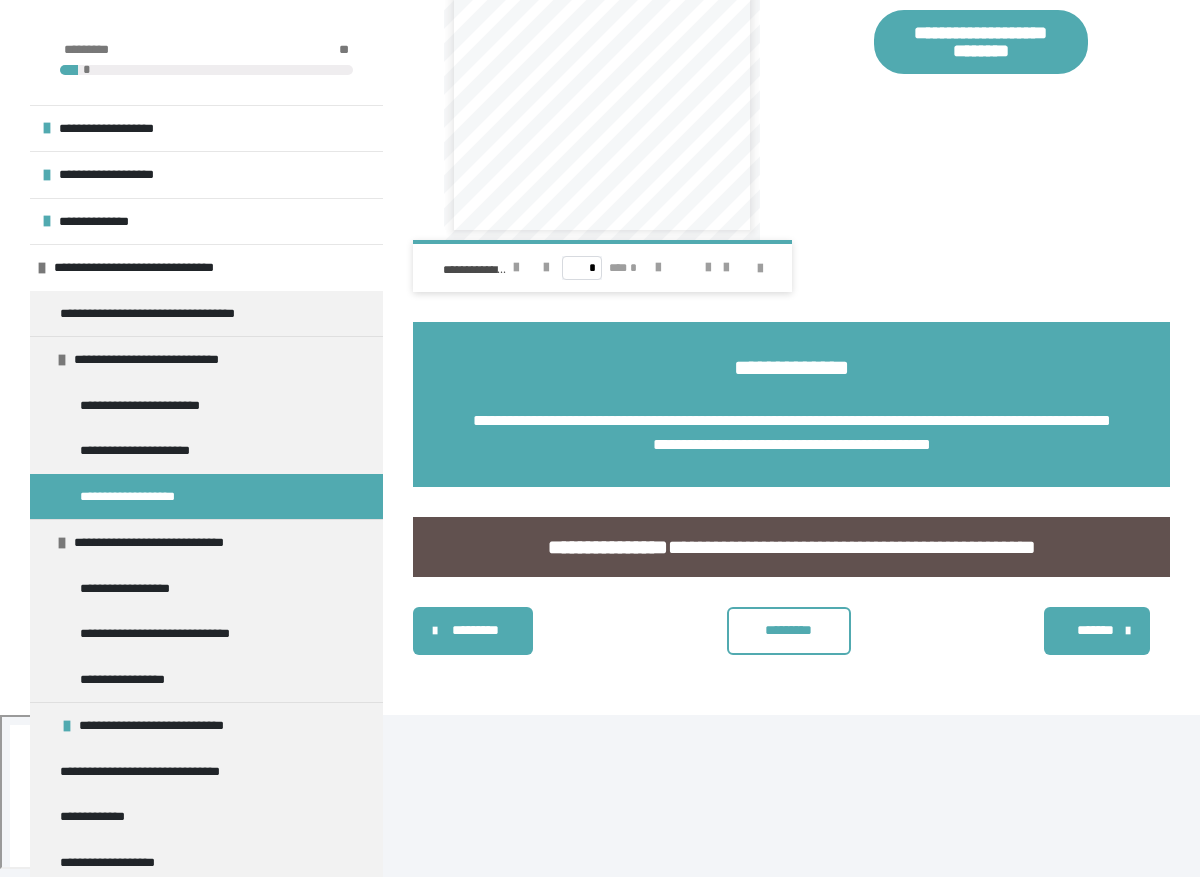 scroll, scrollTop: 6552, scrollLeft: 0, axis: vertical 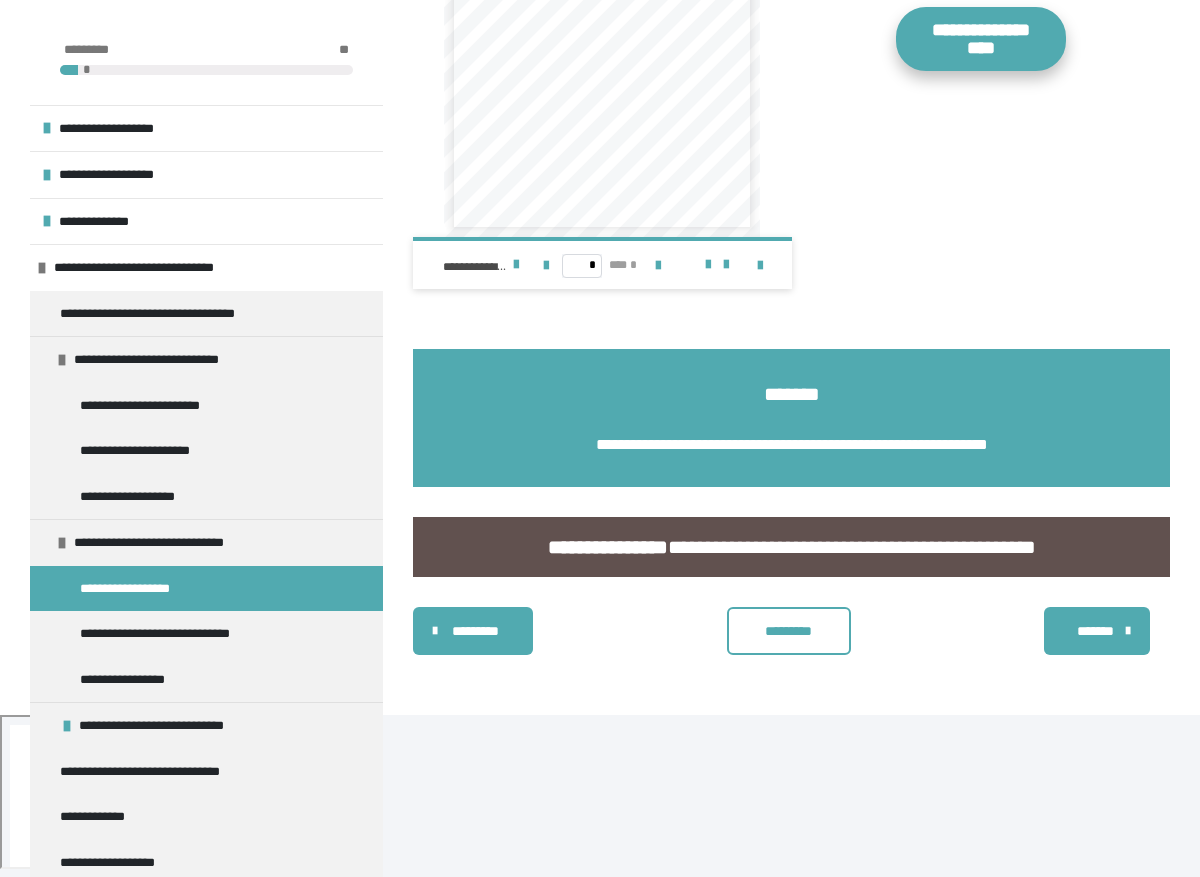 click on "**********" at bounding box center [981, 39] 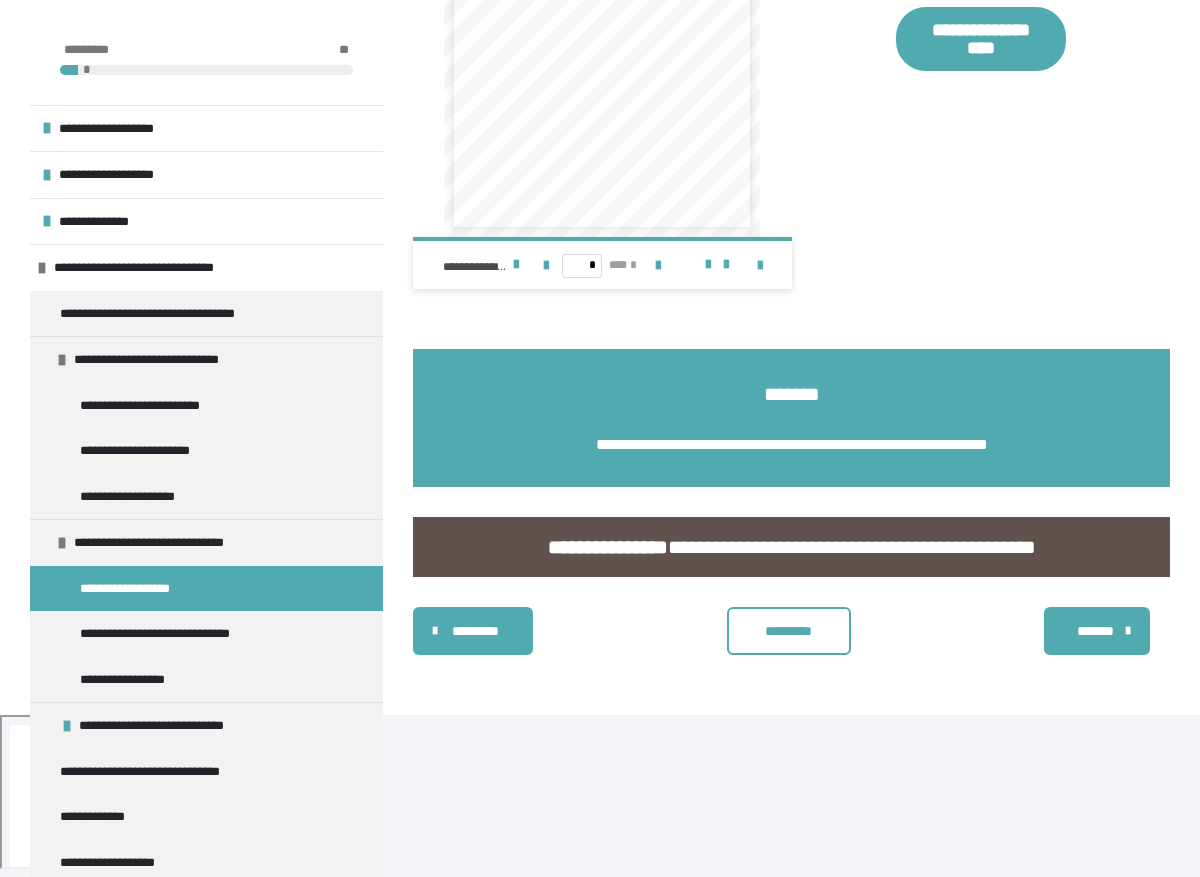 scroll, scrollTop: 2394, scrollLeft: 0, axis: vertical 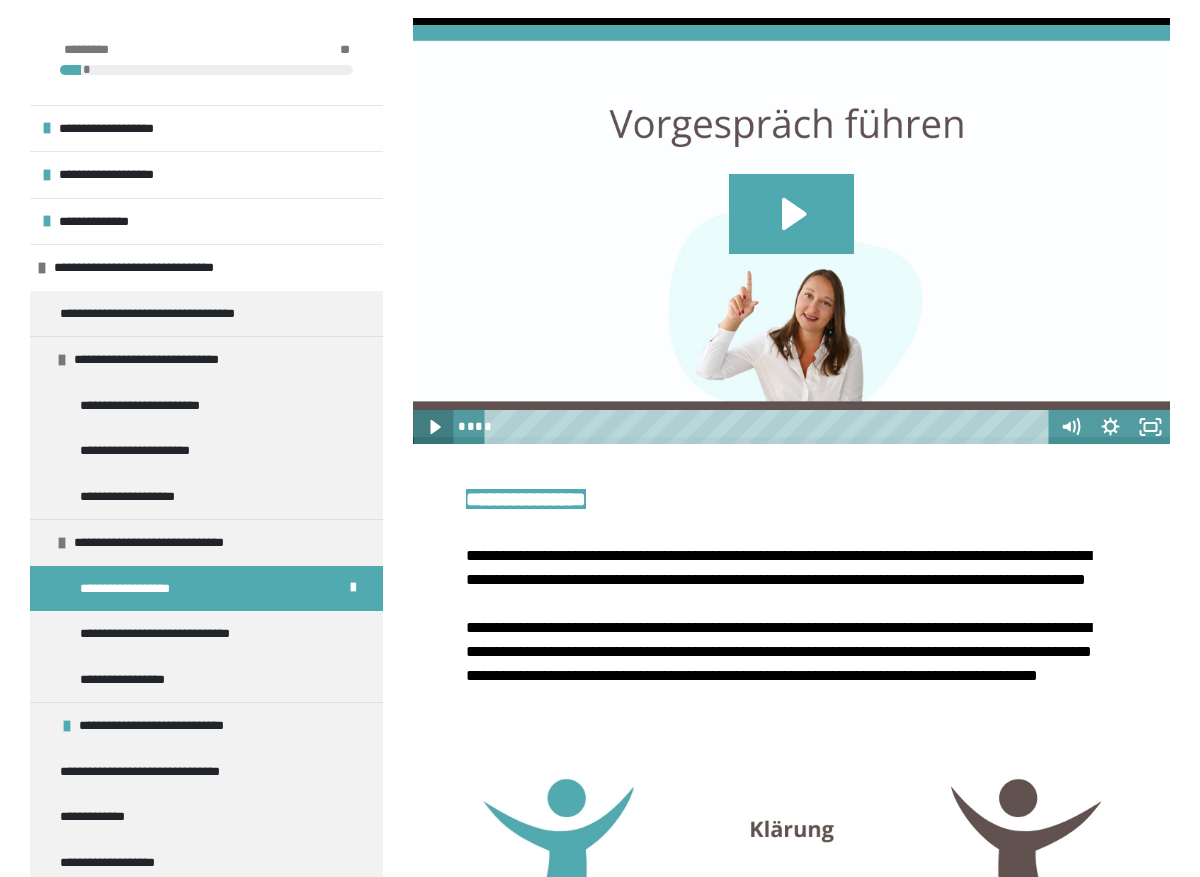 click 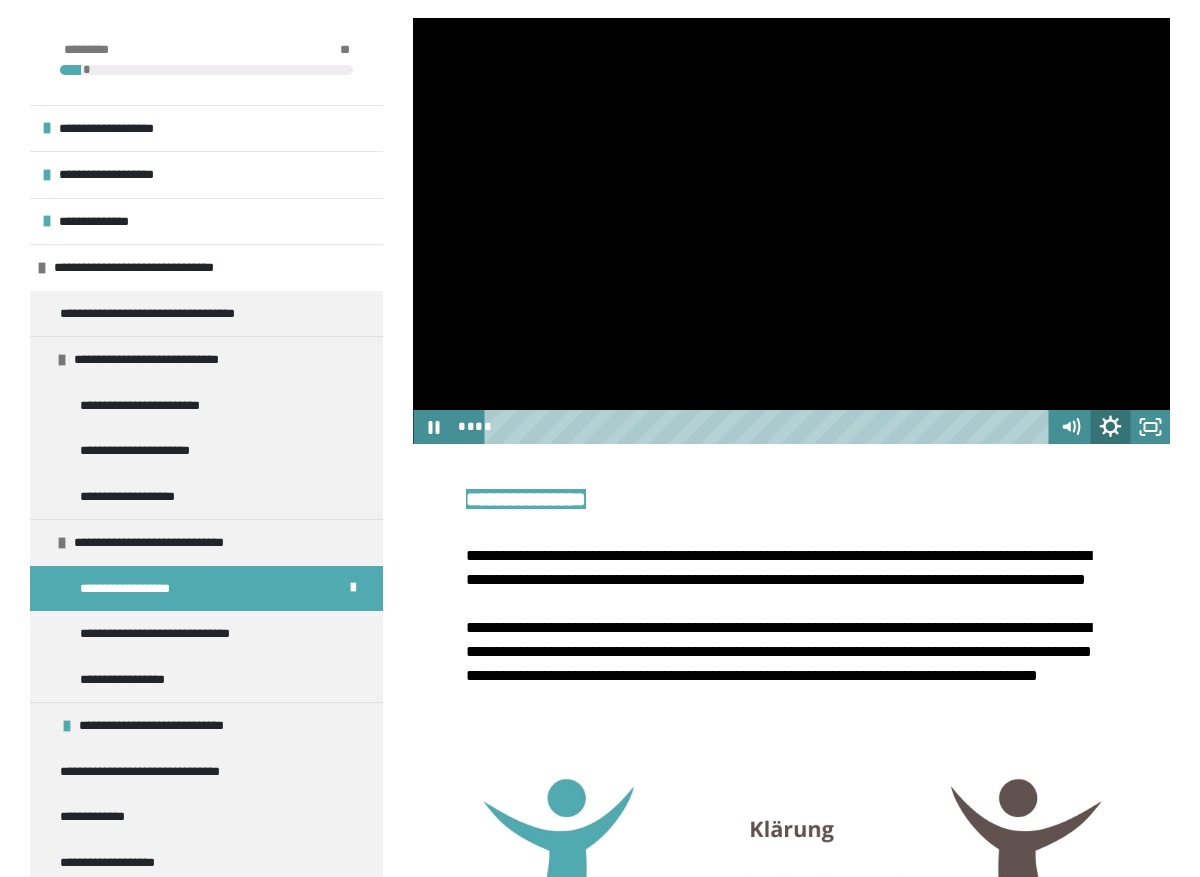 click 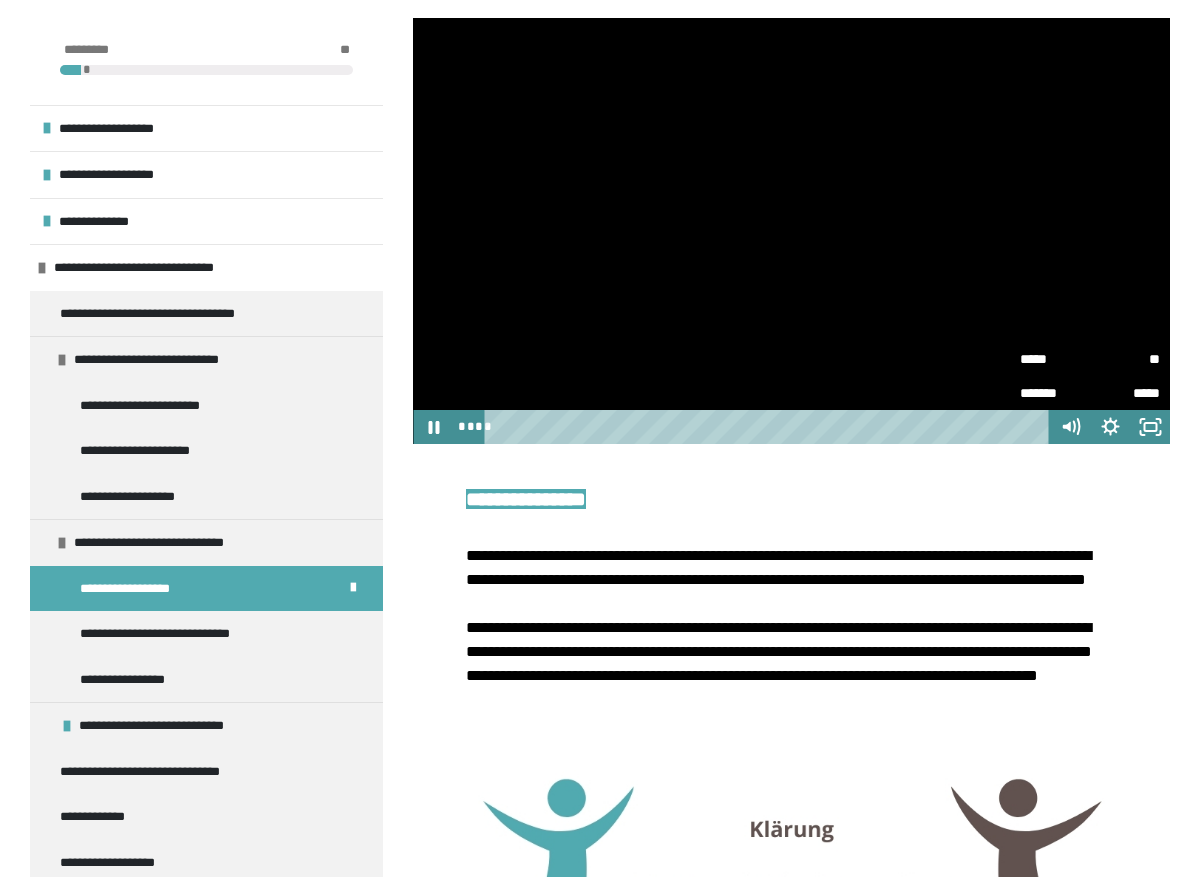 click on "**" at bounding box center (1125, 359) 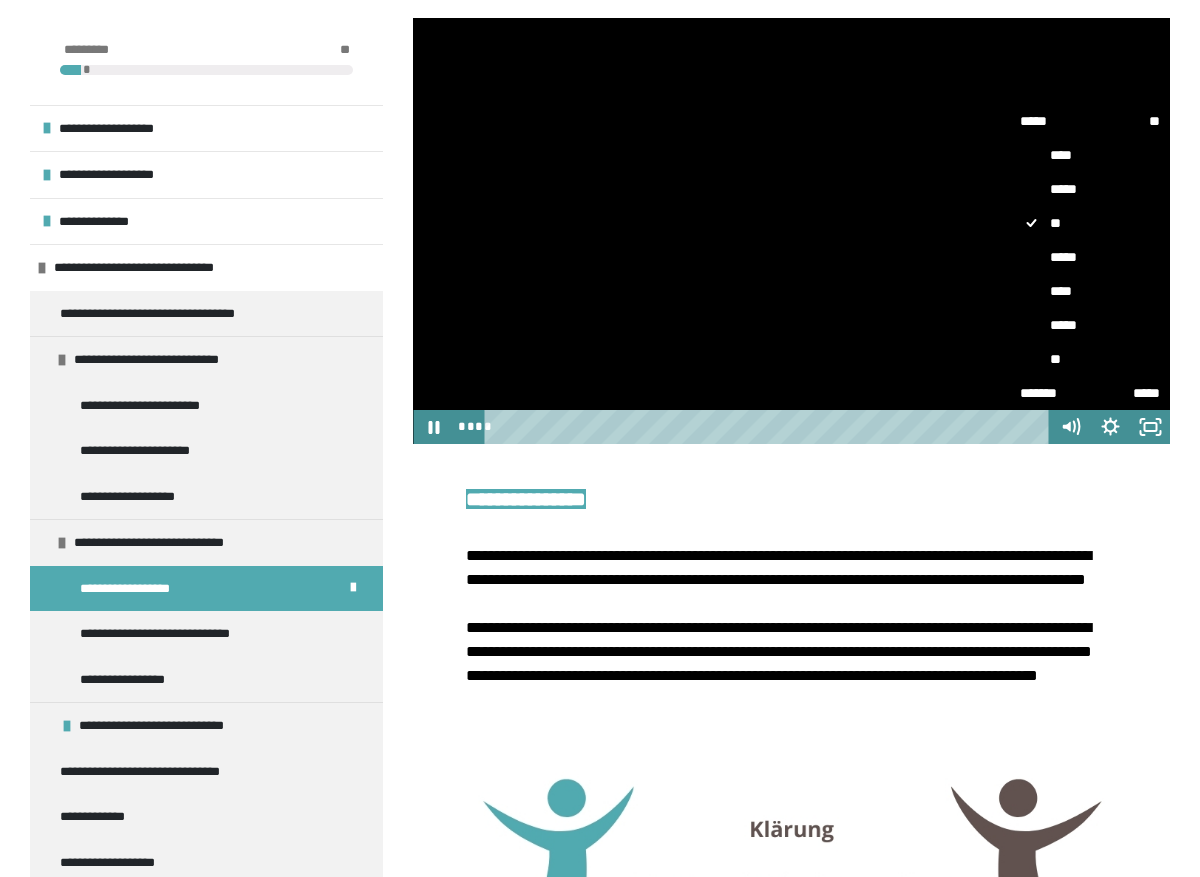 click on "****" at bounding box center [1090, 291] 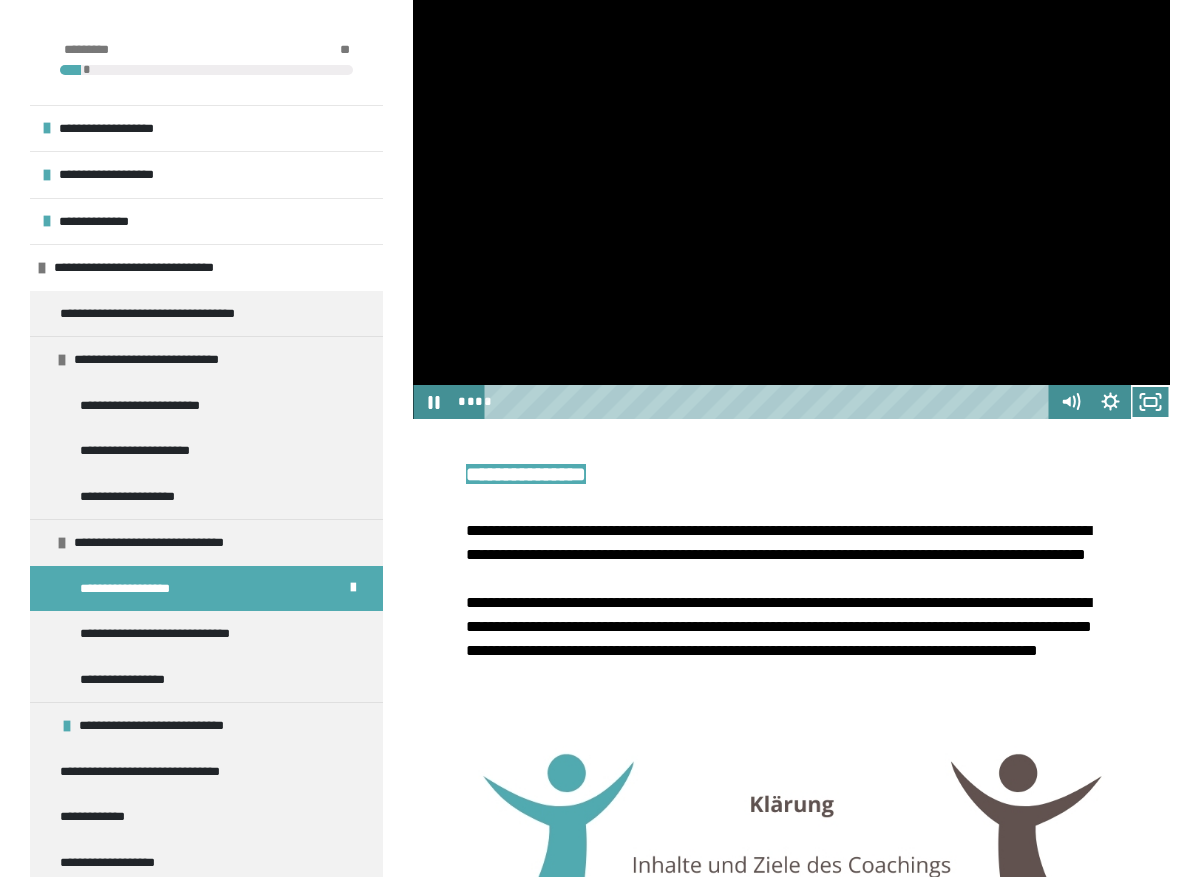 scroll, scrollTop: 532, scrollLeft: 0, axis: vertical 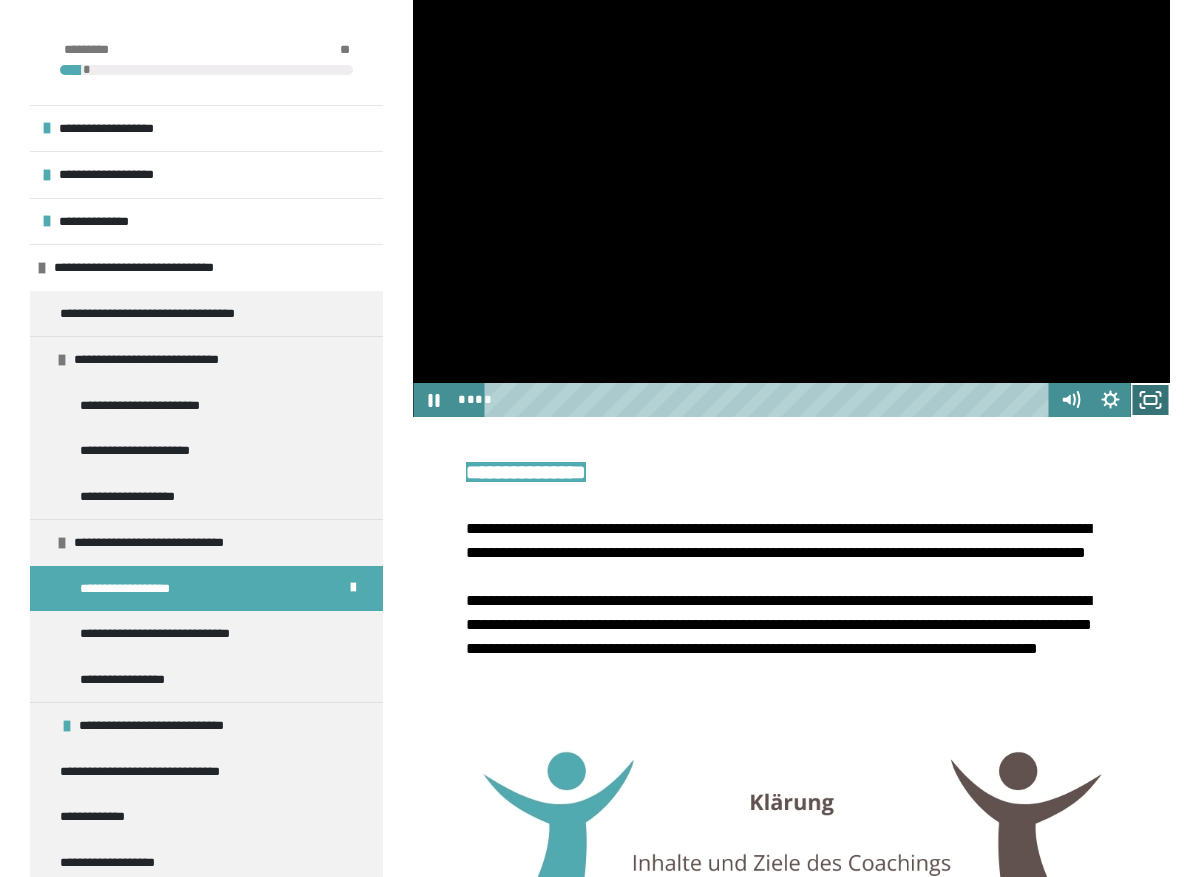click 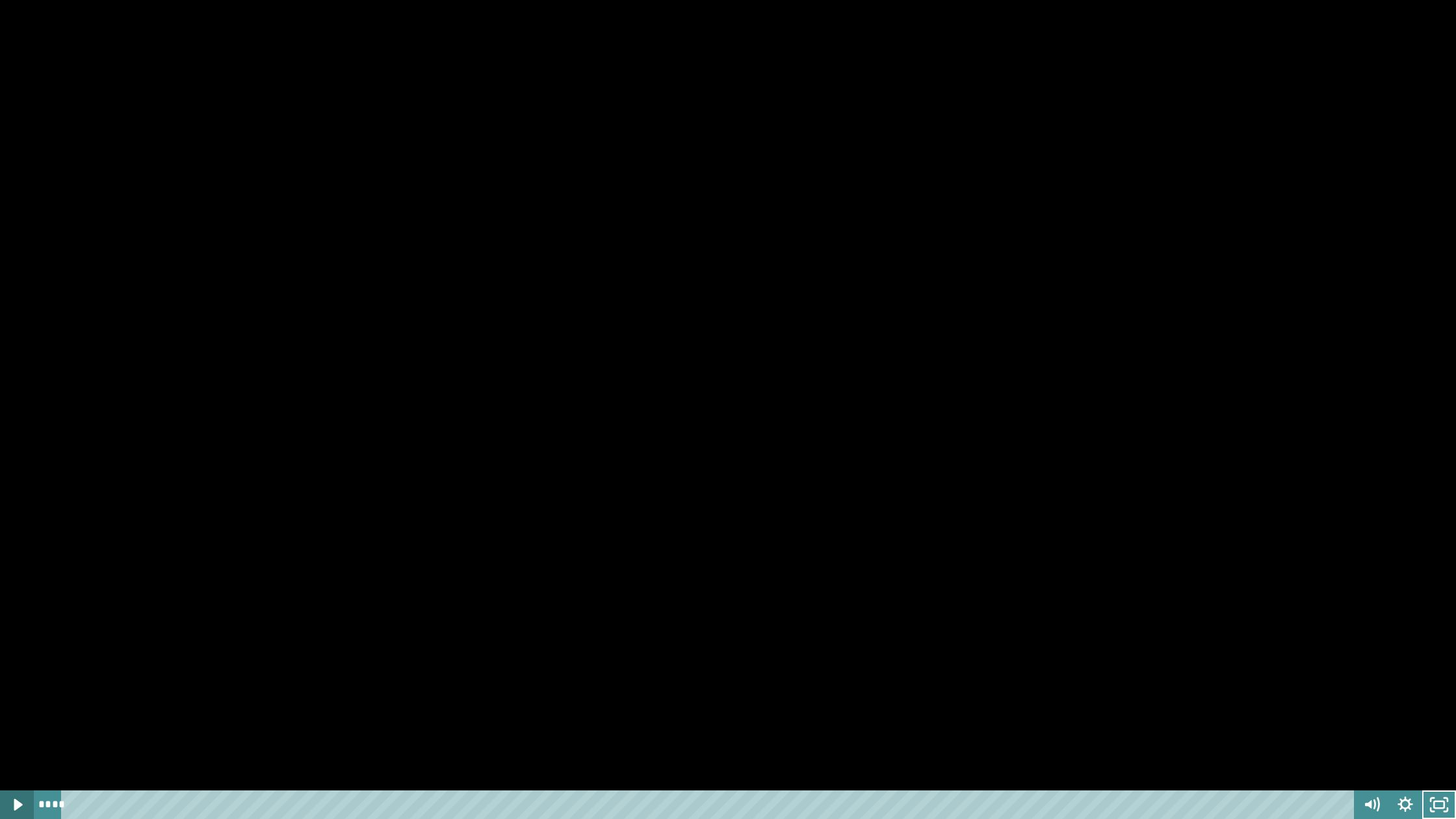 click 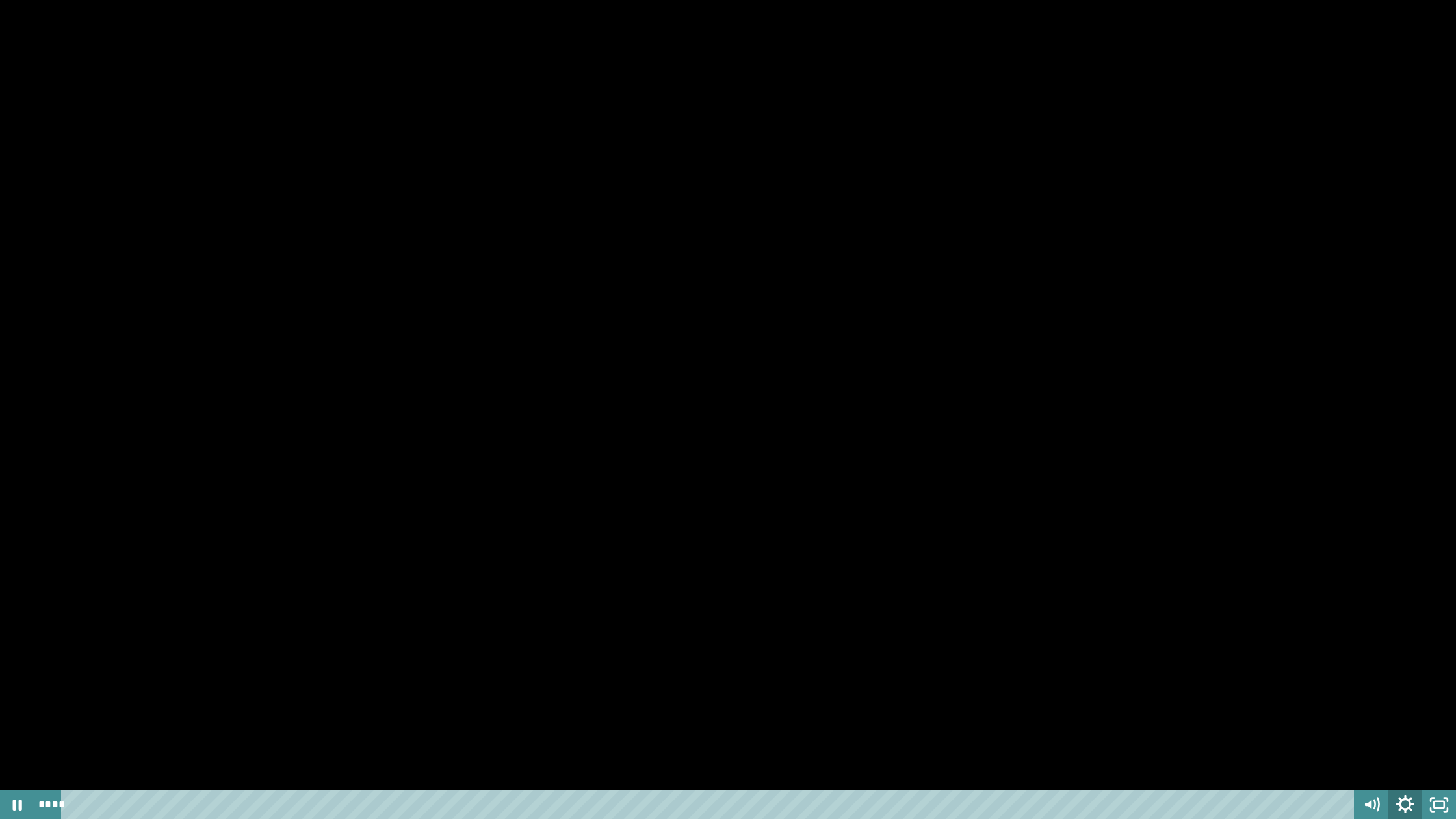 click 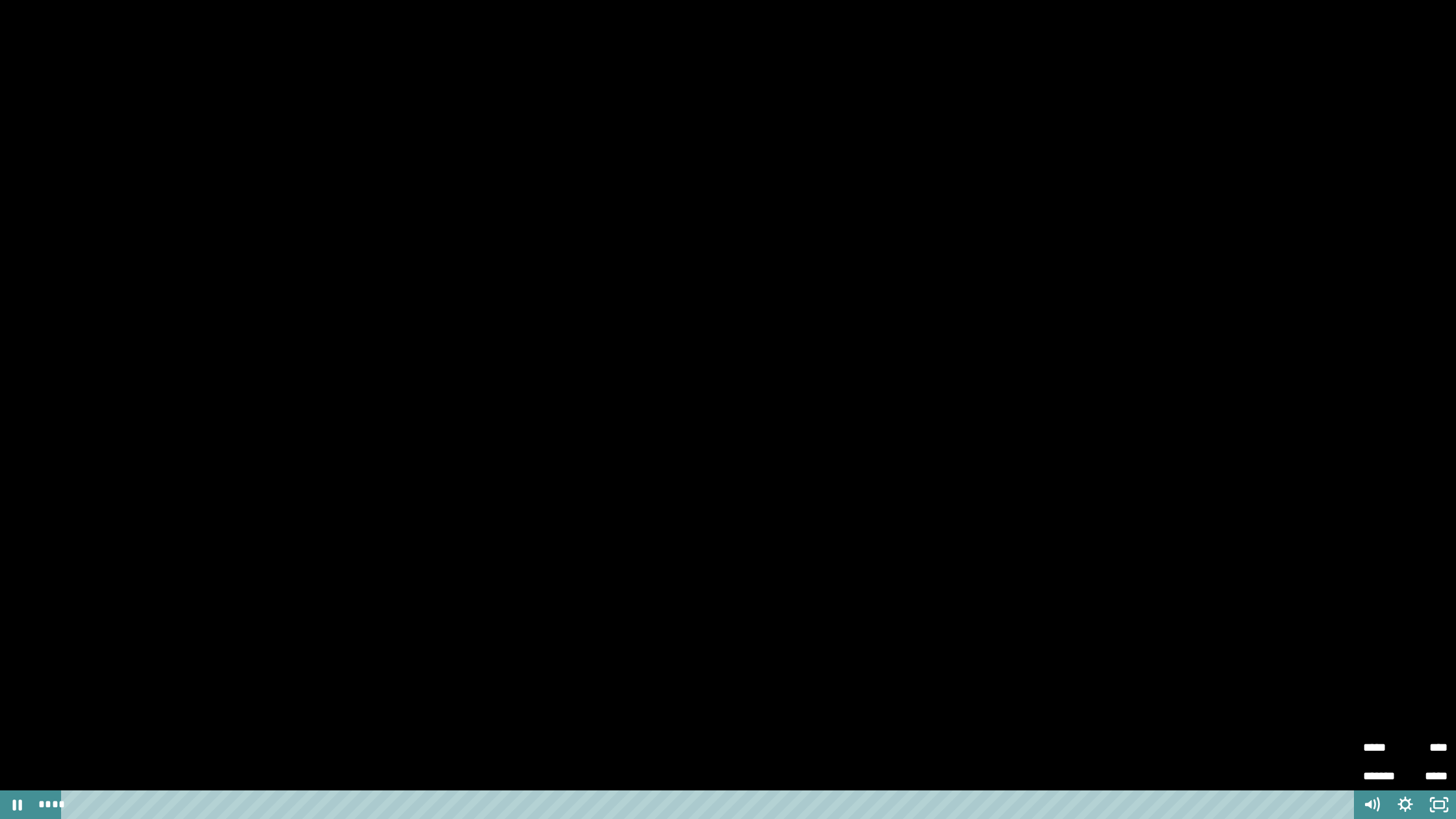 click at bounding box center (728, 410) 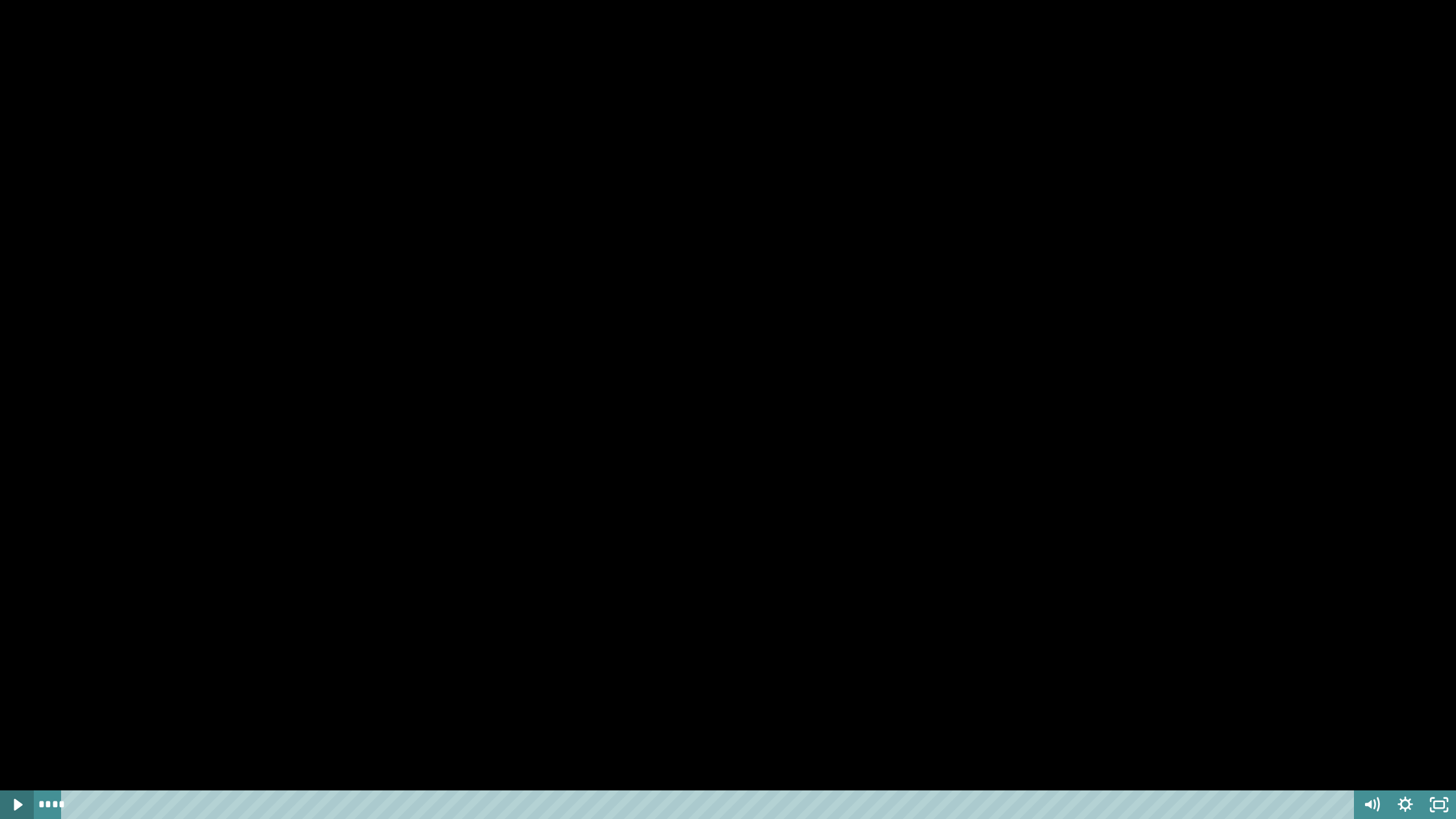 click 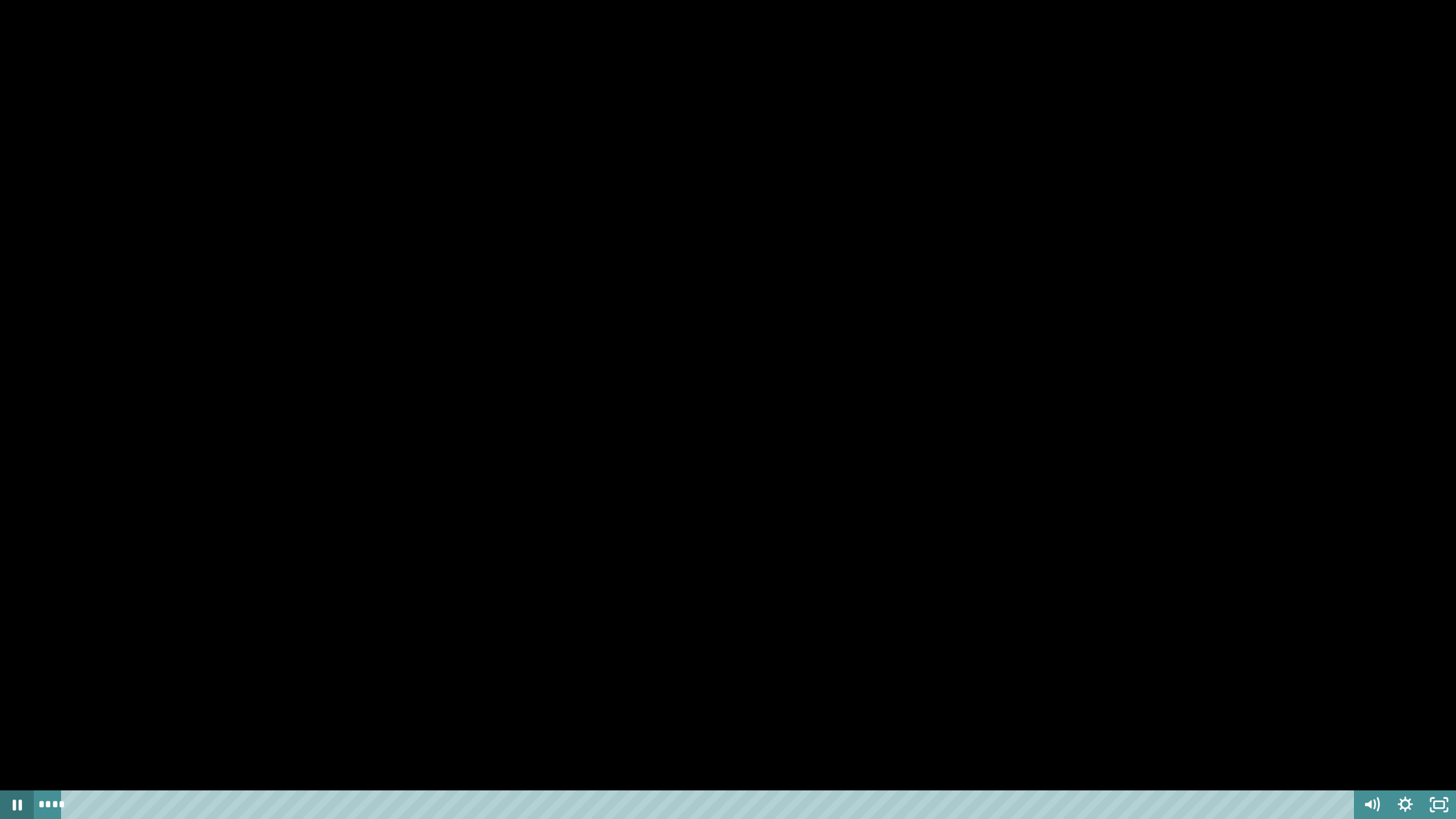 click 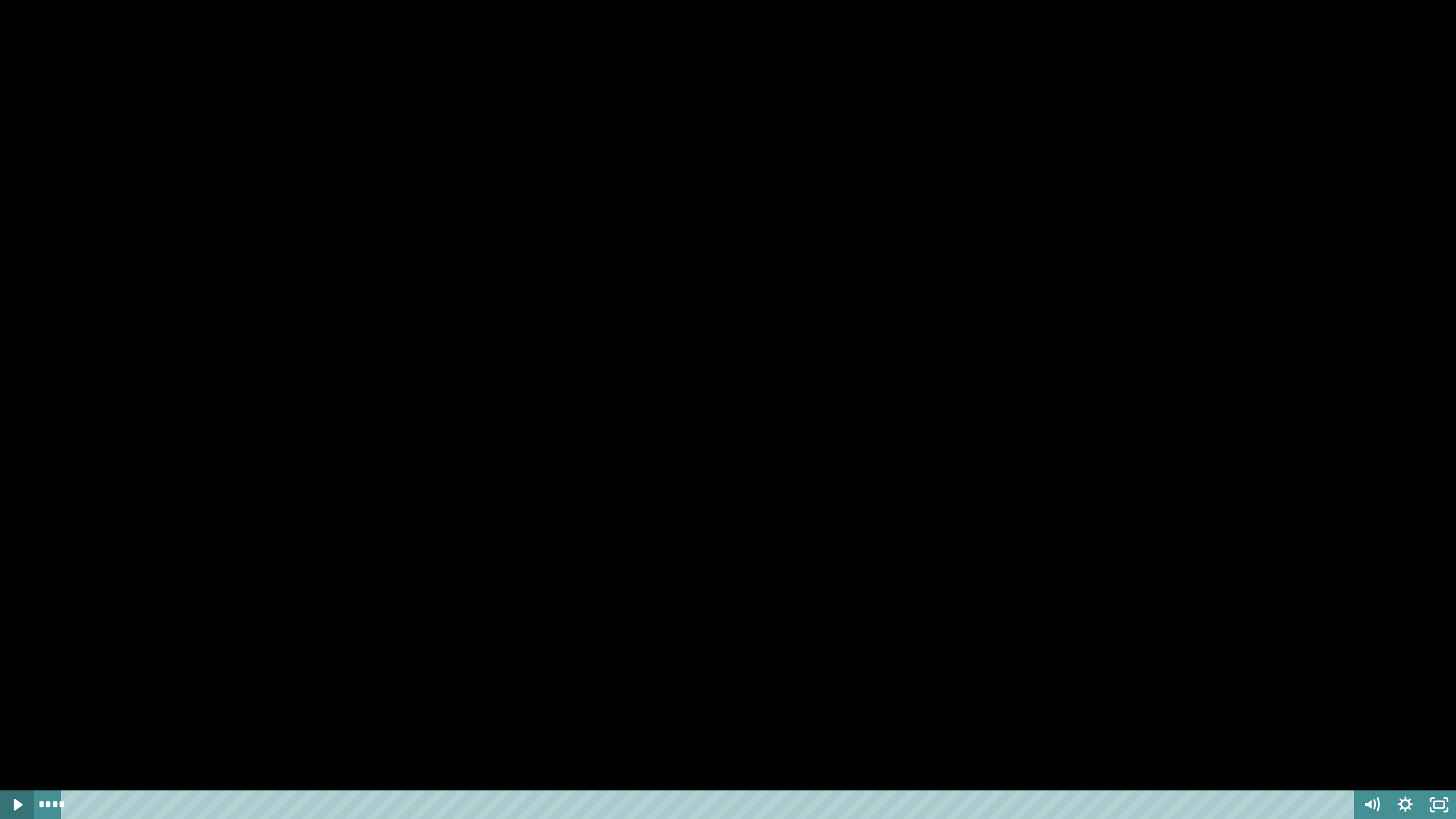 click 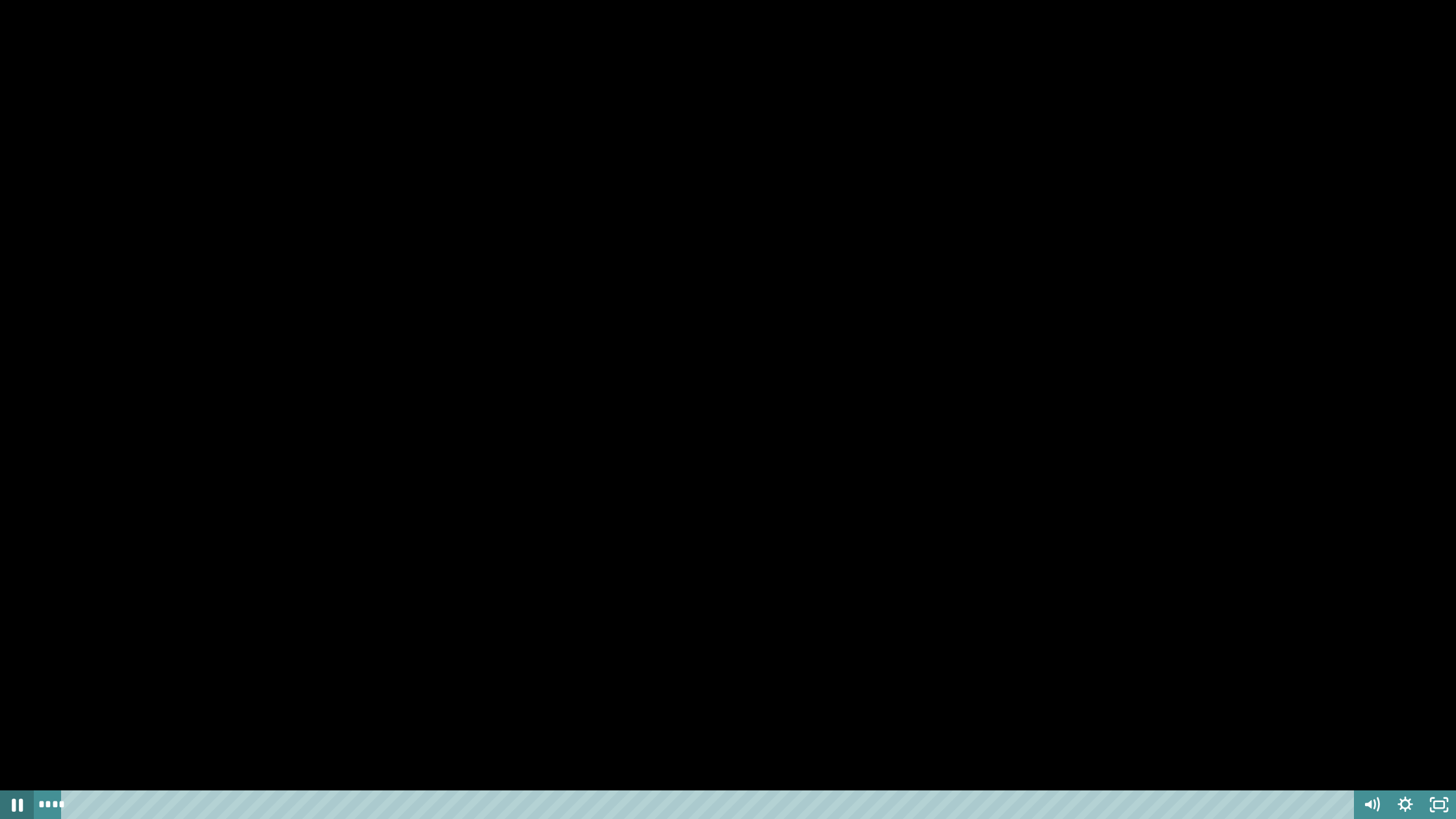click 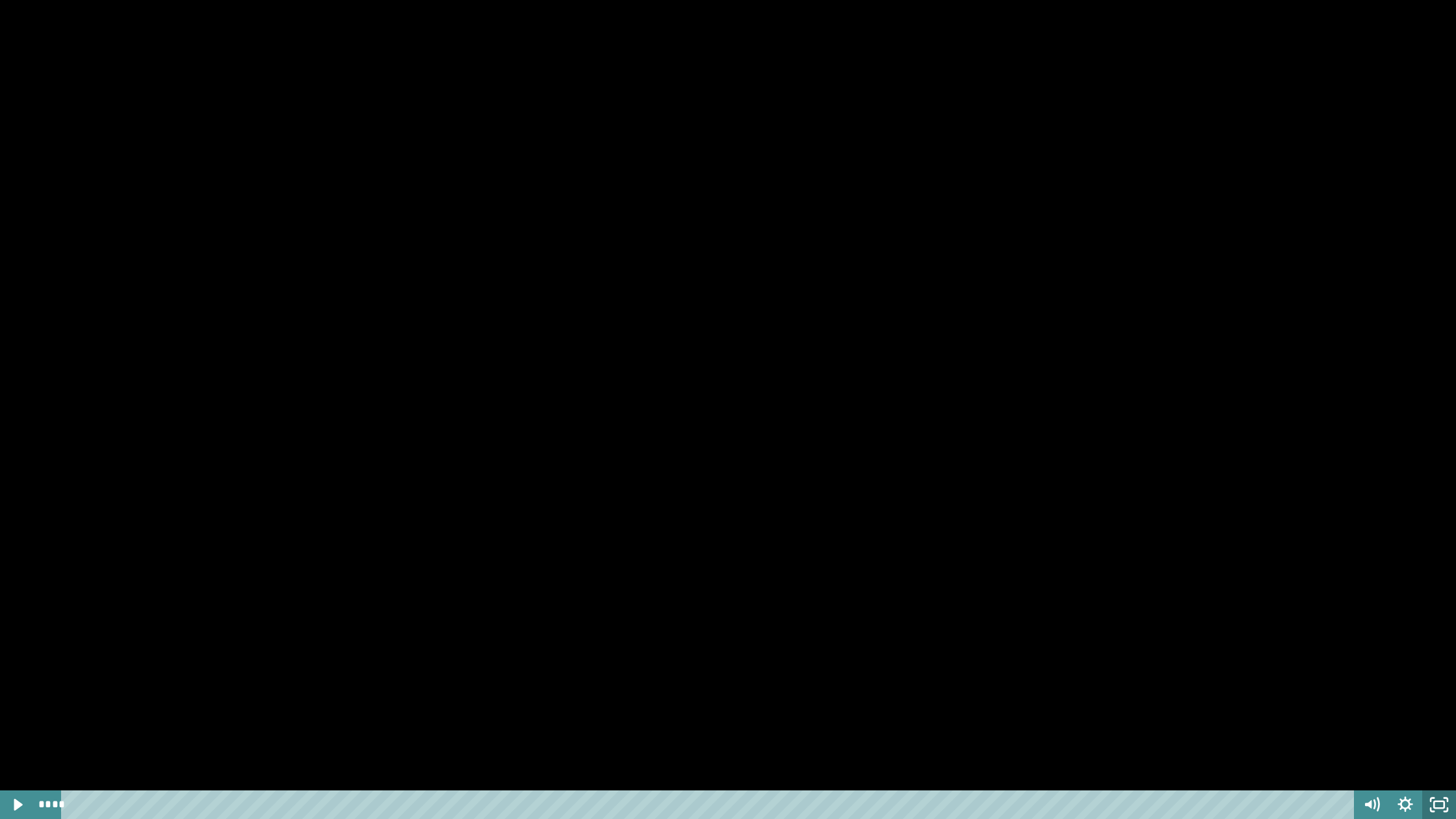 click 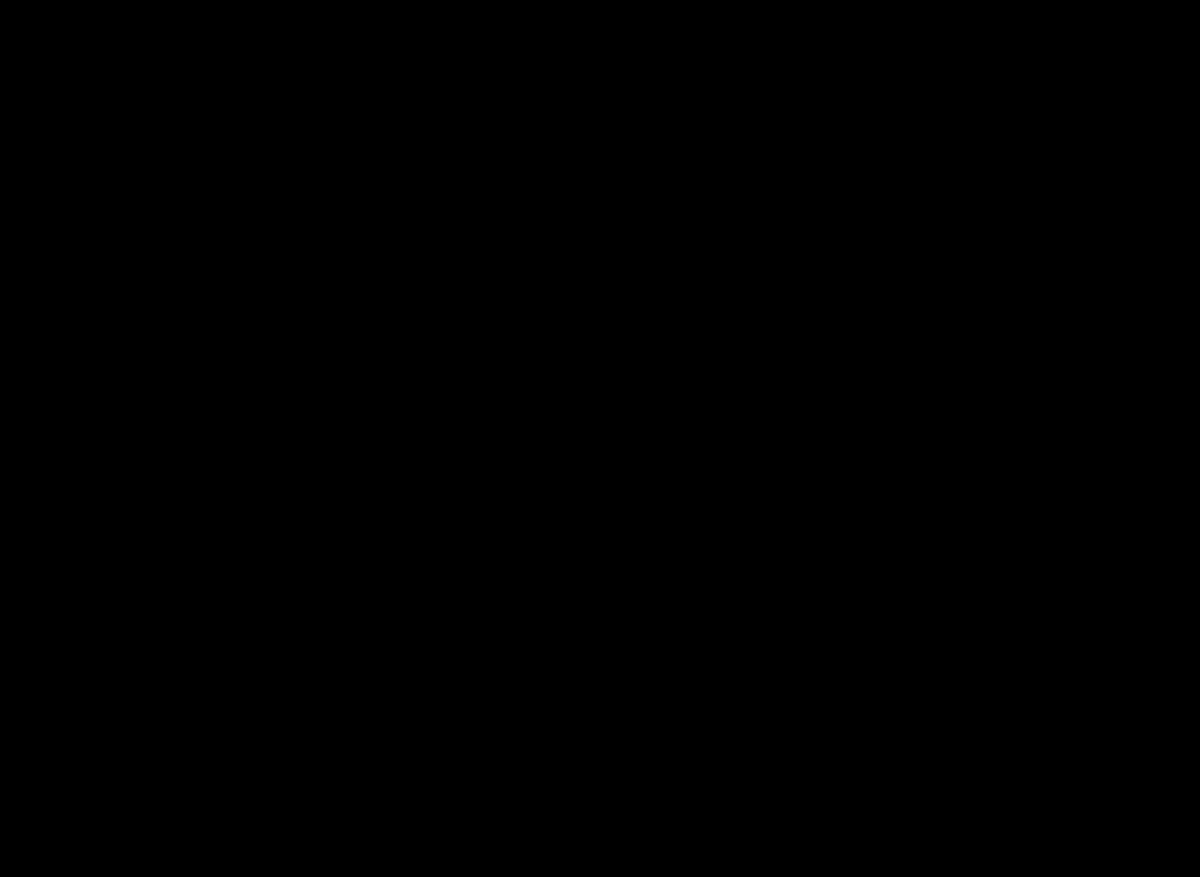 scroll, scrollTop: 1437, scrollLeft: 0, axis: vertical 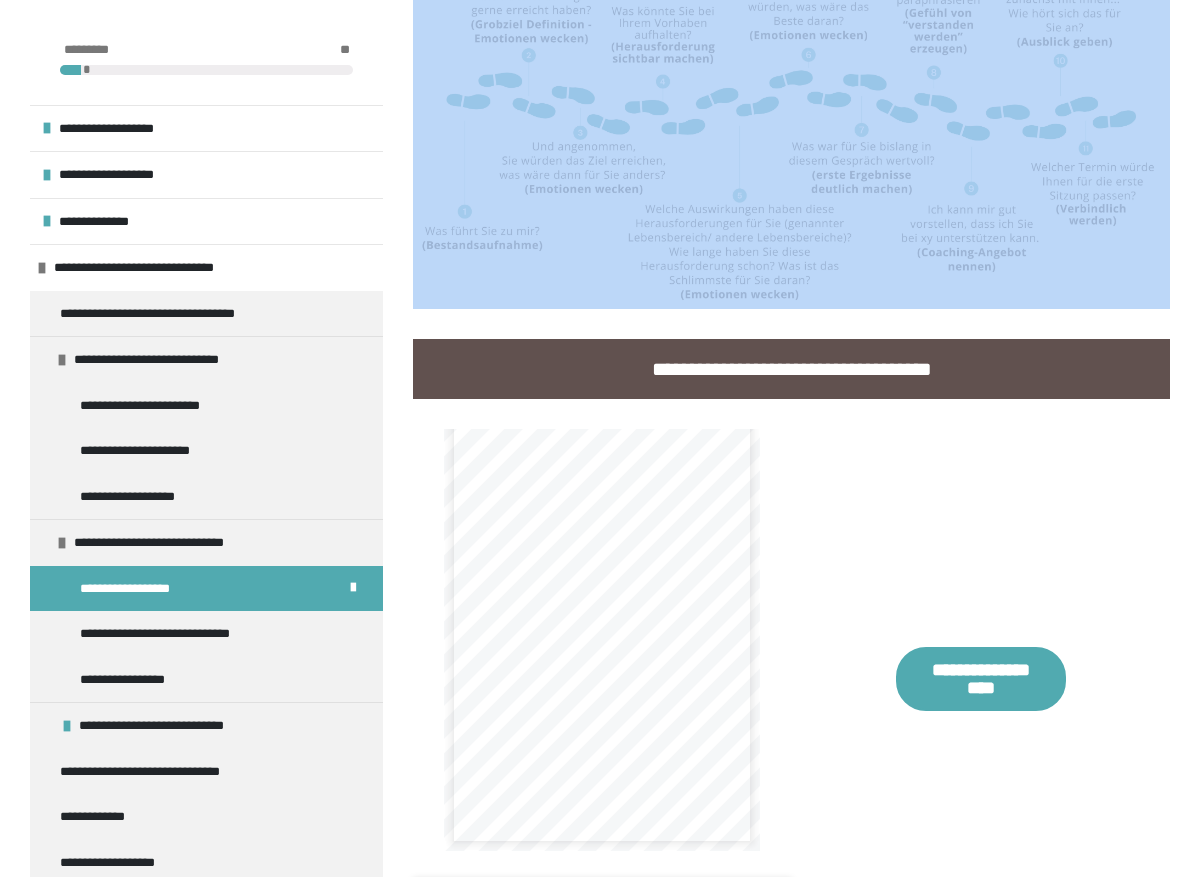 drag, startPoint x: 1003, startPoint y: 391, endPoint x: 407, endPoint y: 131, distance: 650.24304 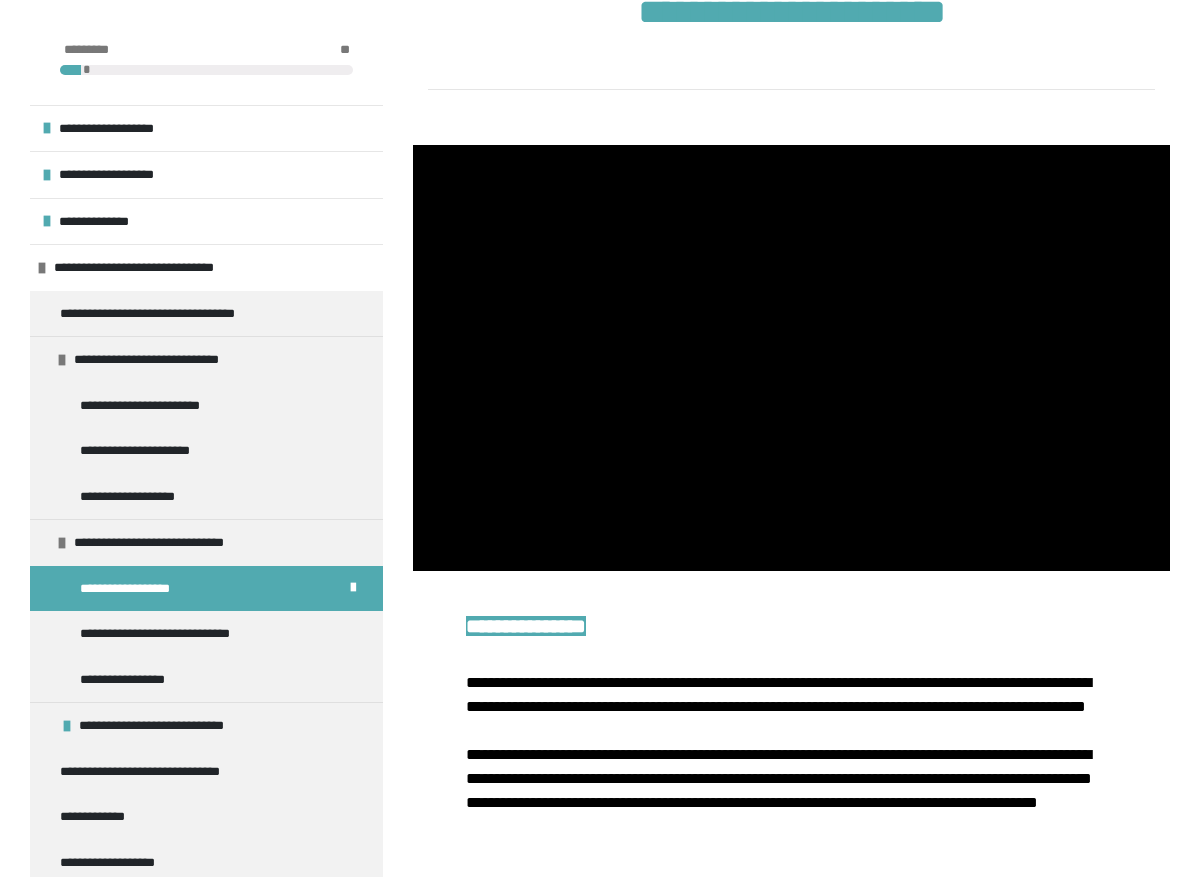 scroll, scrollTop: 370, scrollLeft: 0, axis: vertical 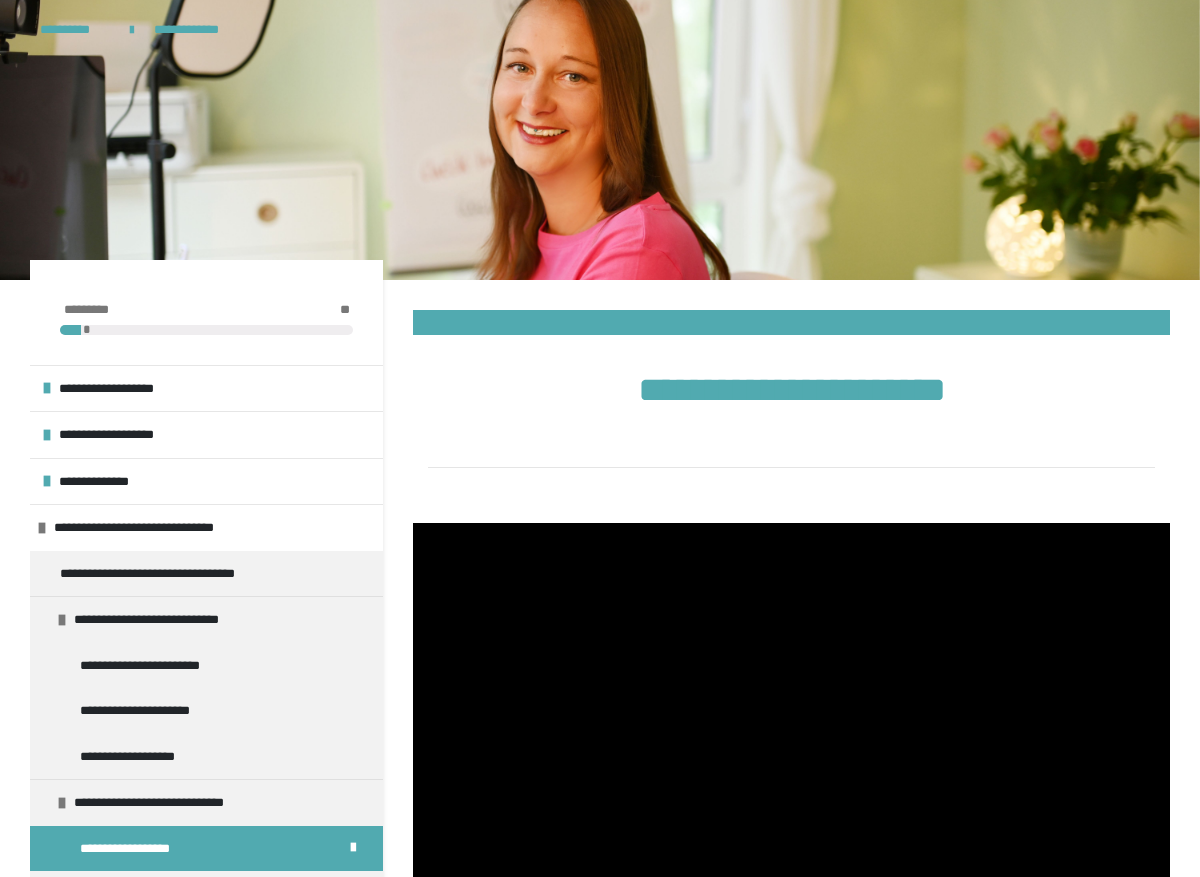 click at bounding box center (791, 736) 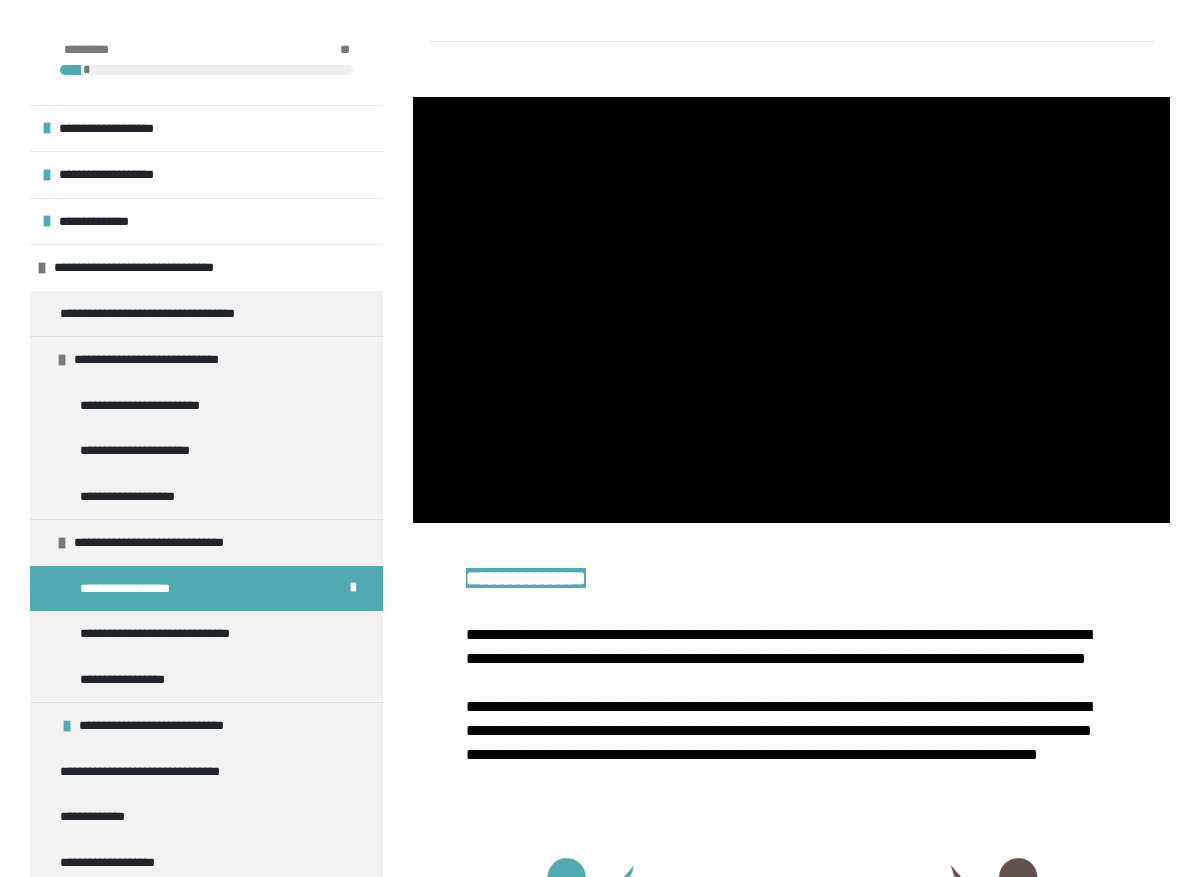 scroll, scrollTop: 428, scrollLeft: 0, axis: vertical 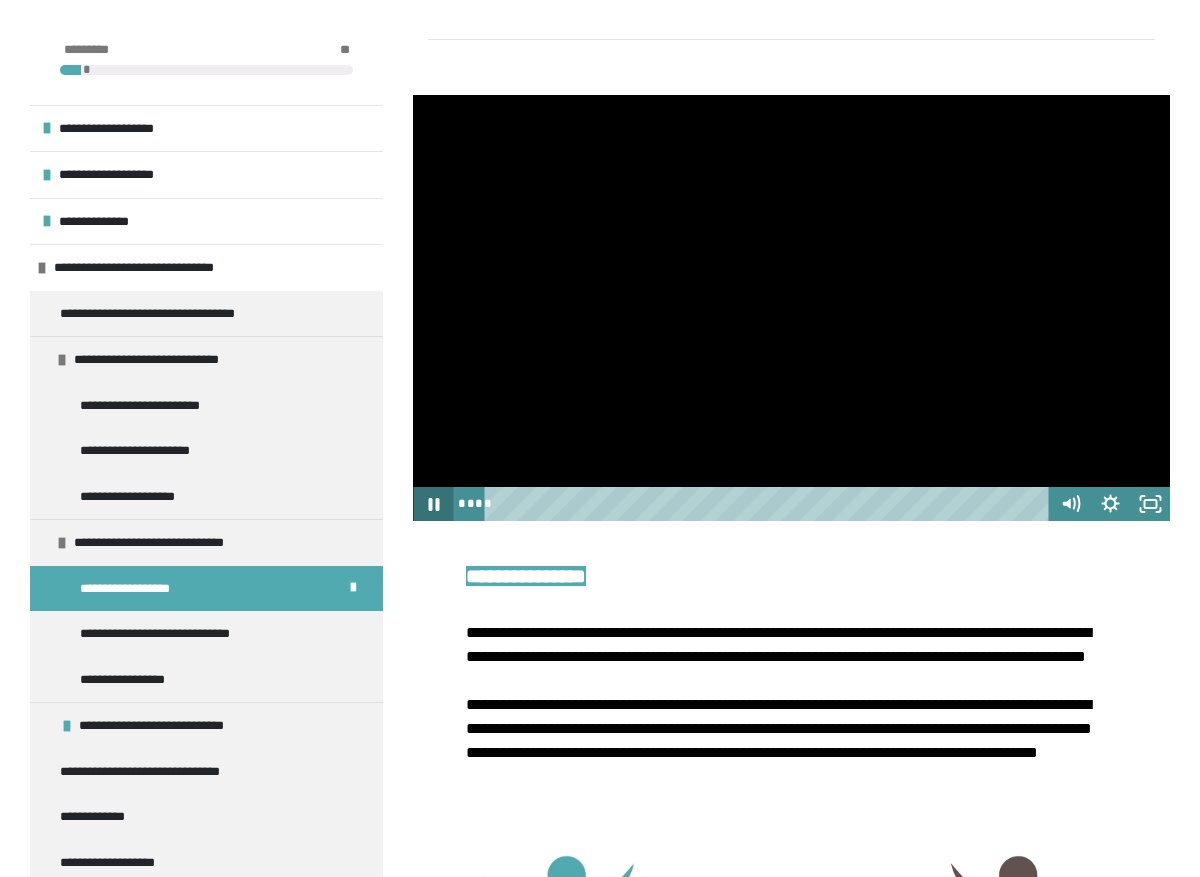 click 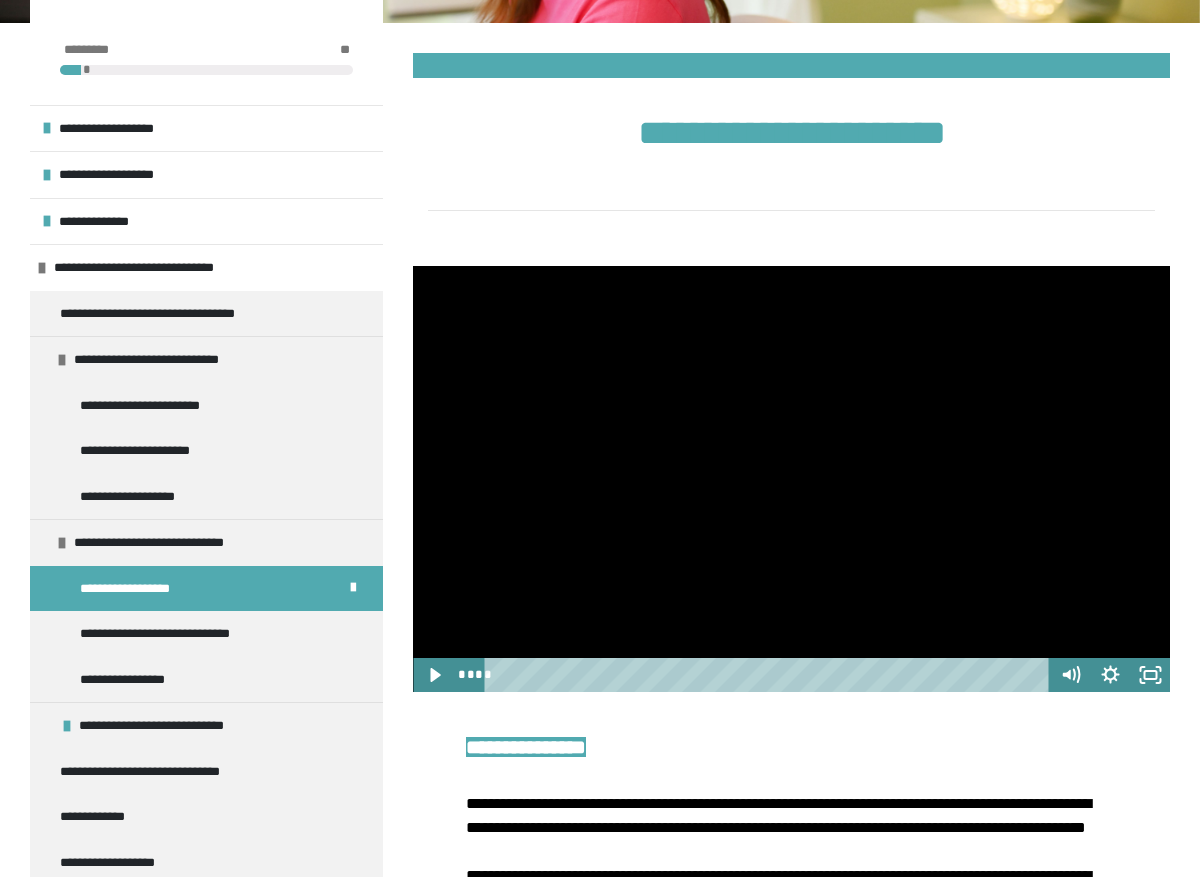 scroll, scrollTop: 345, scrollLeft: 0, axis: vertical 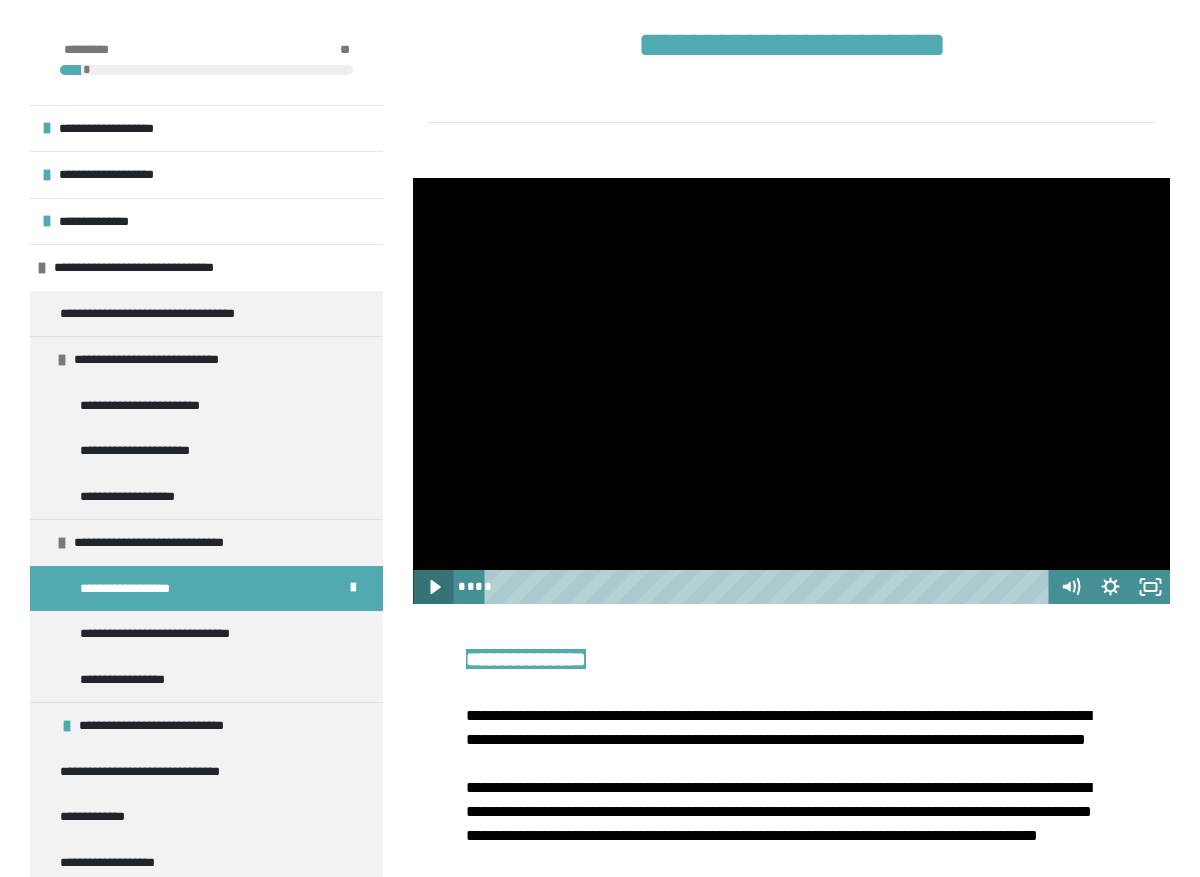 click 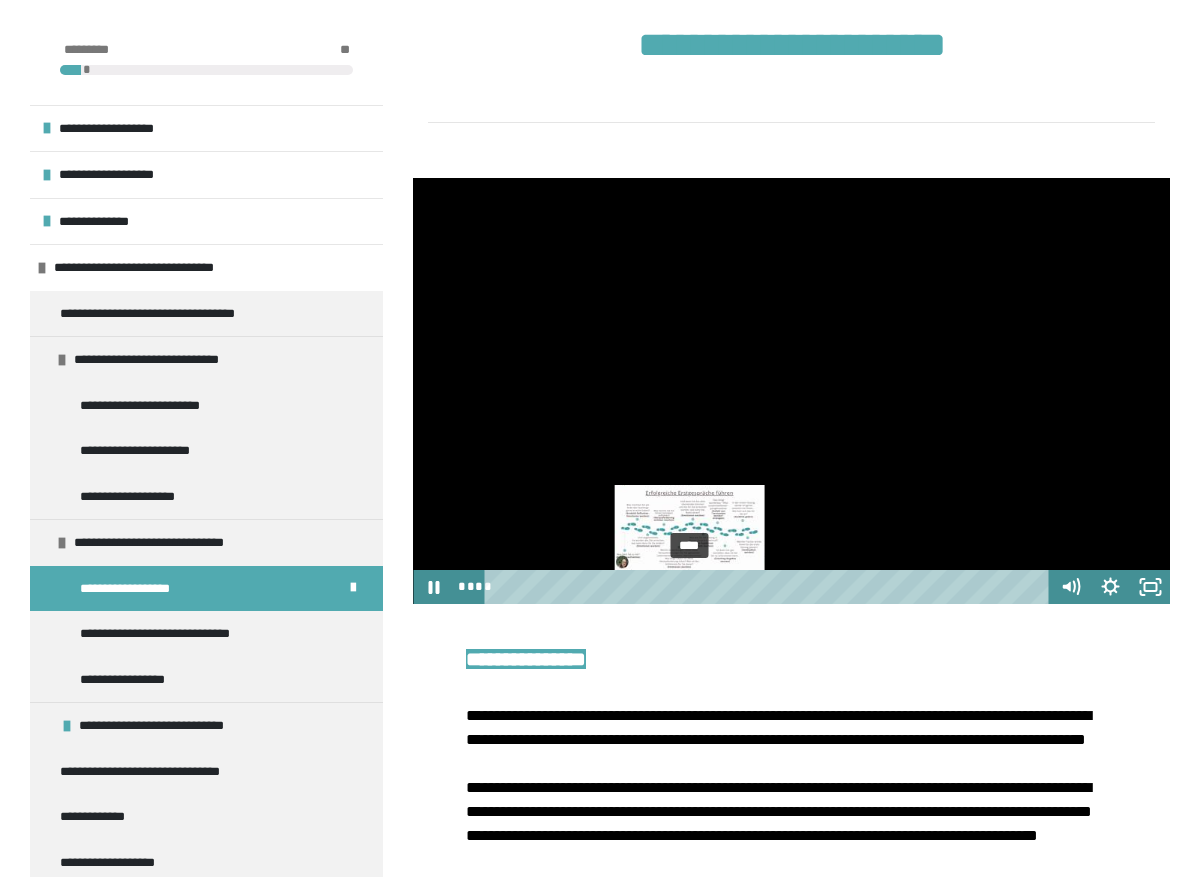 drag, startPoint x: 708, startPoint y: 588, endPoint x: 690, endPoint y: 589, distance: 18.027756 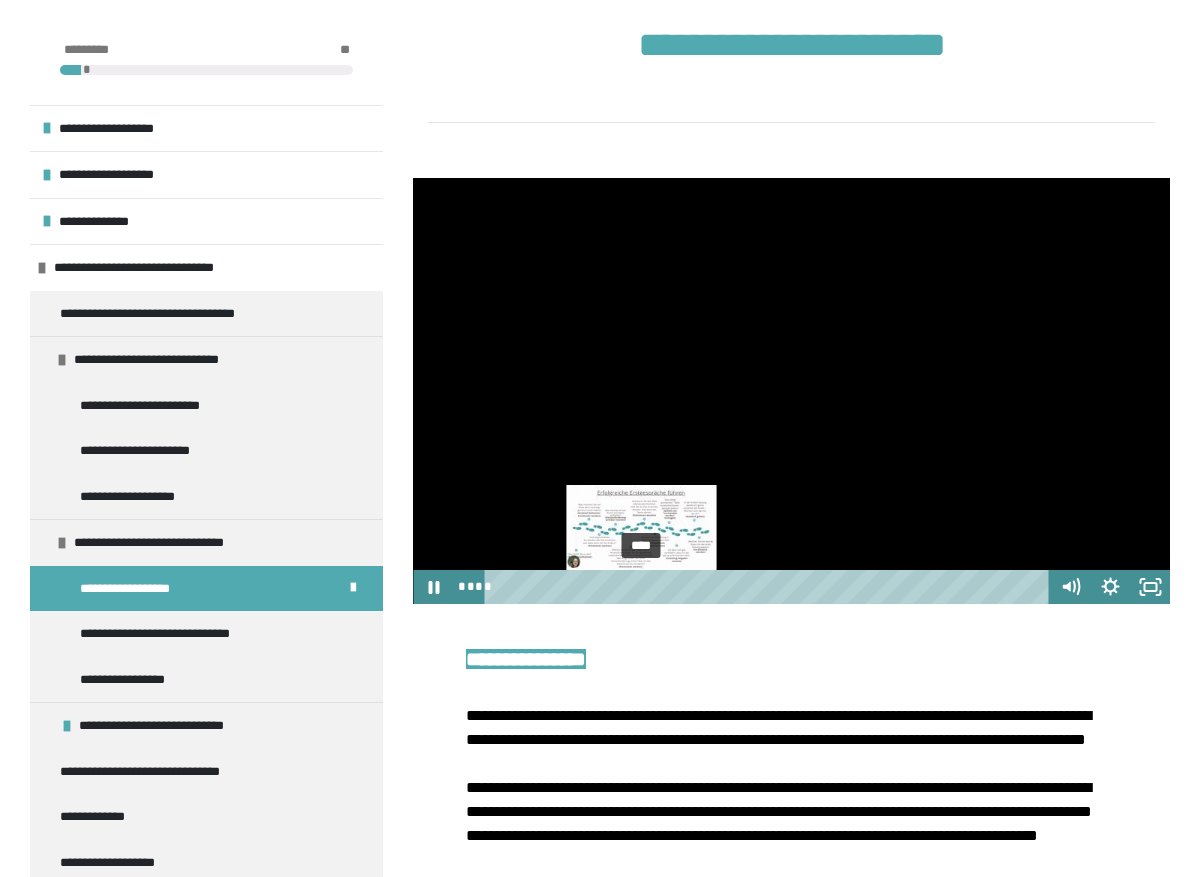 drag, startPoint x: 712, startPoint y: 587, endPoint x: 642, endPoint y: 585, distance: 70.028564 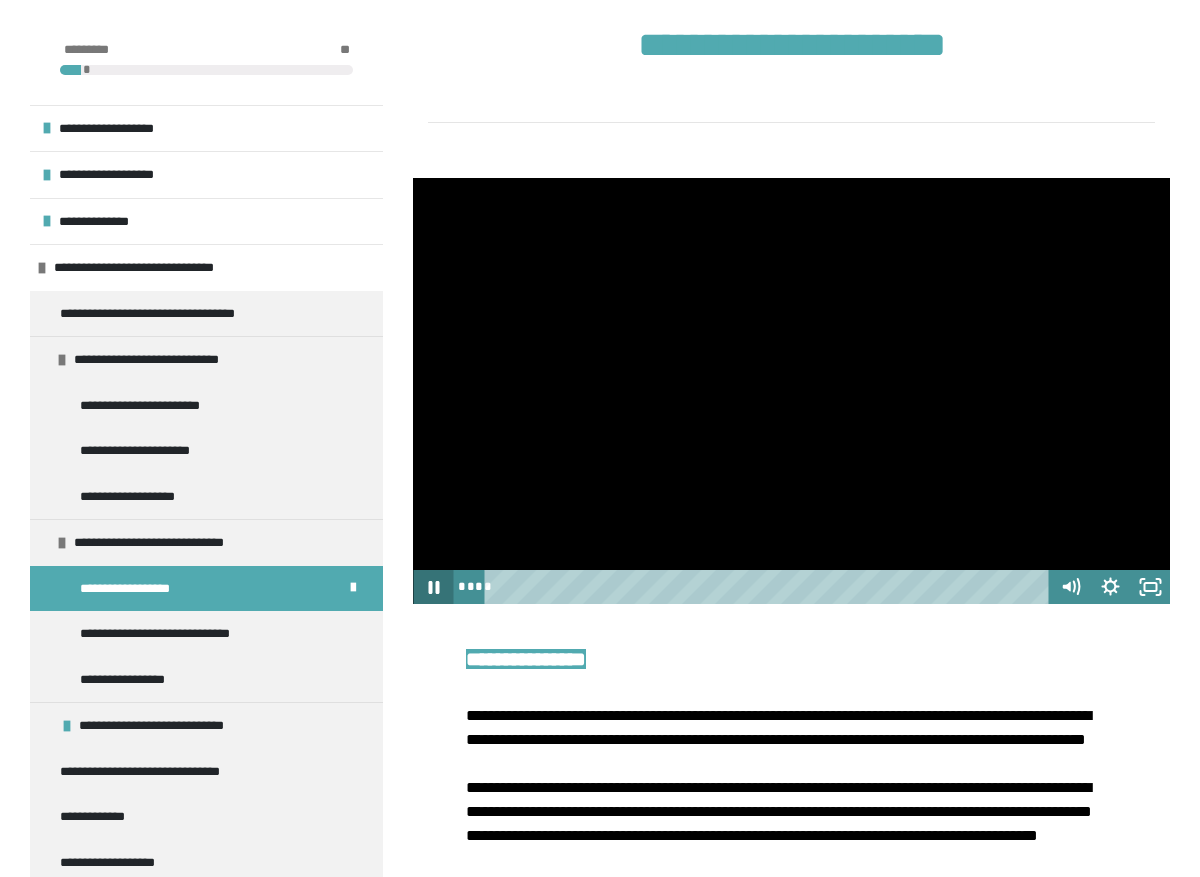 click 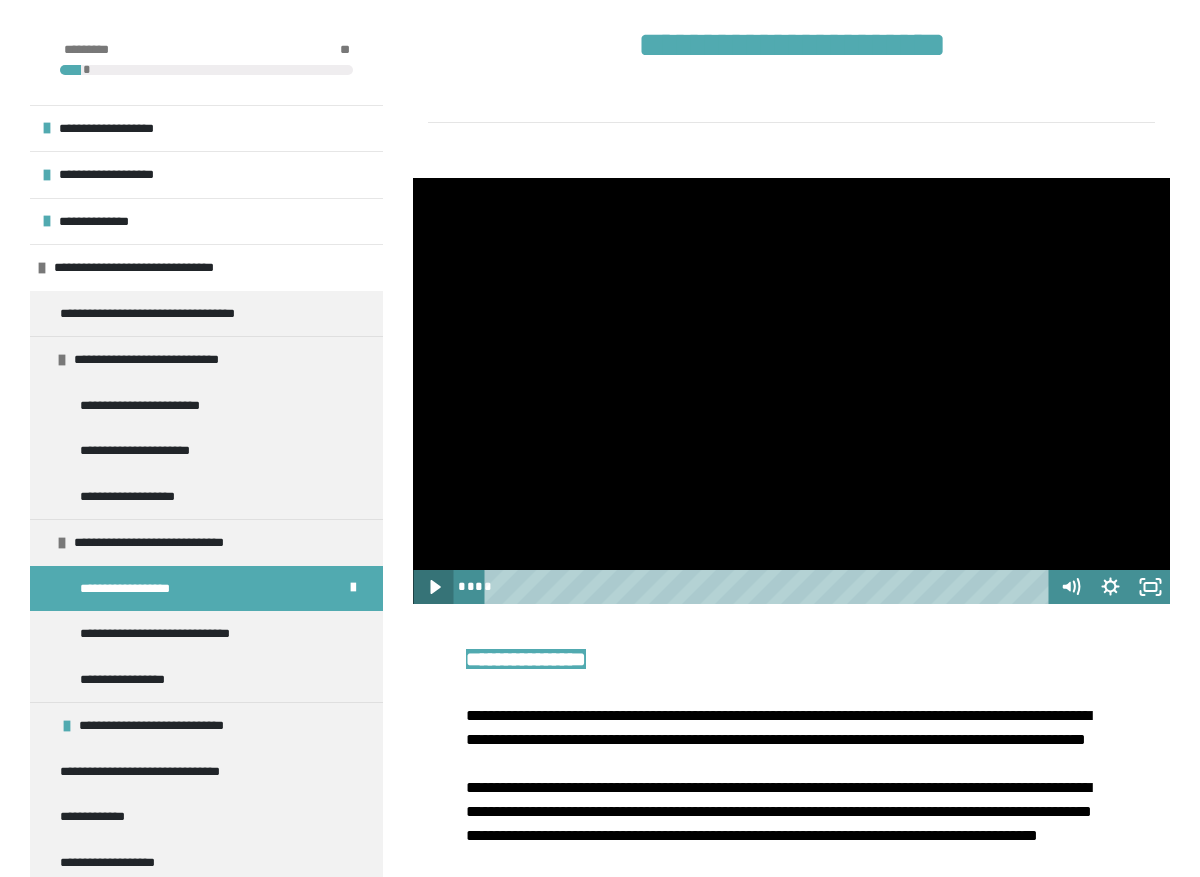 click 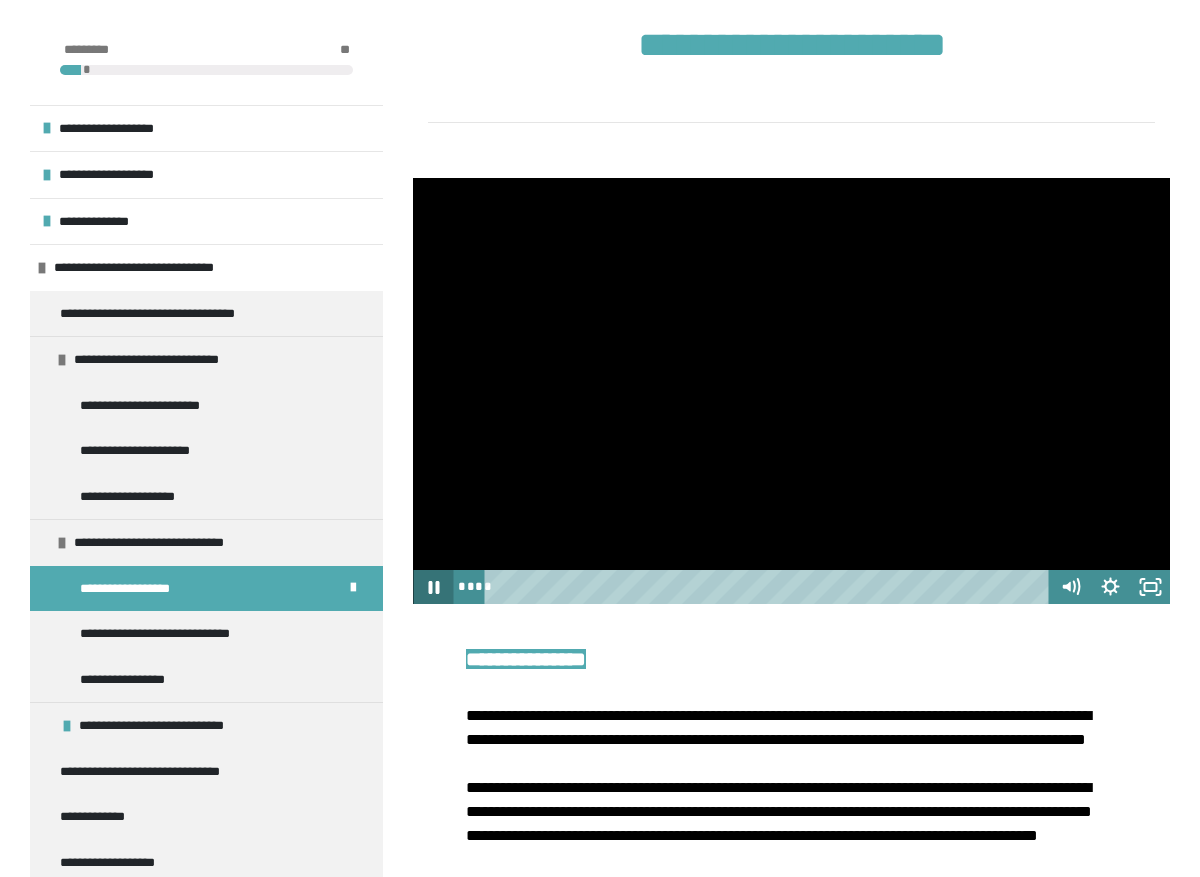 scroll, scrollTop: 340, scrollLeft: 0, axis: vertical 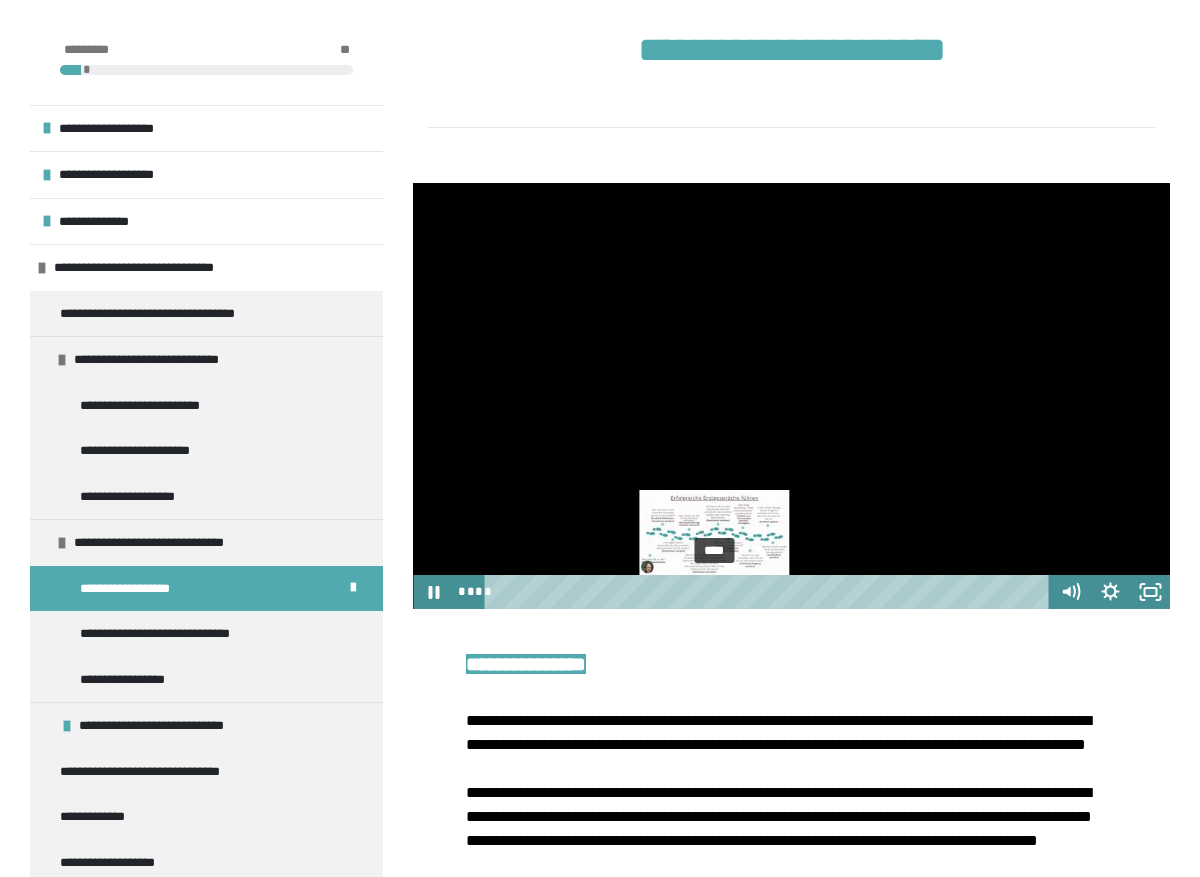 click on "****" at bounding box center [770, 592] 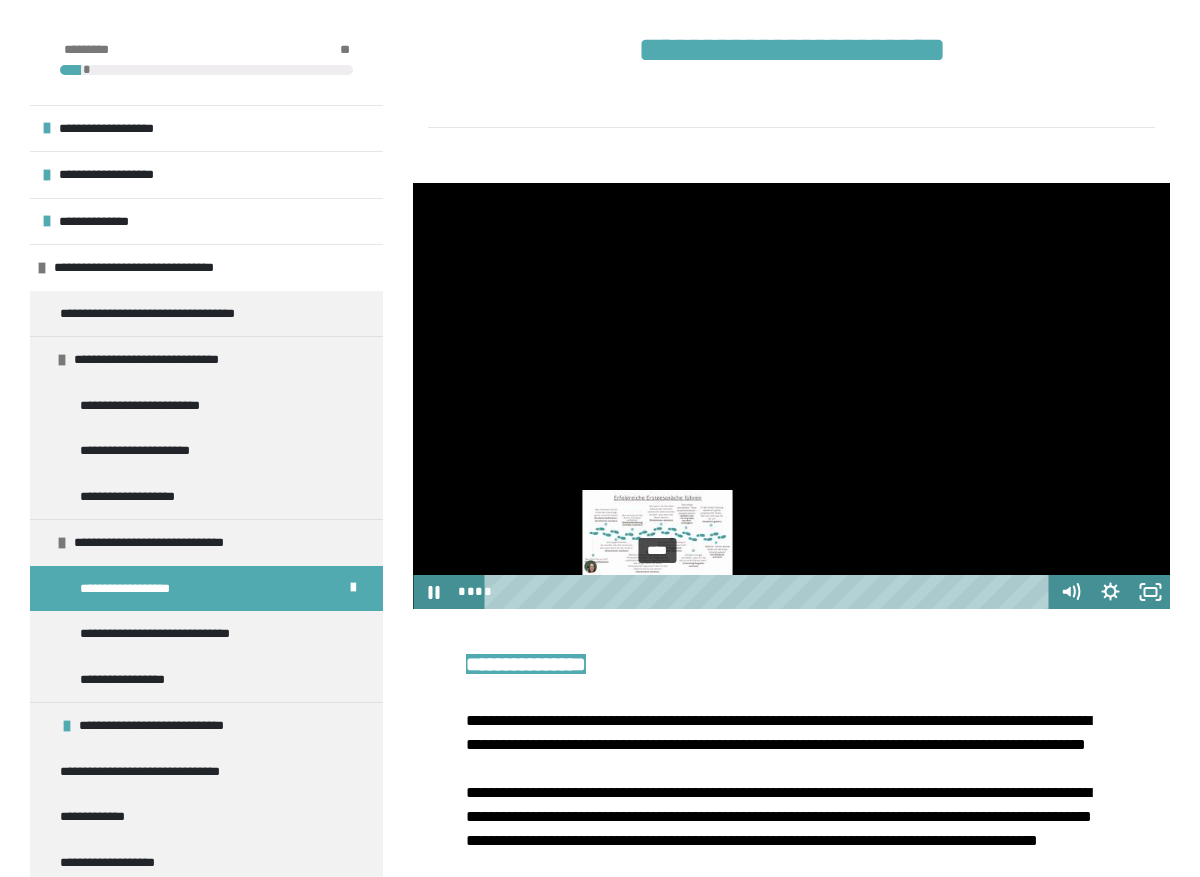 drag, startPoint x: 692, startPoint y: 596, endPoint x: 658, endPoint y: 596, distance: 34 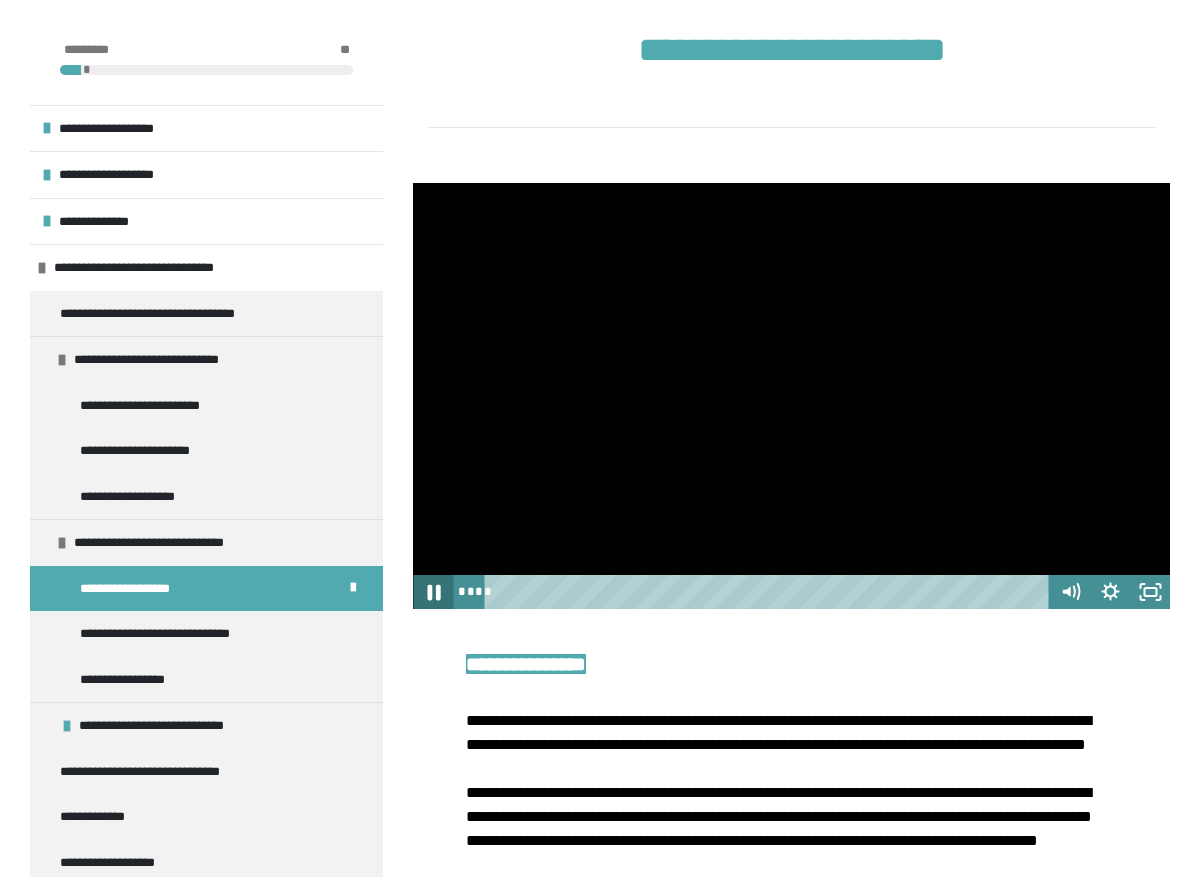 click 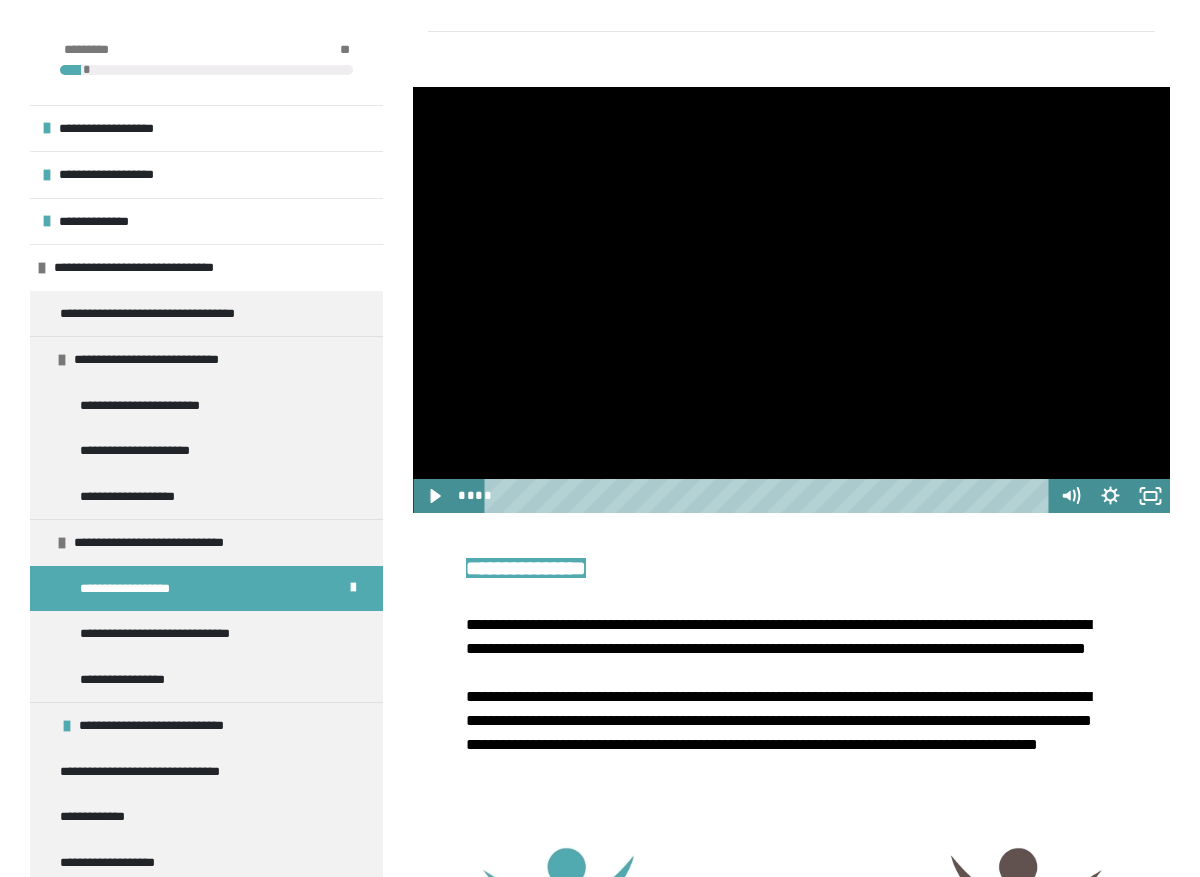 scroll, scrollTop: 441, scrollLeft: 0, axis: vertical 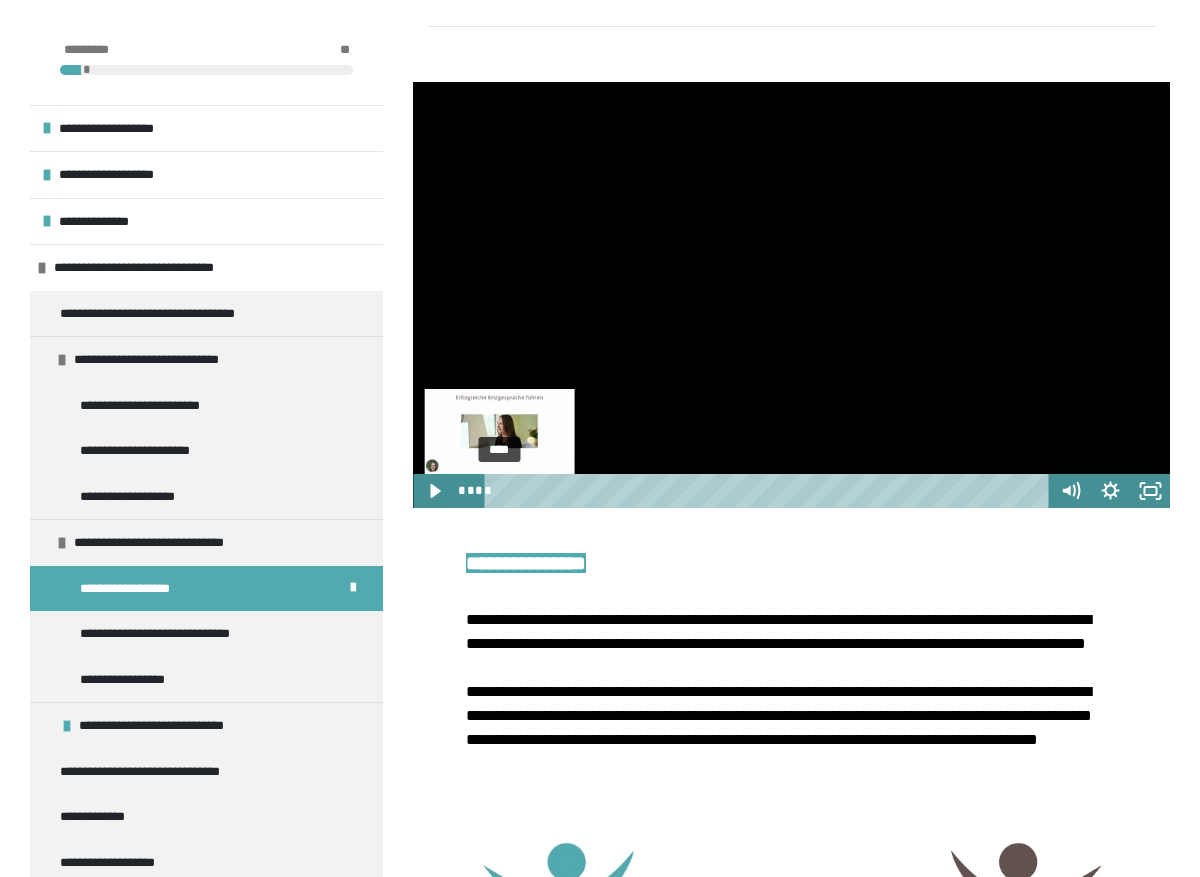 click on "****" at bounding box center [770, 491] 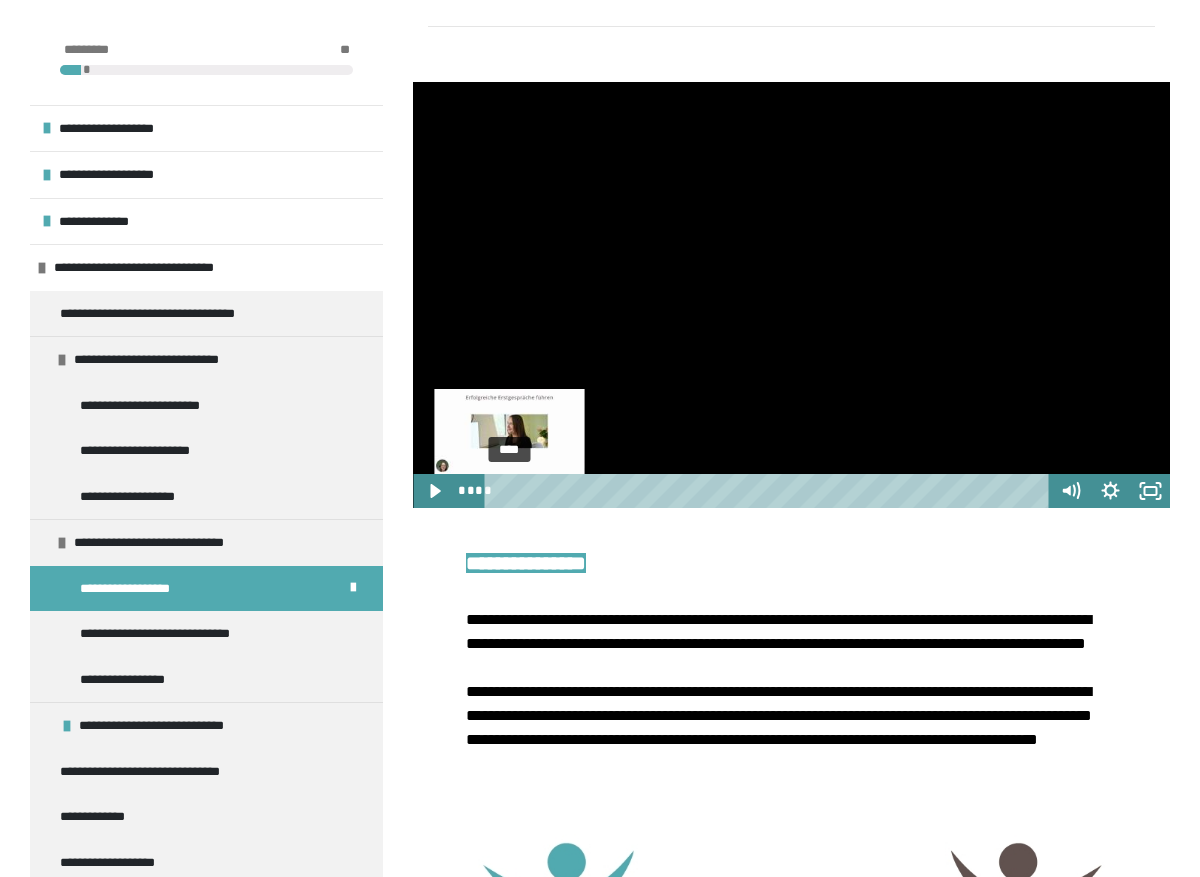 click at bounding box center [508, 490] 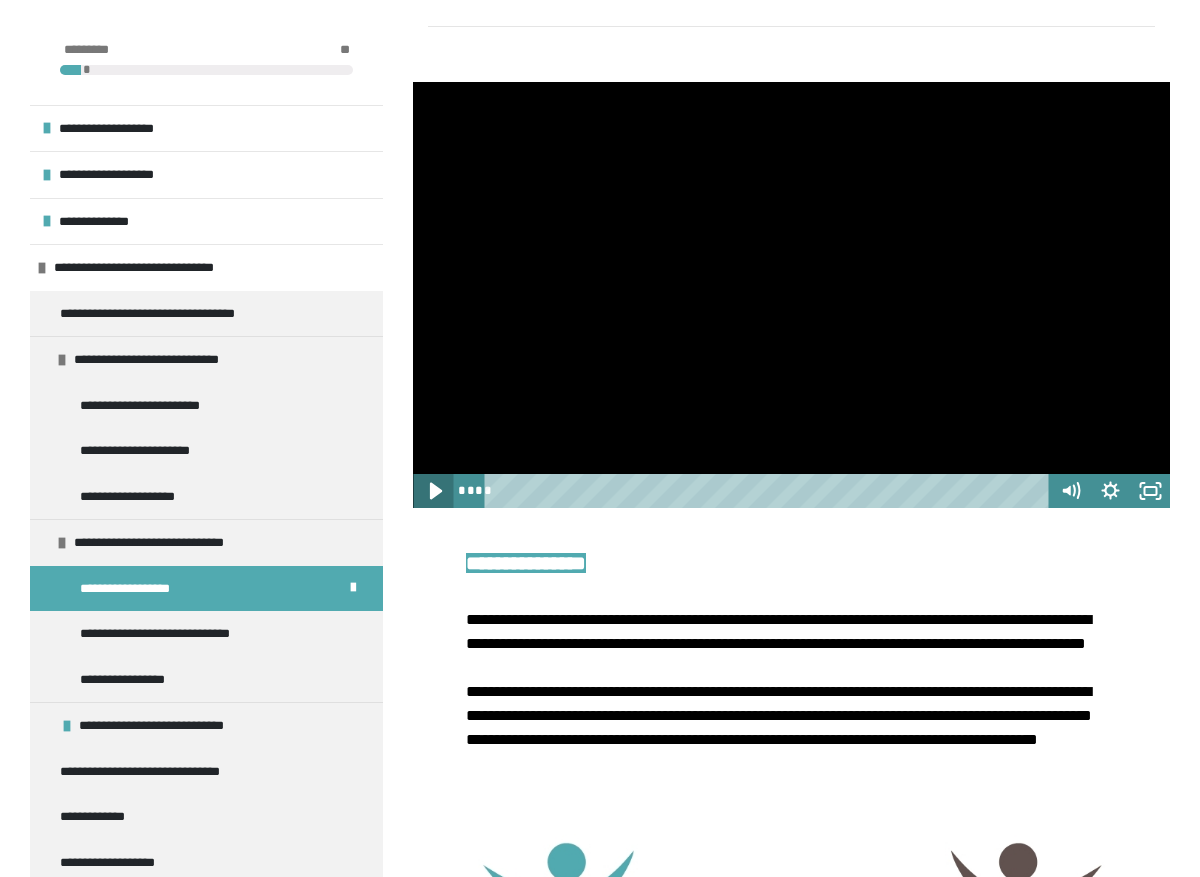 click 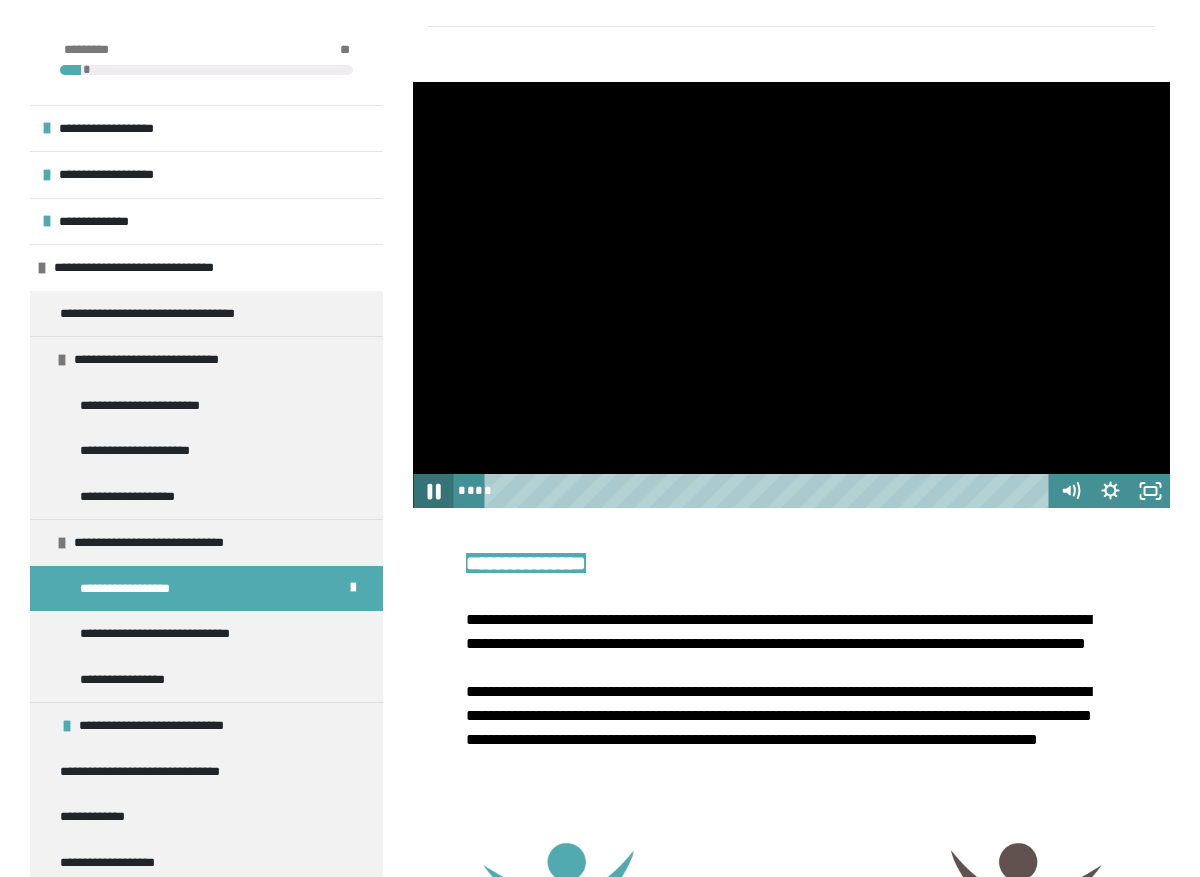 click 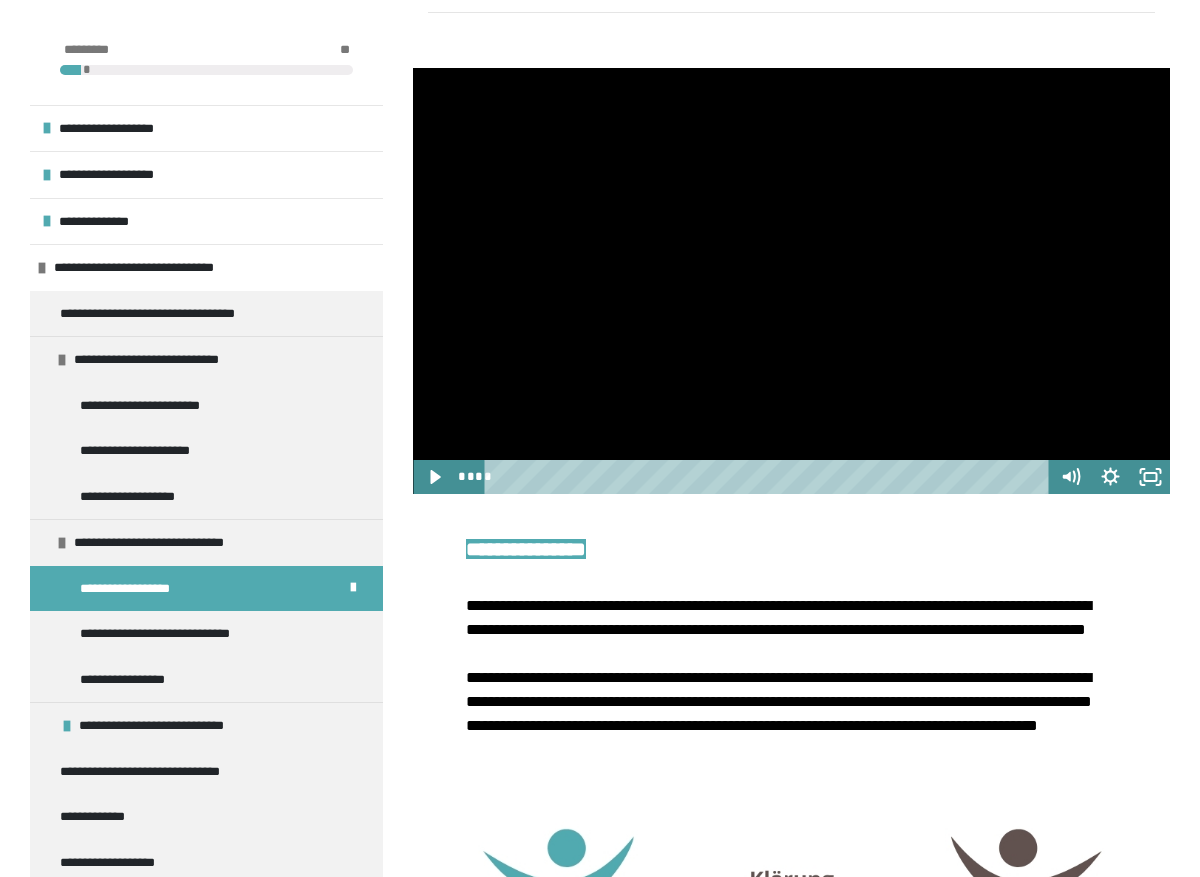 scroll, scrollTop: 460, scrollLeft: 0, axis: vertical 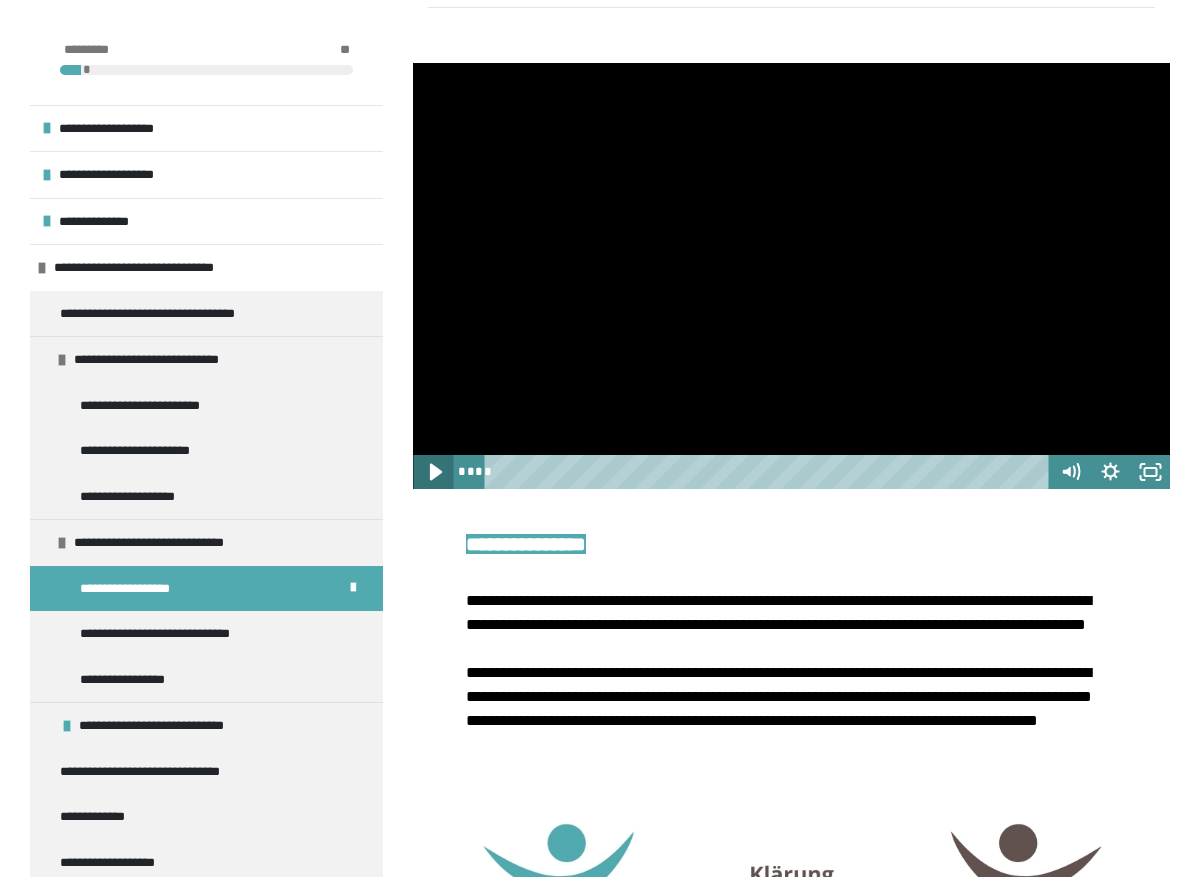 click 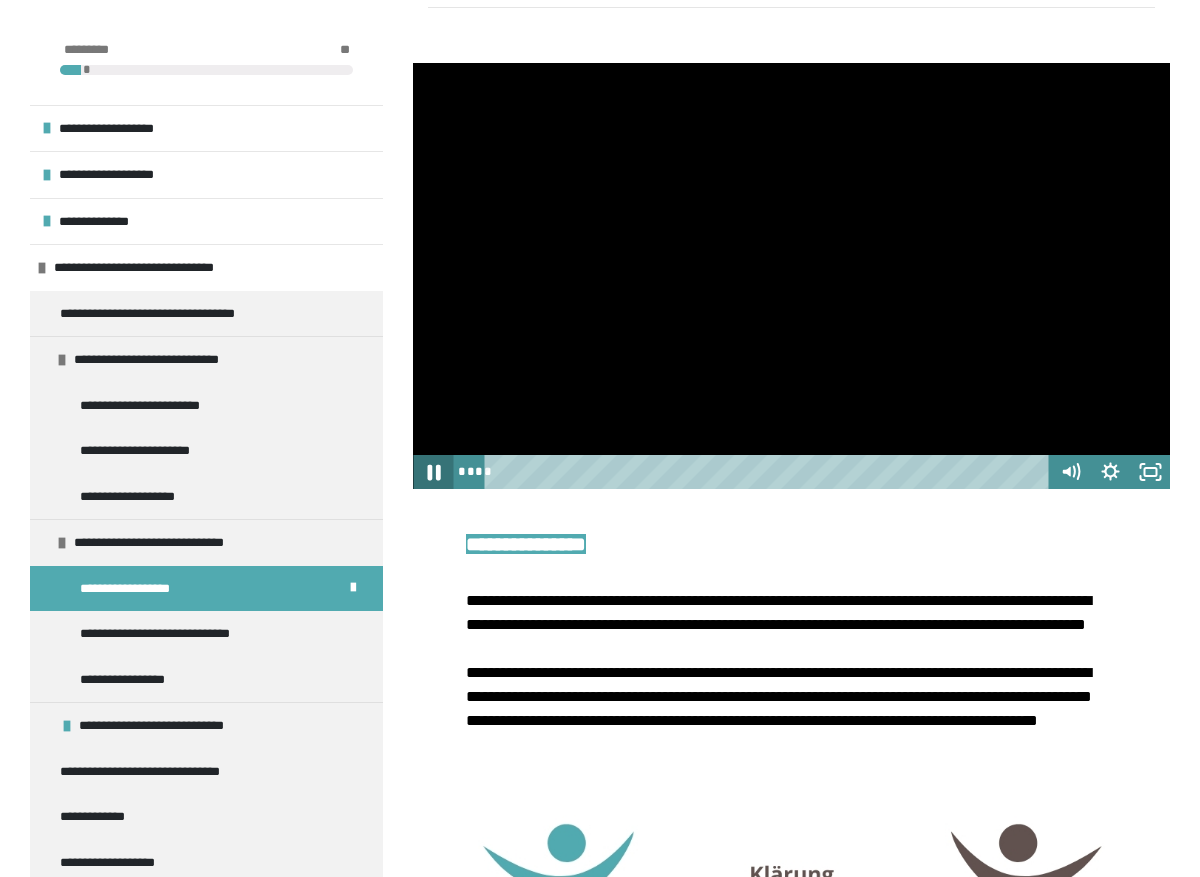 click 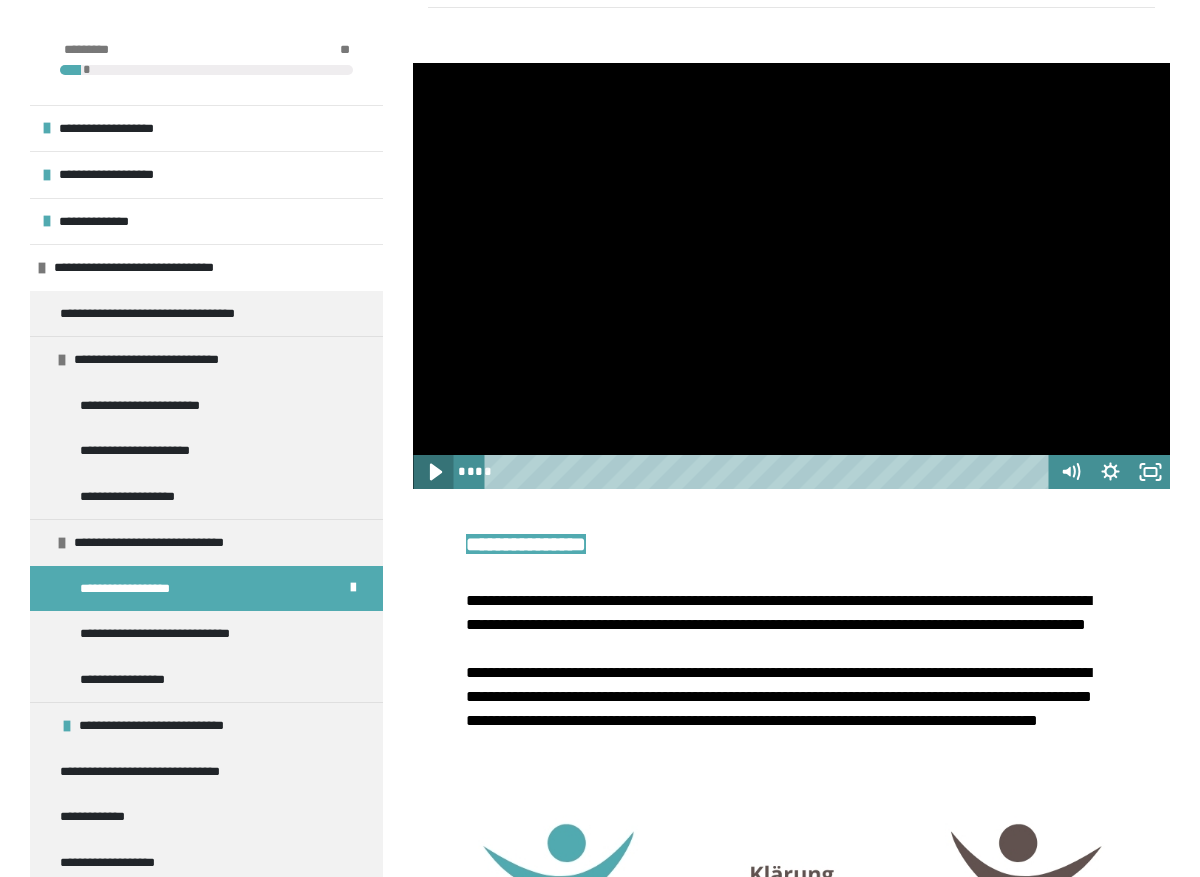 click 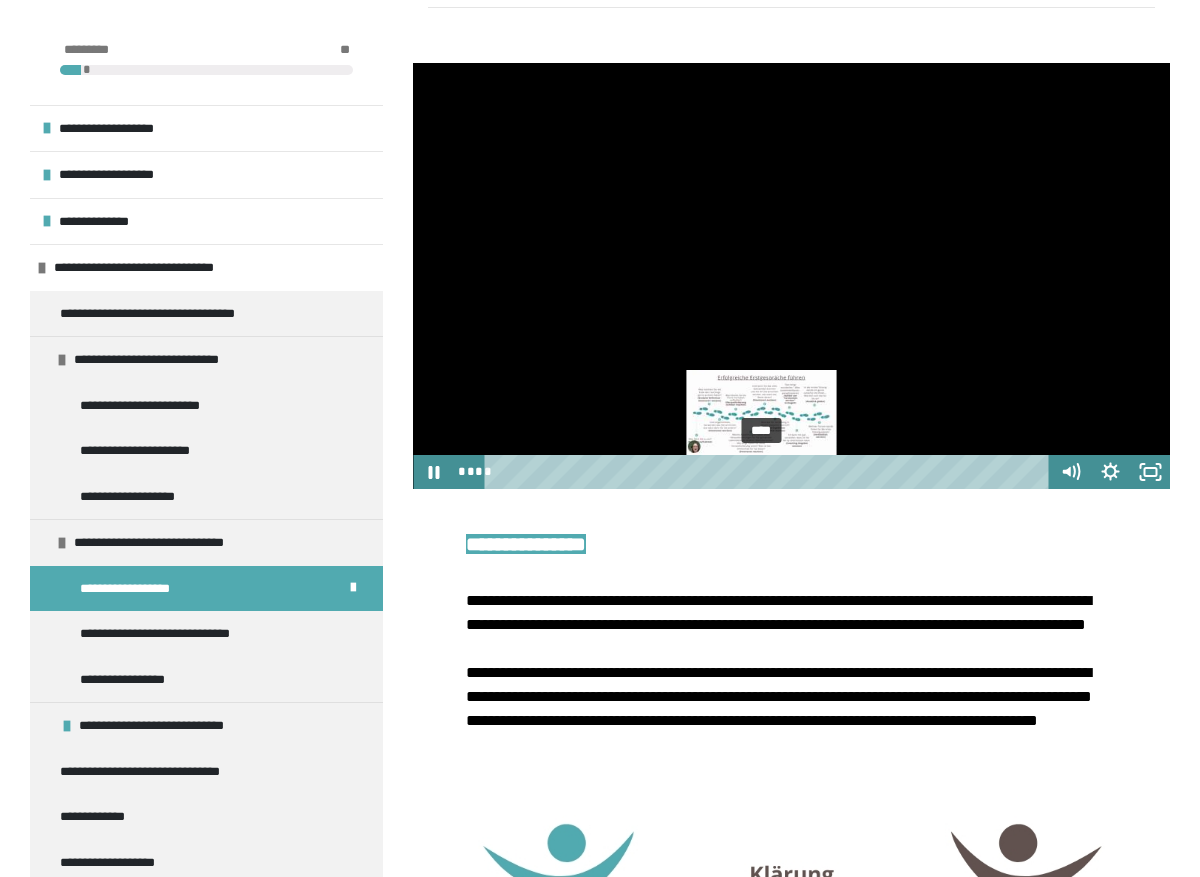 drag, startPoint x: 777, startPoint y: 471, endPoint x: 761, endPoint y: 473, distance: 16.124516 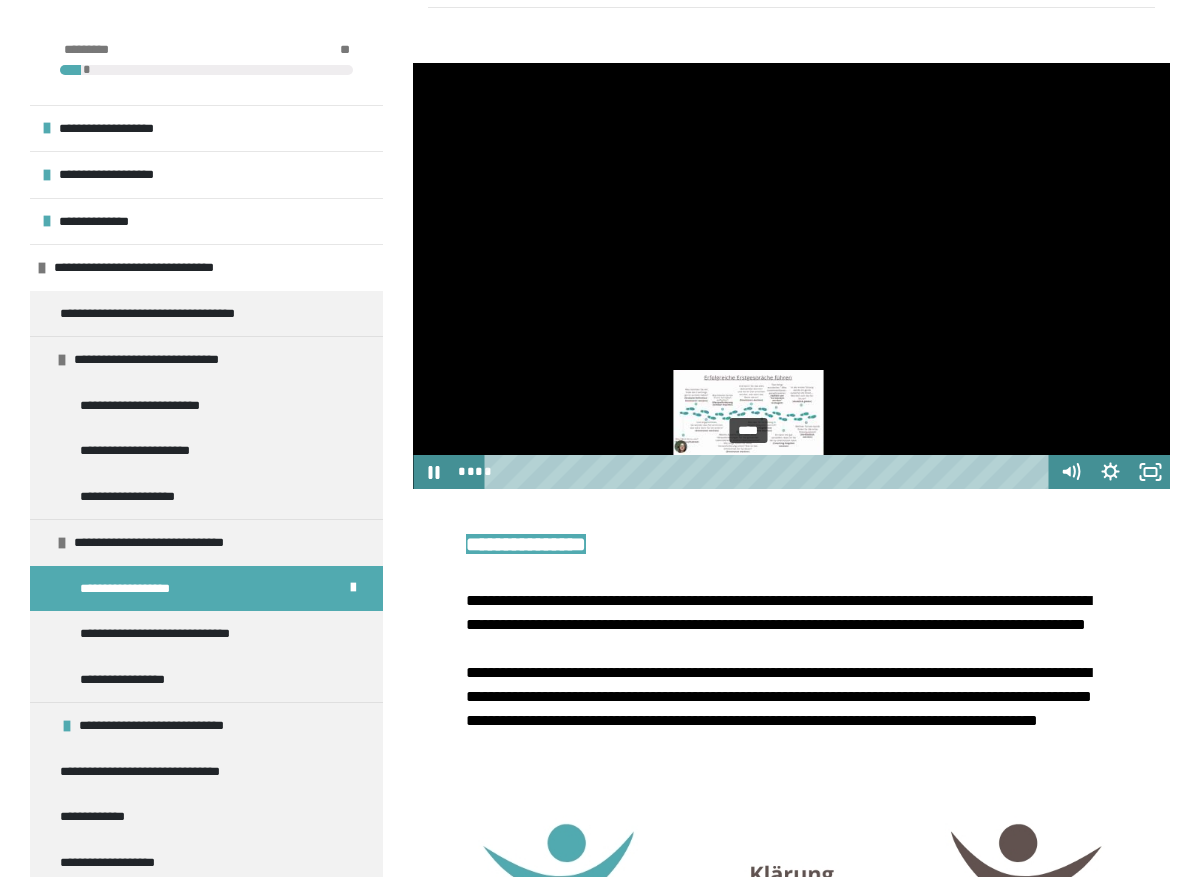 drag, startPoint x: 761, startPoint y: 473, endPoint x: 749, endPoint y: 473, distance: 12 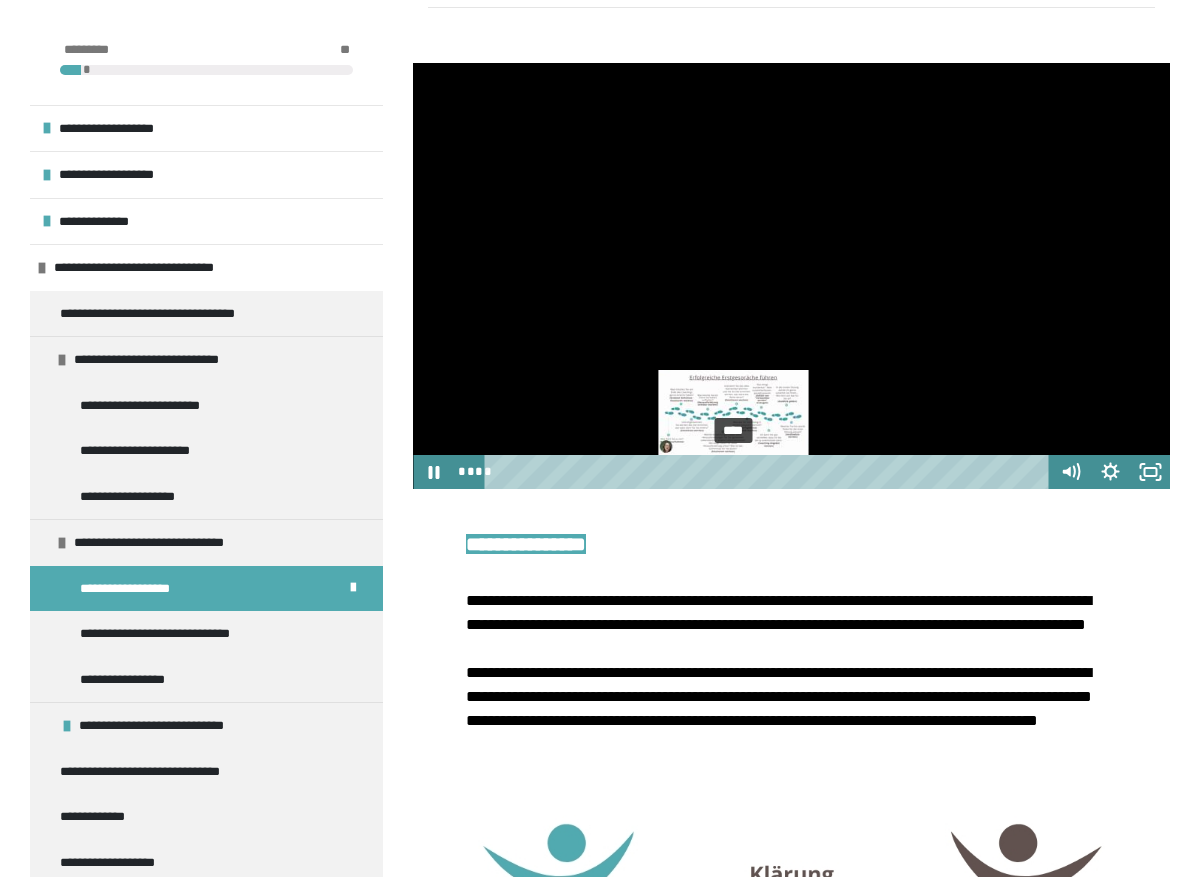 drag, startPoint x: 749, startPoint y: 473, endPoint x: 734, endPoint y: 475, distance: 15.132746 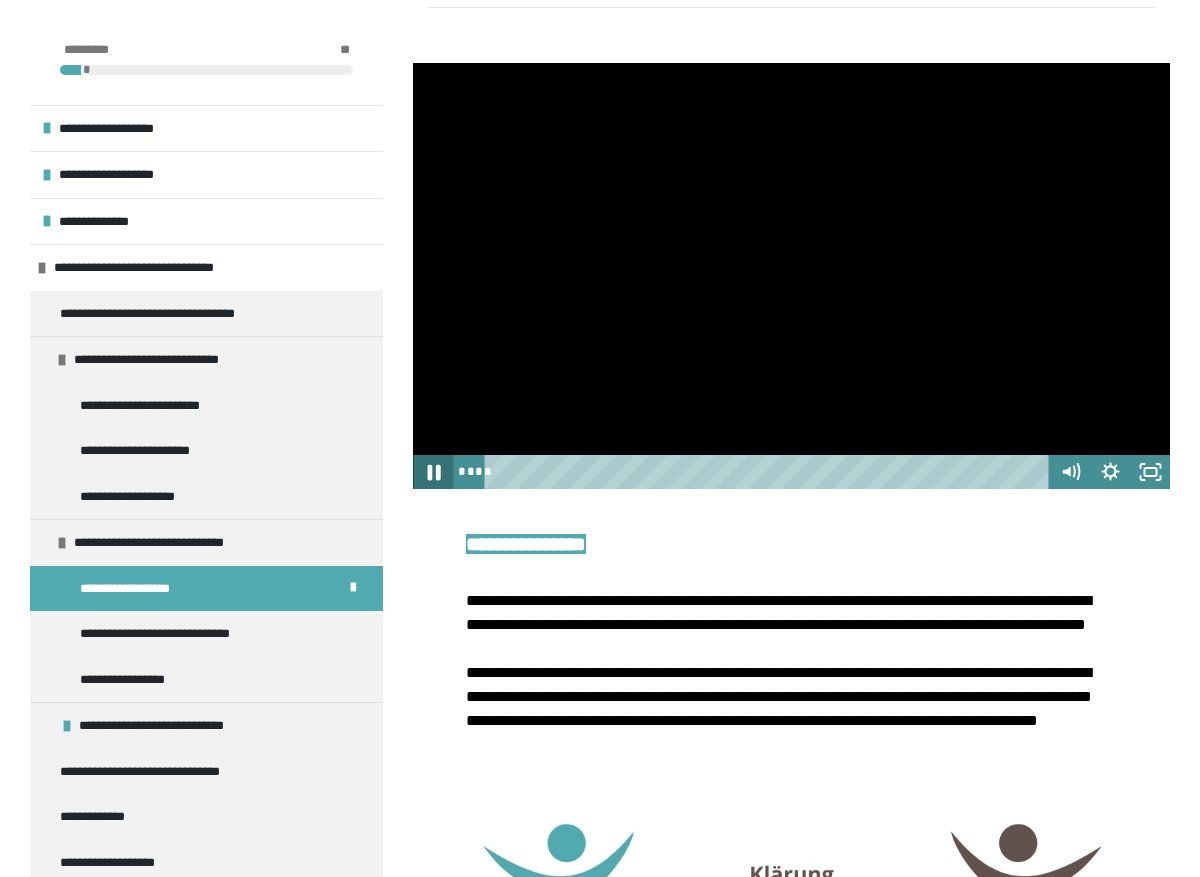 click 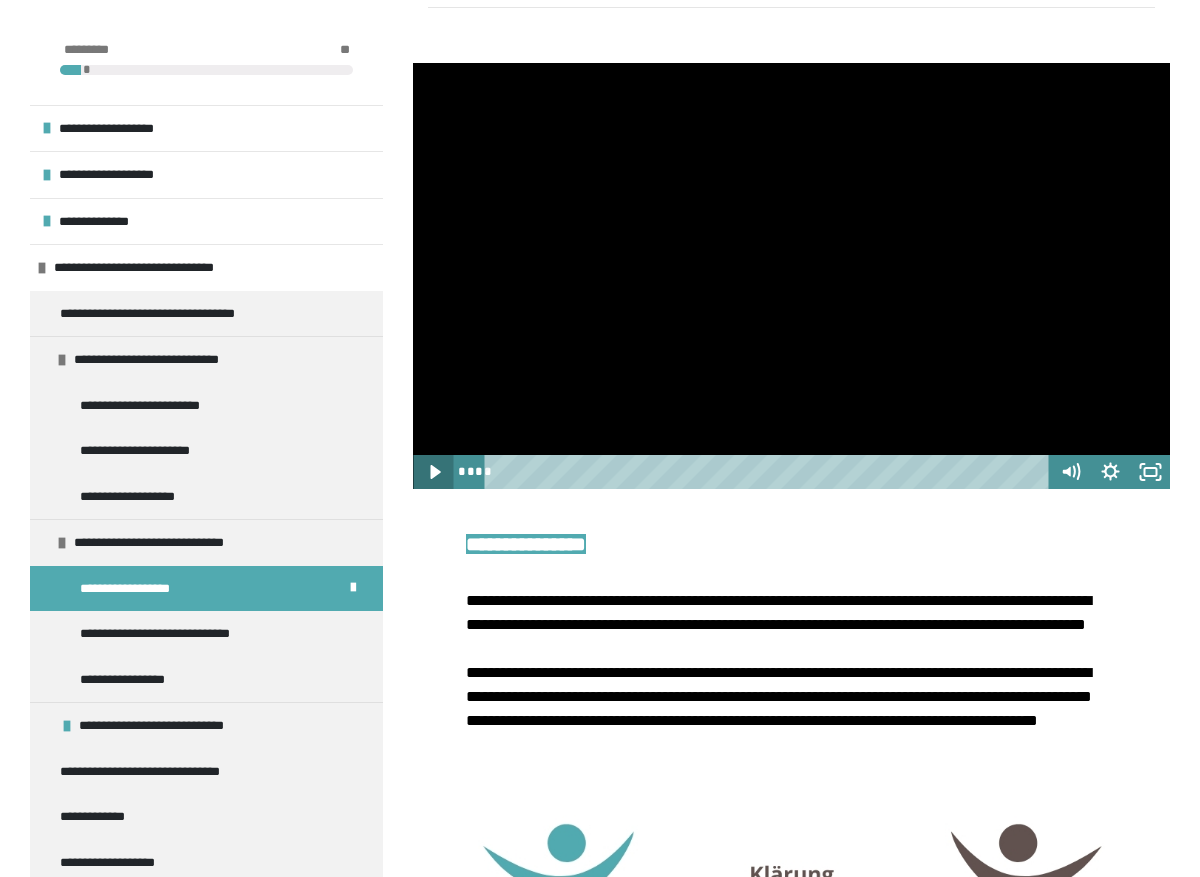 click 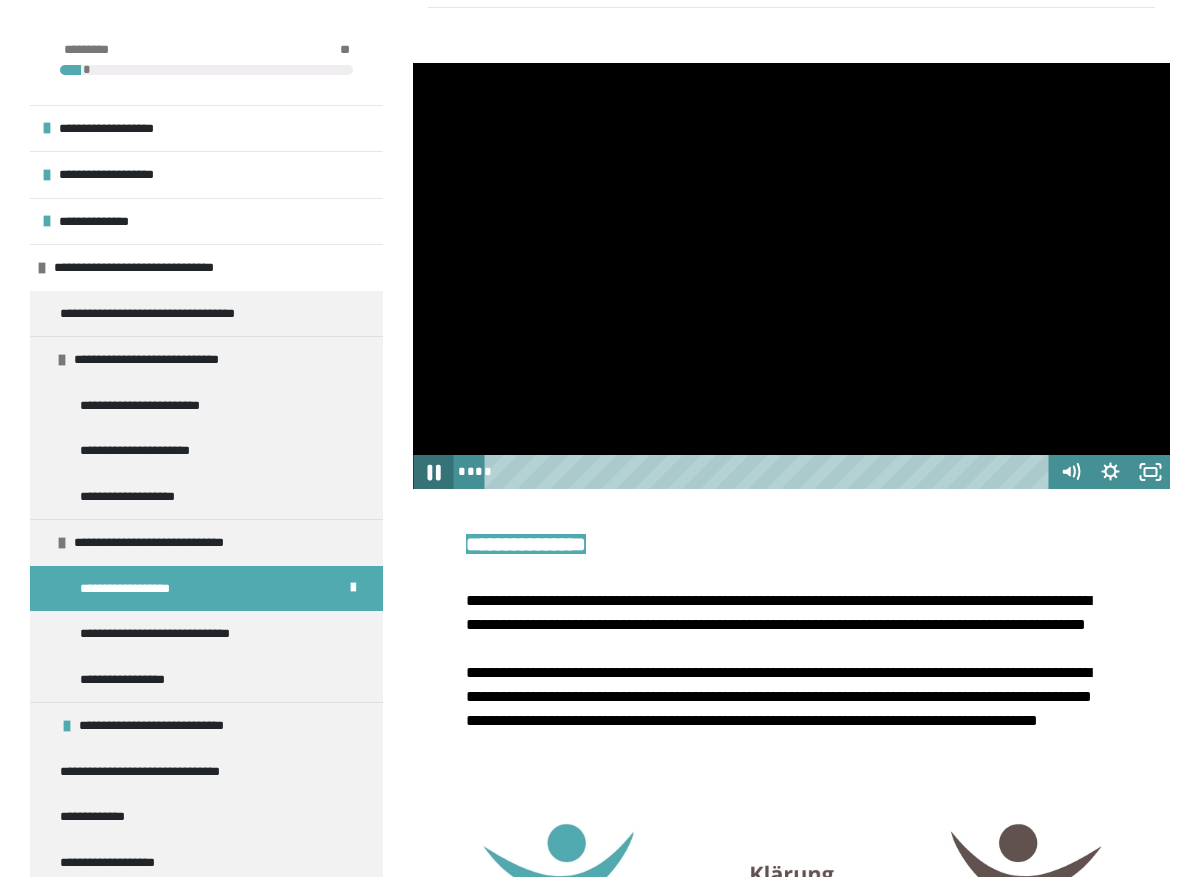 click 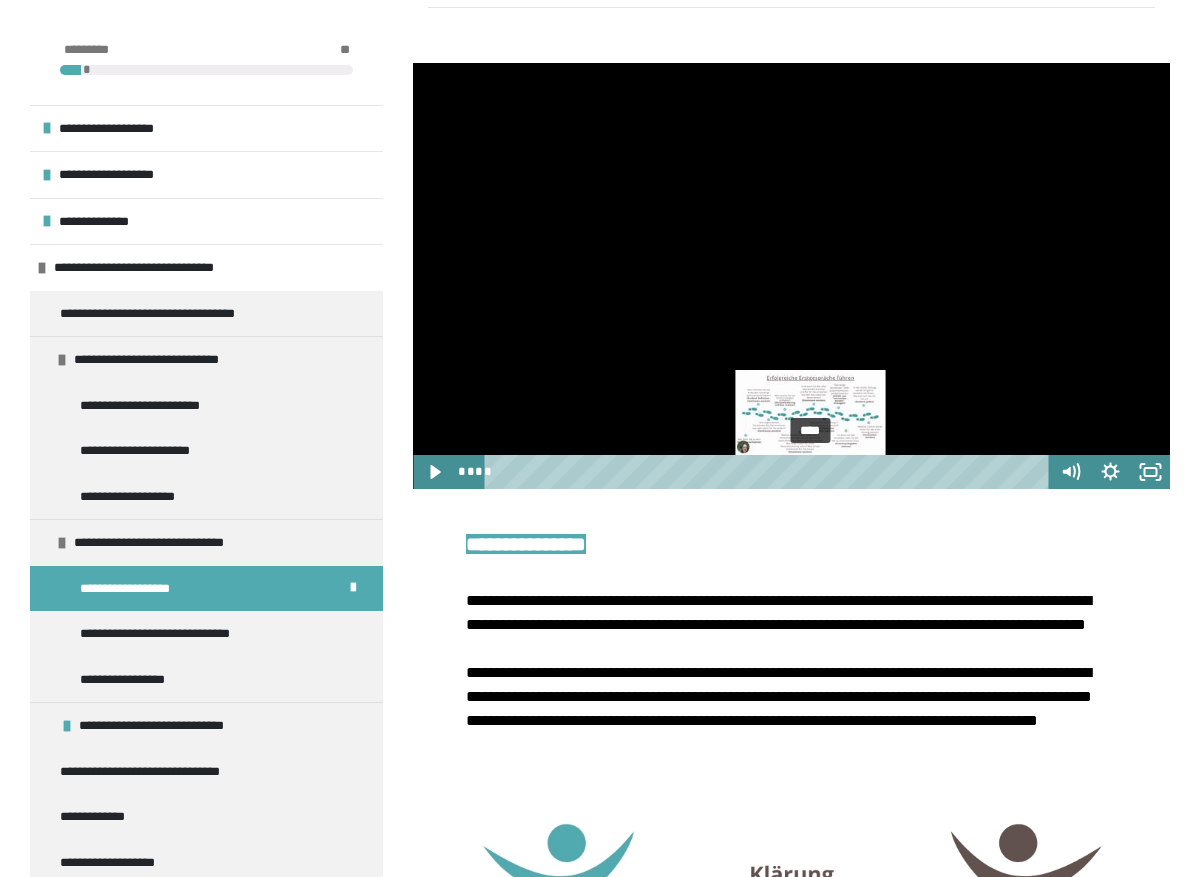 drag, startPoint x: 823, startPoint y: 471, endPoint x: 811, endPoint y: 472, distance: 12.0415945 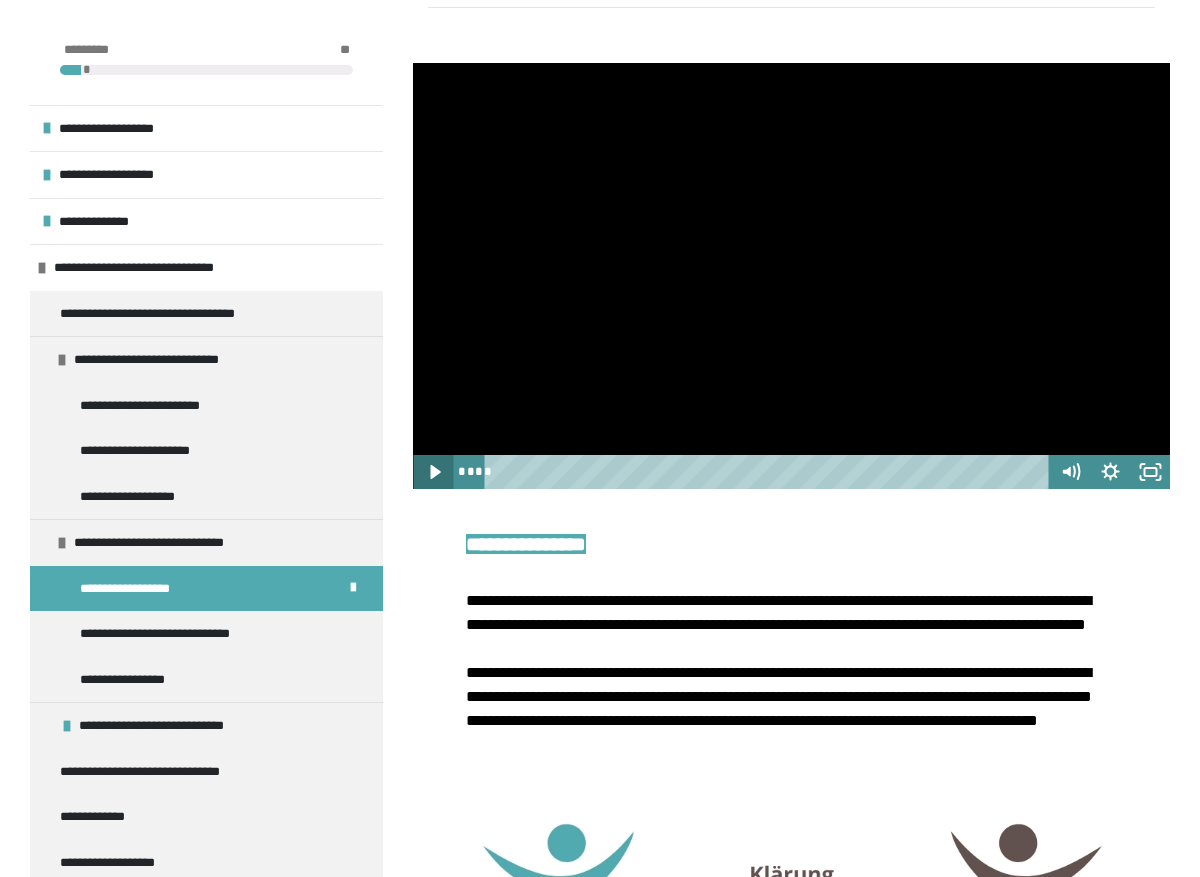 click 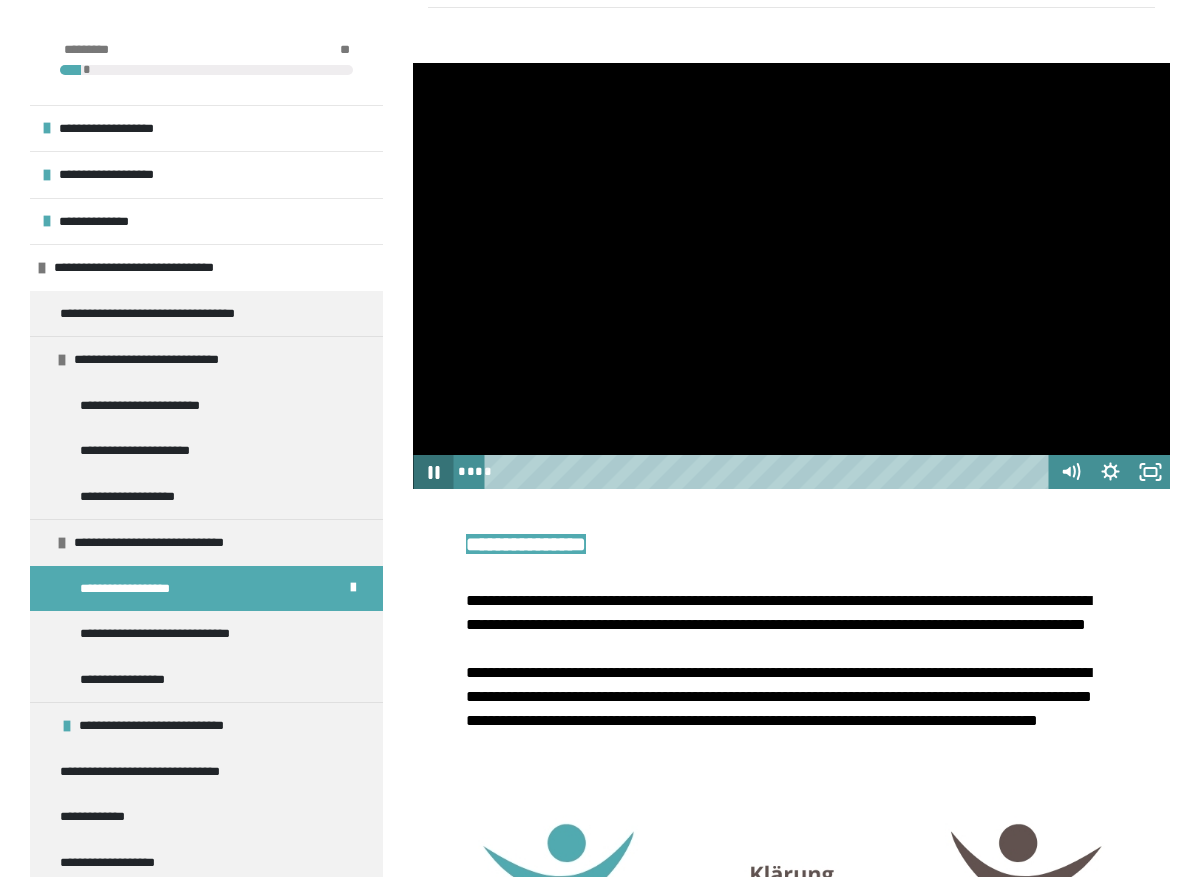 click 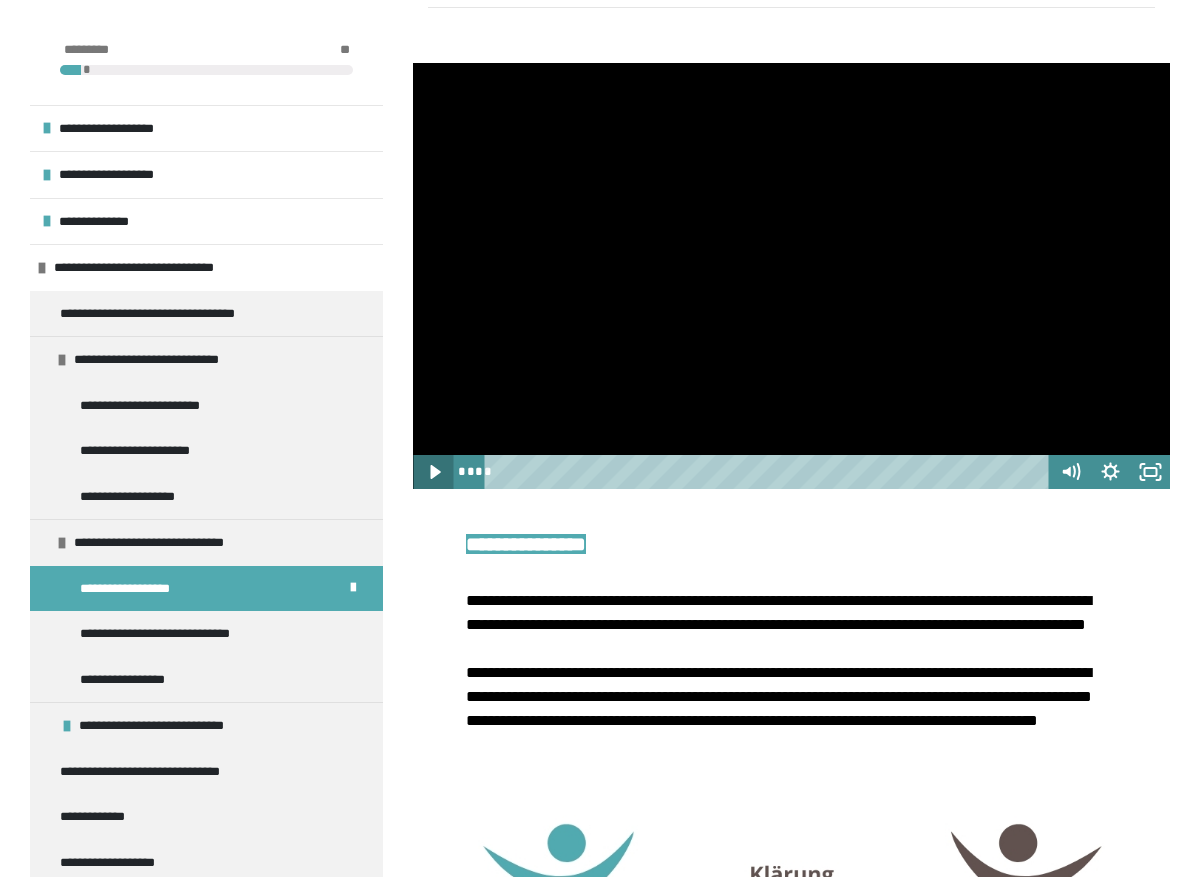 click 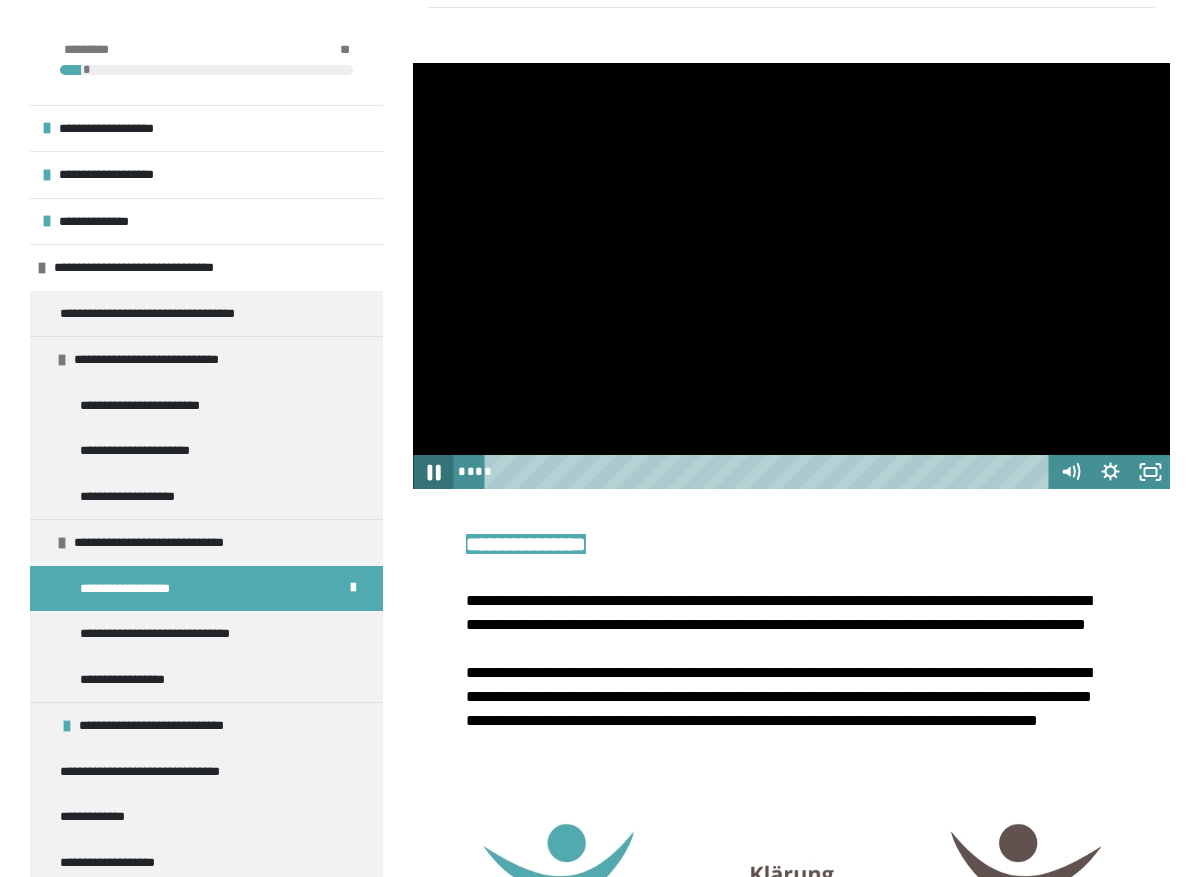 click 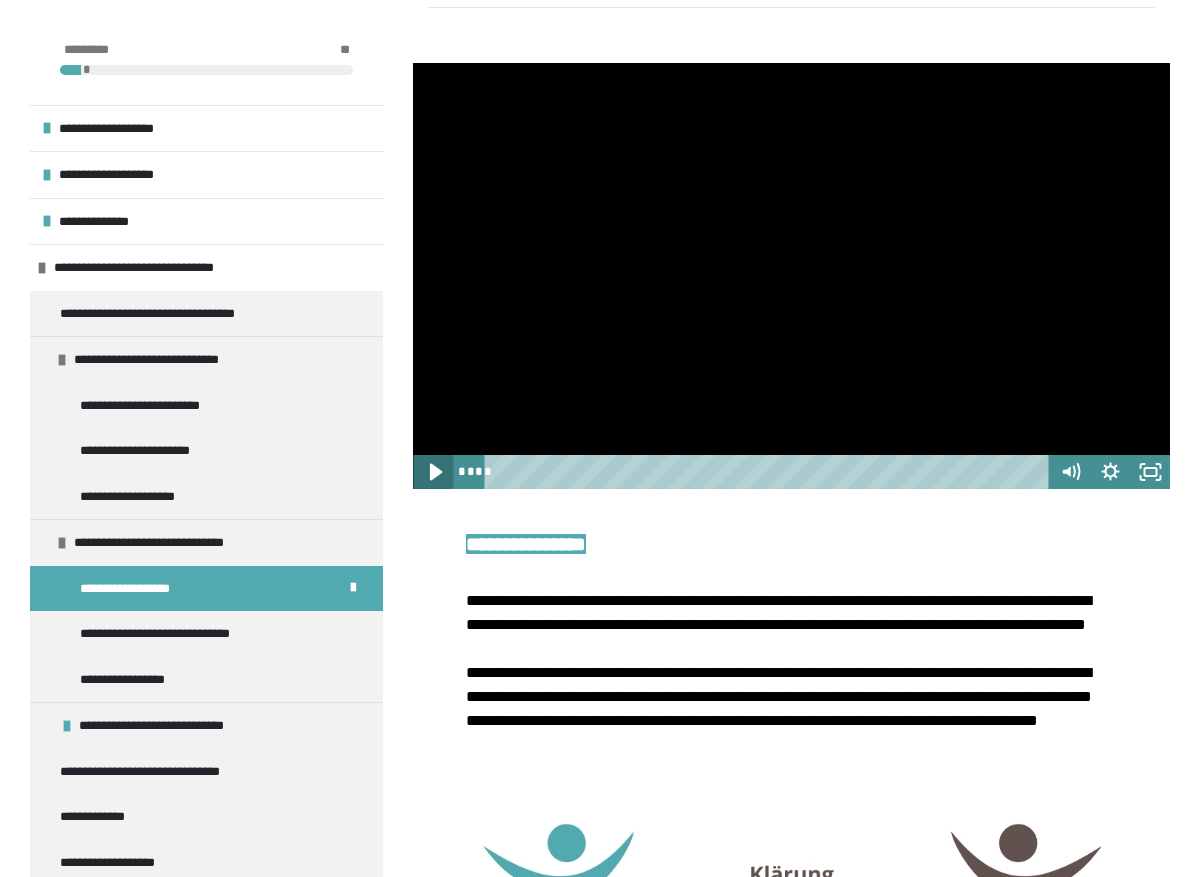 click 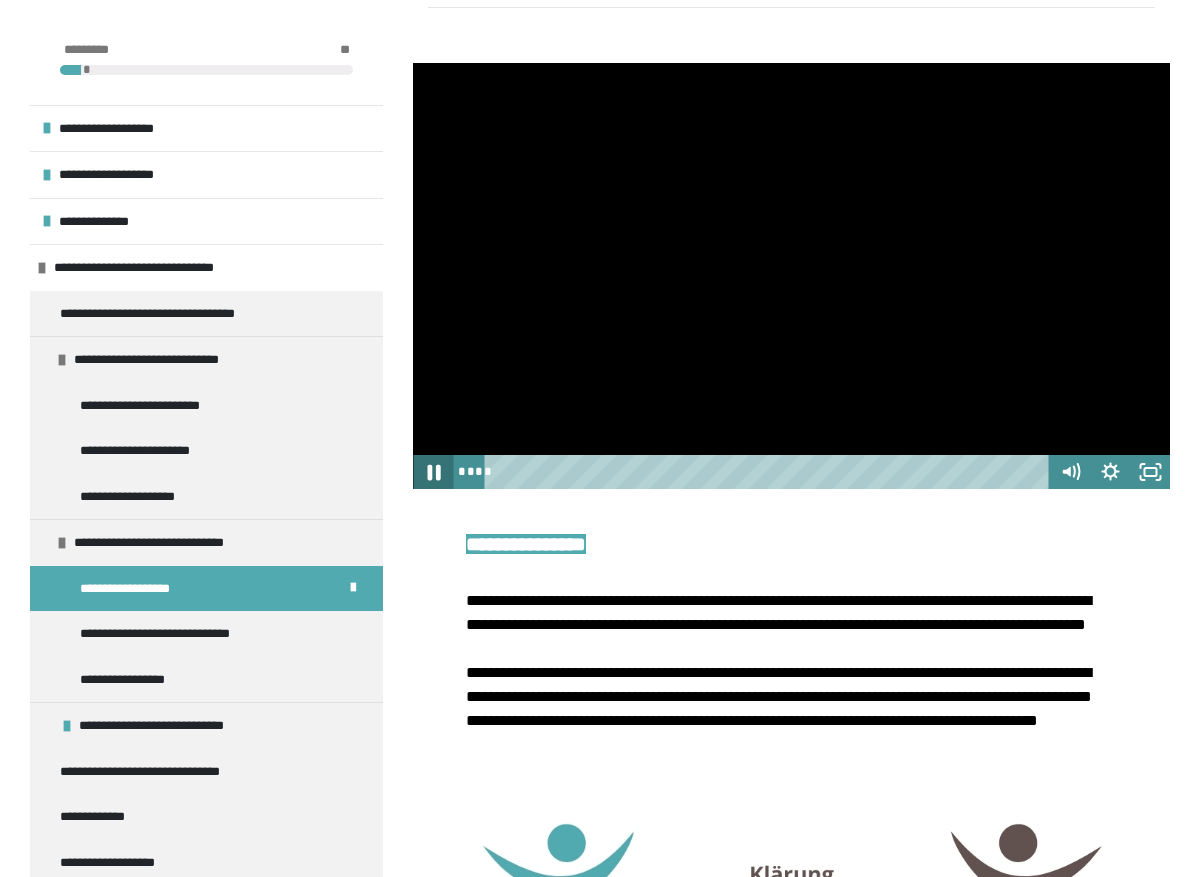 click 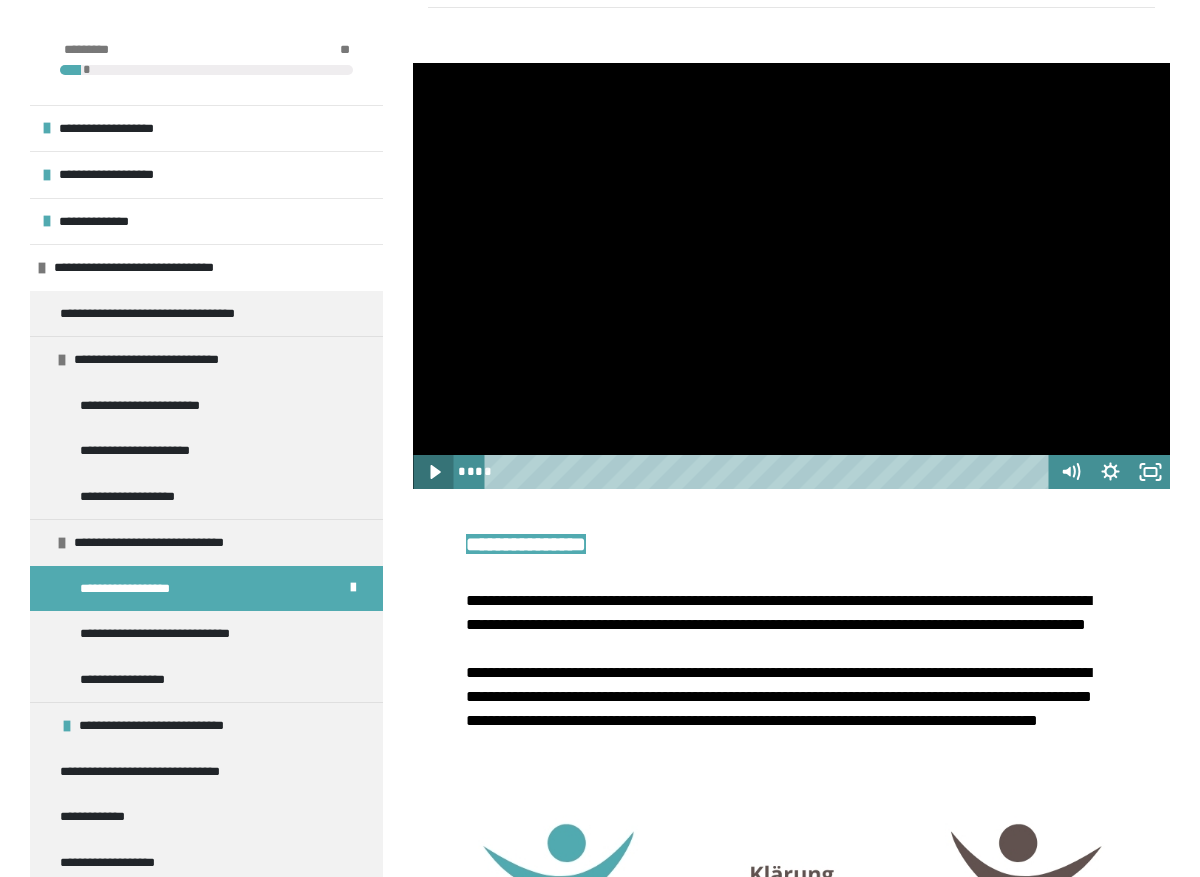click 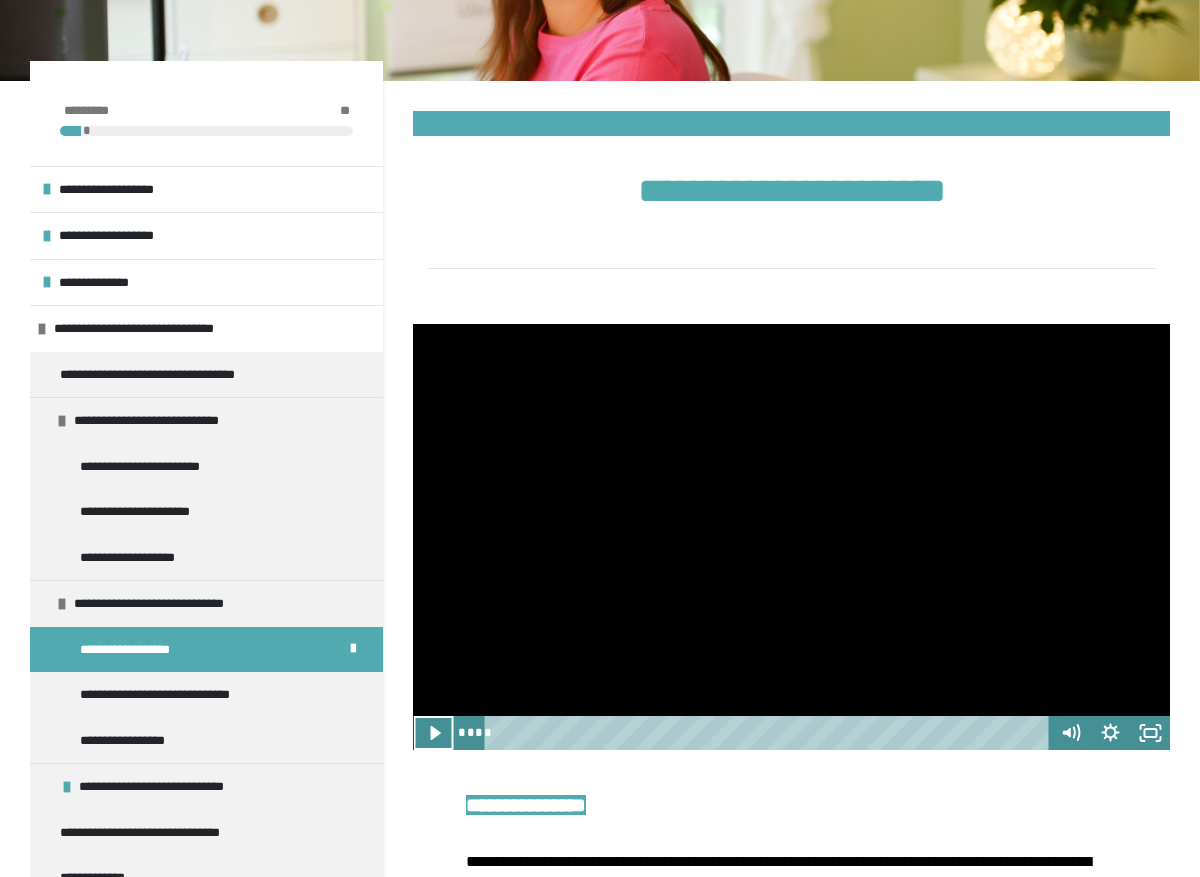 scroll, scrollTop: 201, scrollLeft: 0, axis: vertical 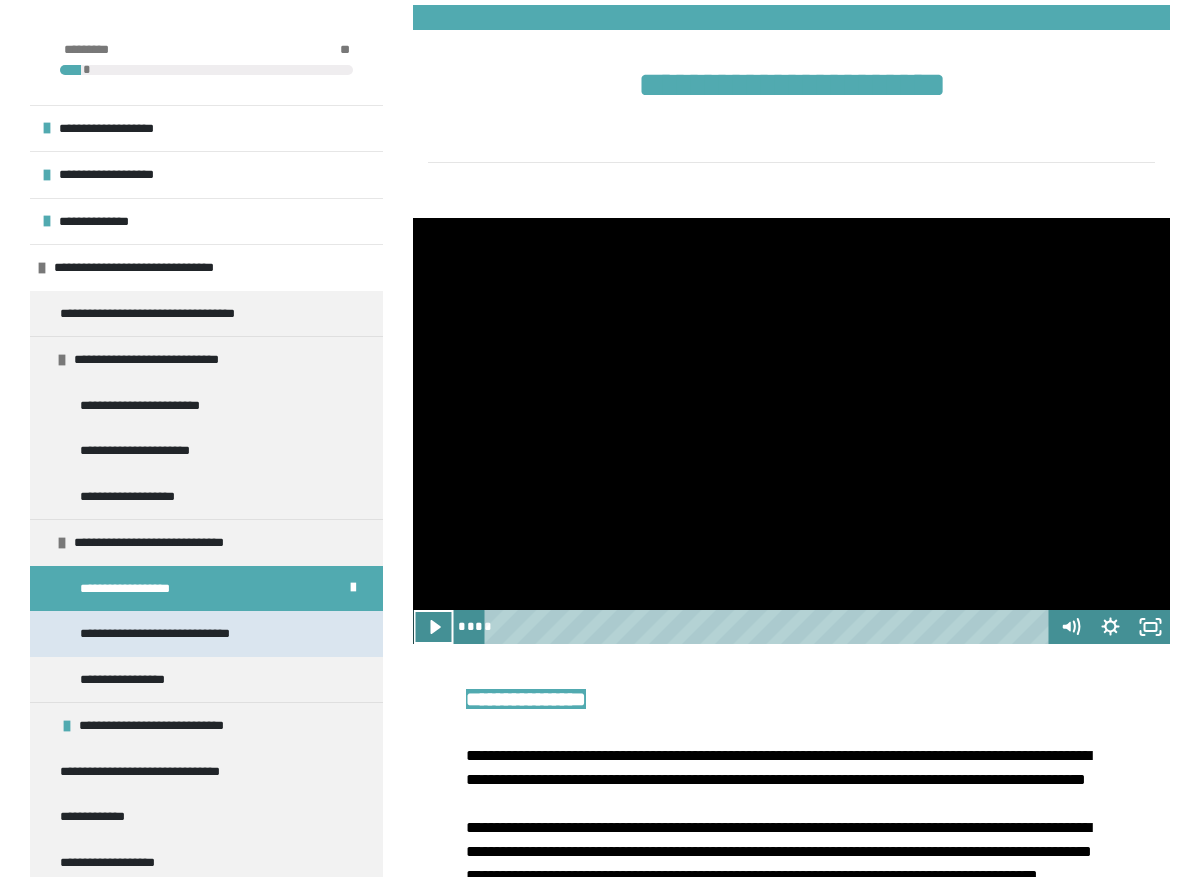click on "**********" at bounding box center (171, 634) 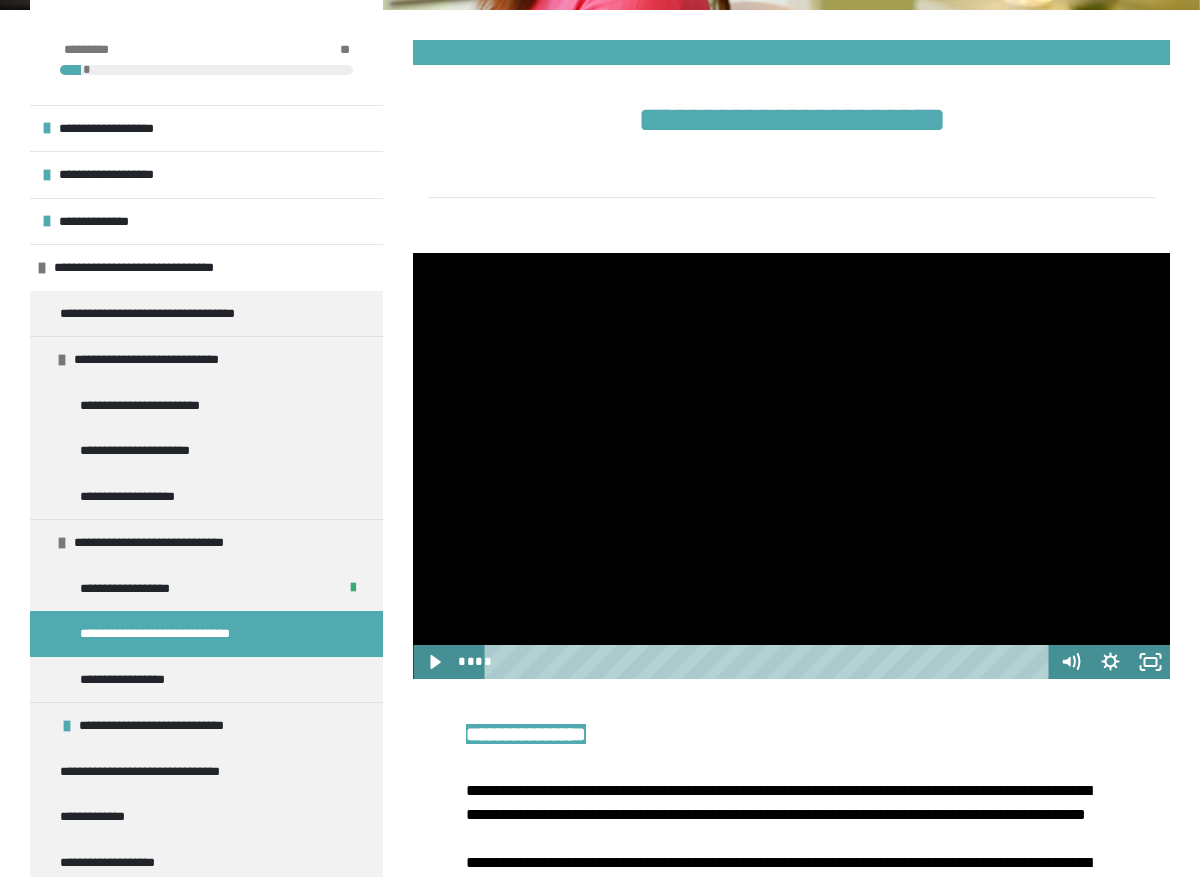 scroll, scrollTop: 0, scrollLeft: 0, axis: both 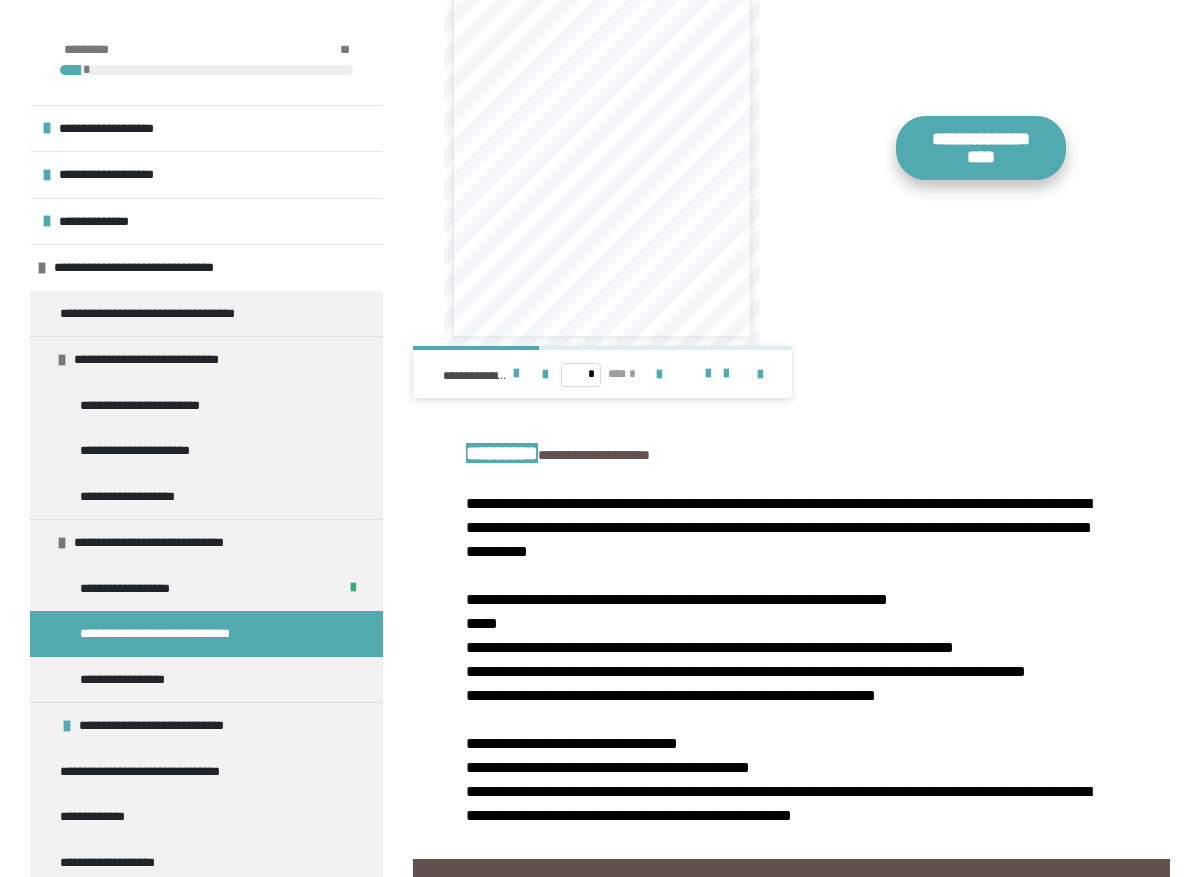 click on "**********" at bounding box center [981, 148] 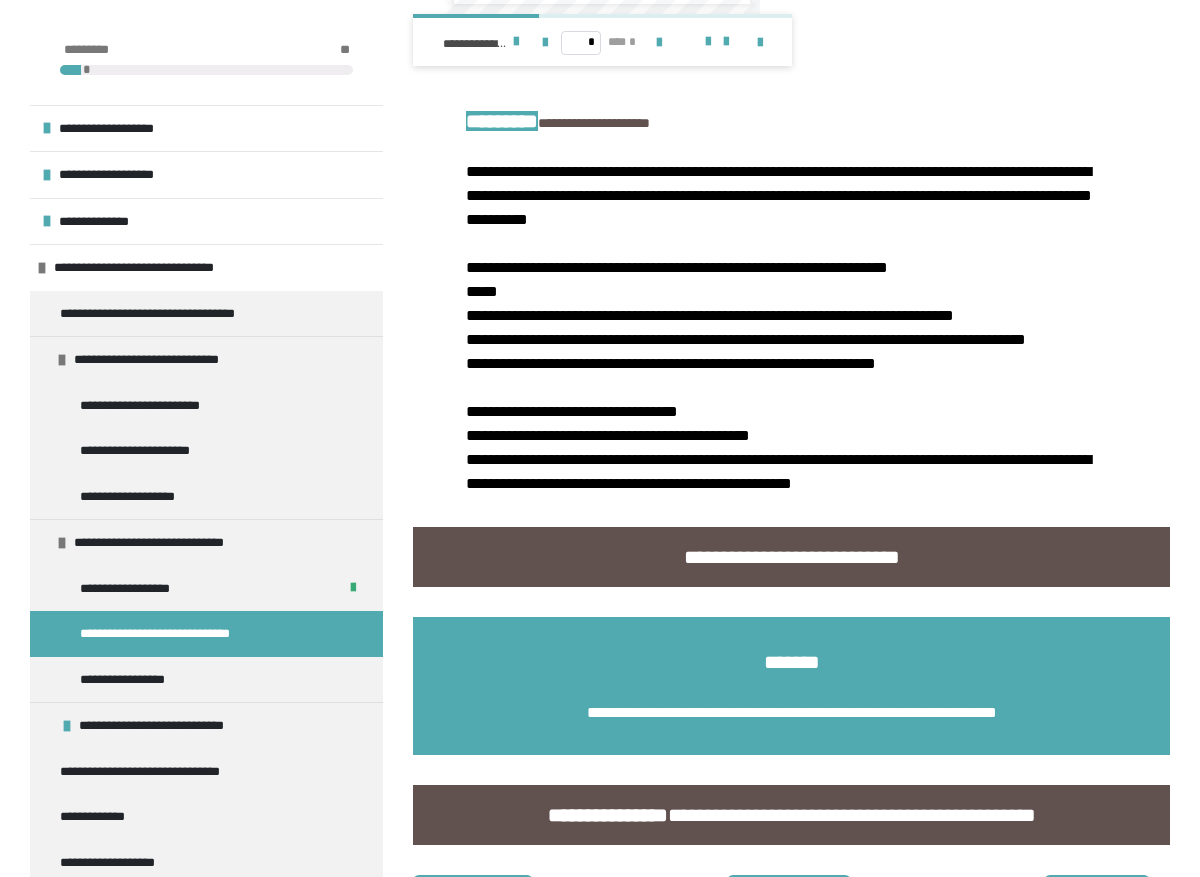 scroll, scrollTop: 1930, scrollLeft: 0, axis: vertical 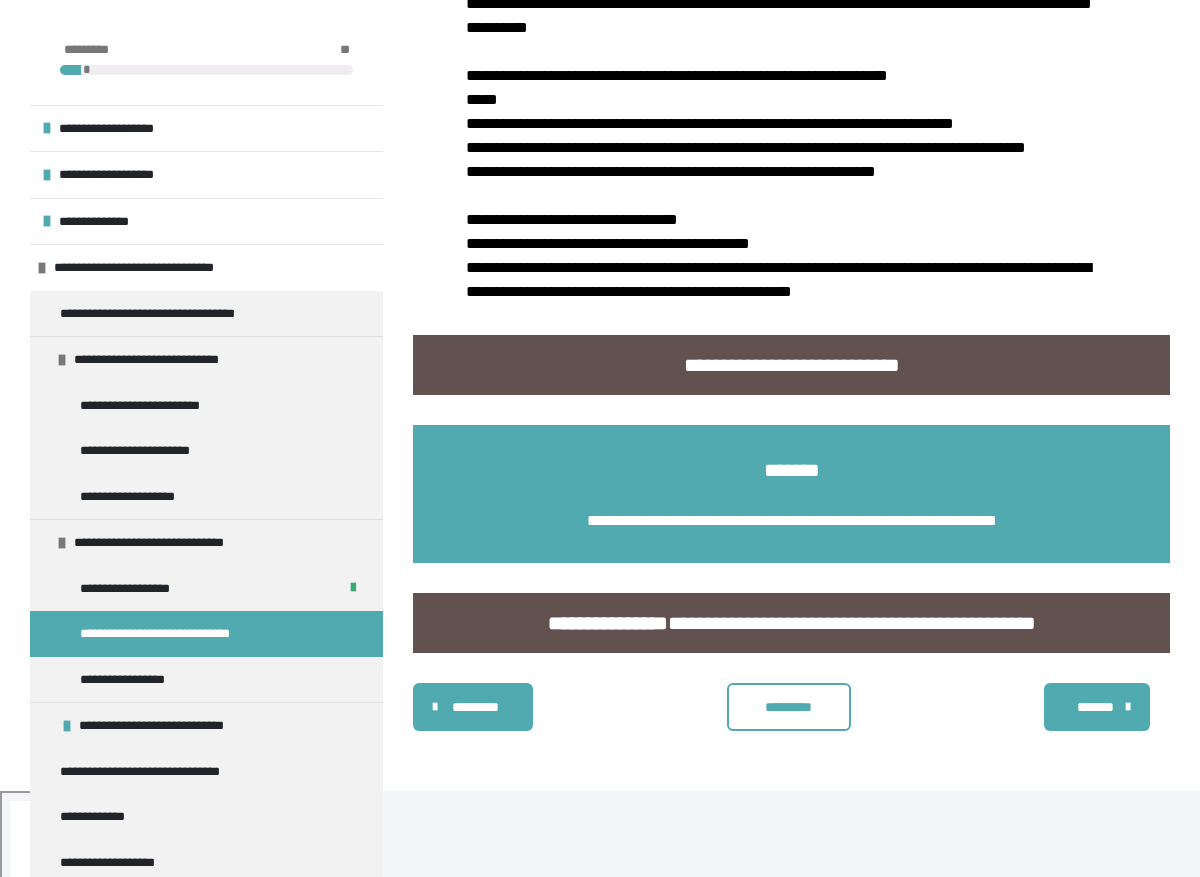 click on "*********" at bounding box center (789, 707) 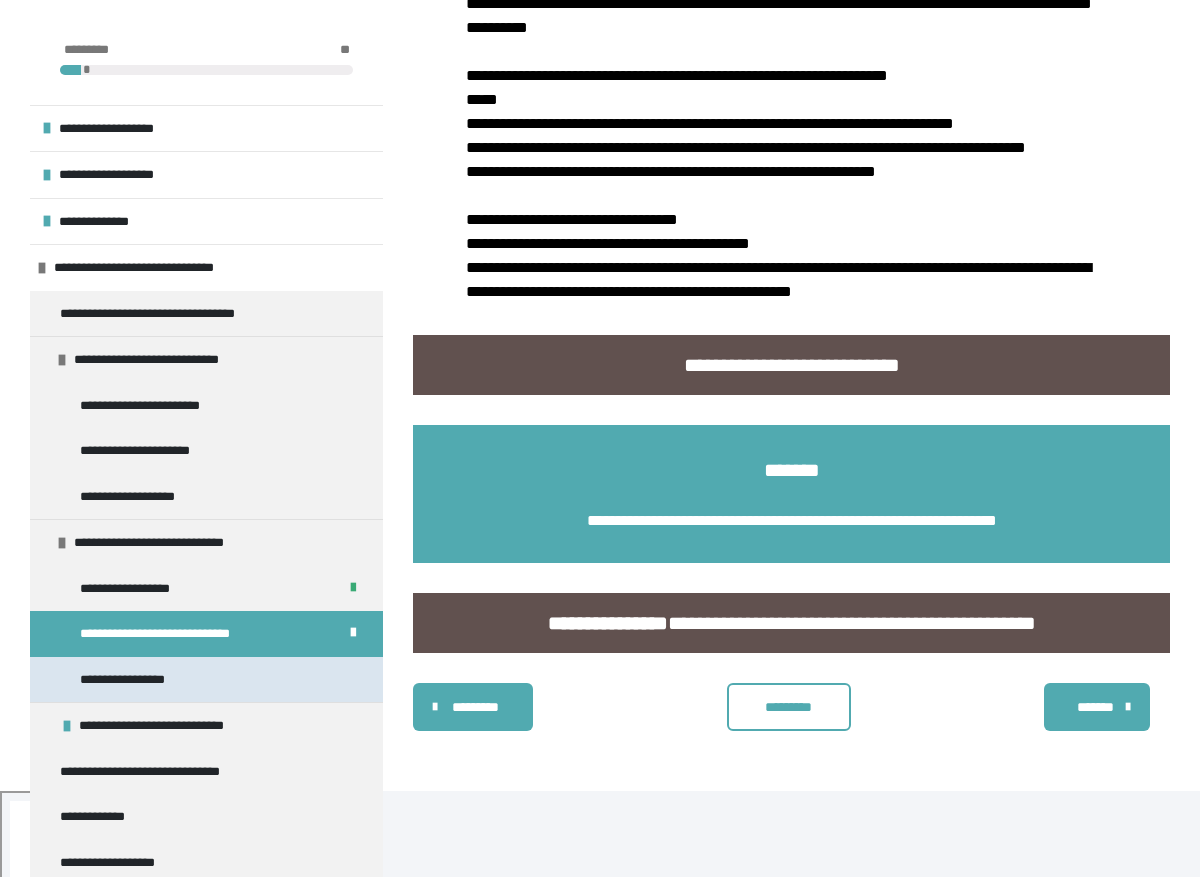 click on "**********" at bounding box center [136, 680] 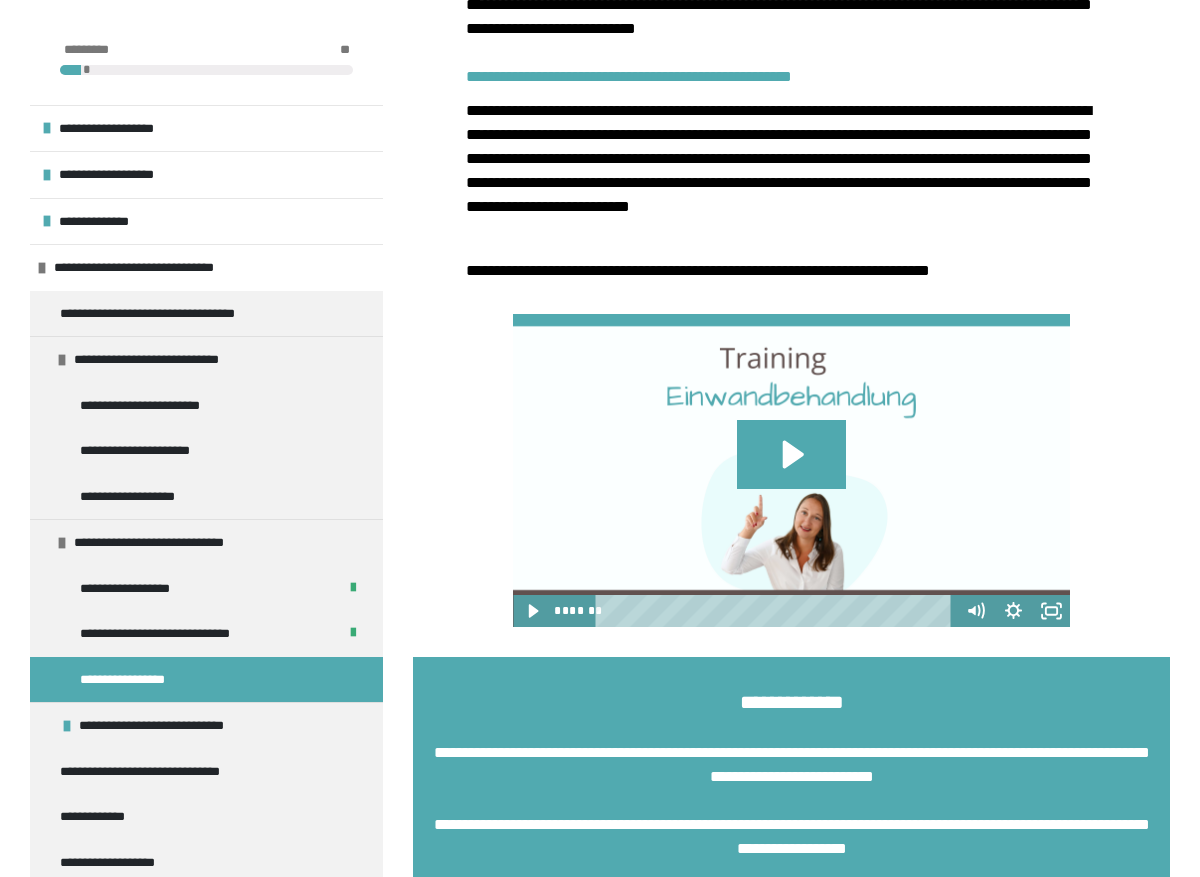 scroll, scrollTop: 1165, scrollLeft: 0, axis: vertical 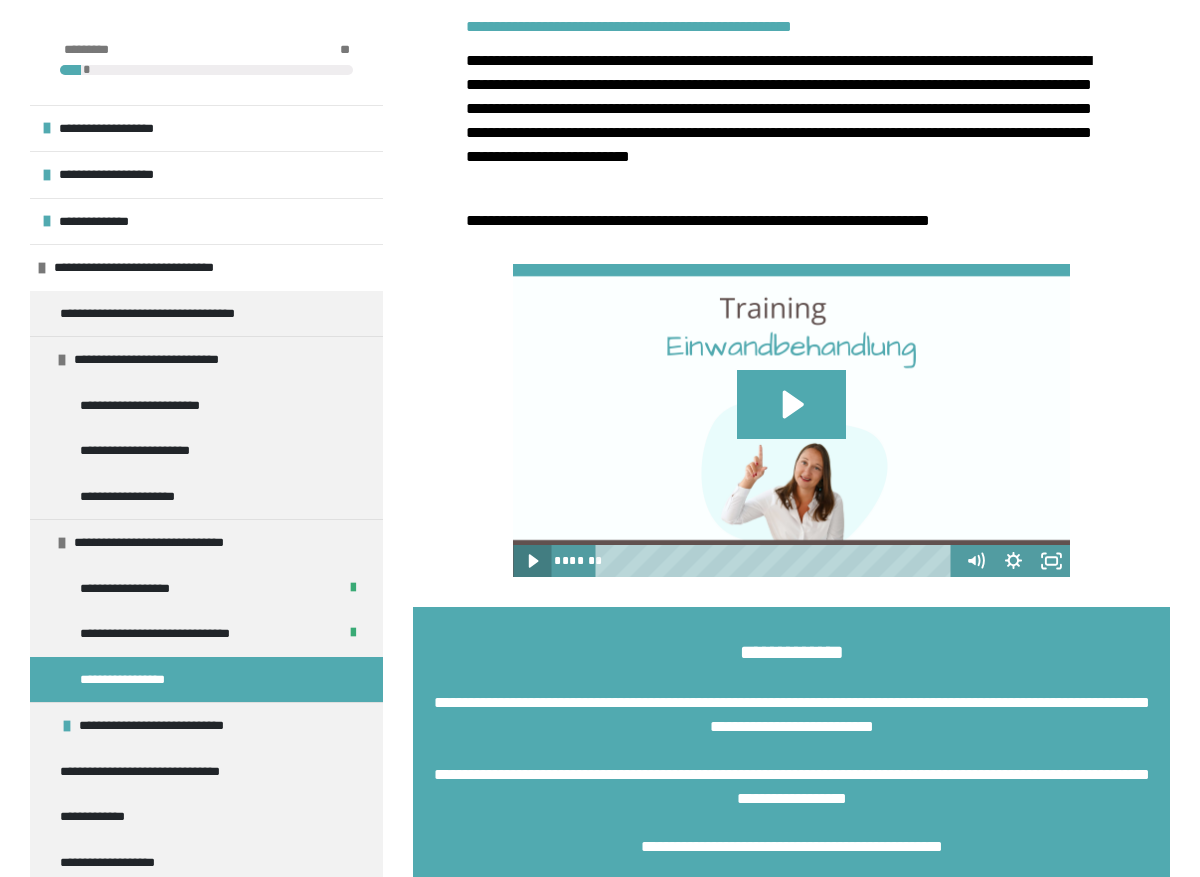 click 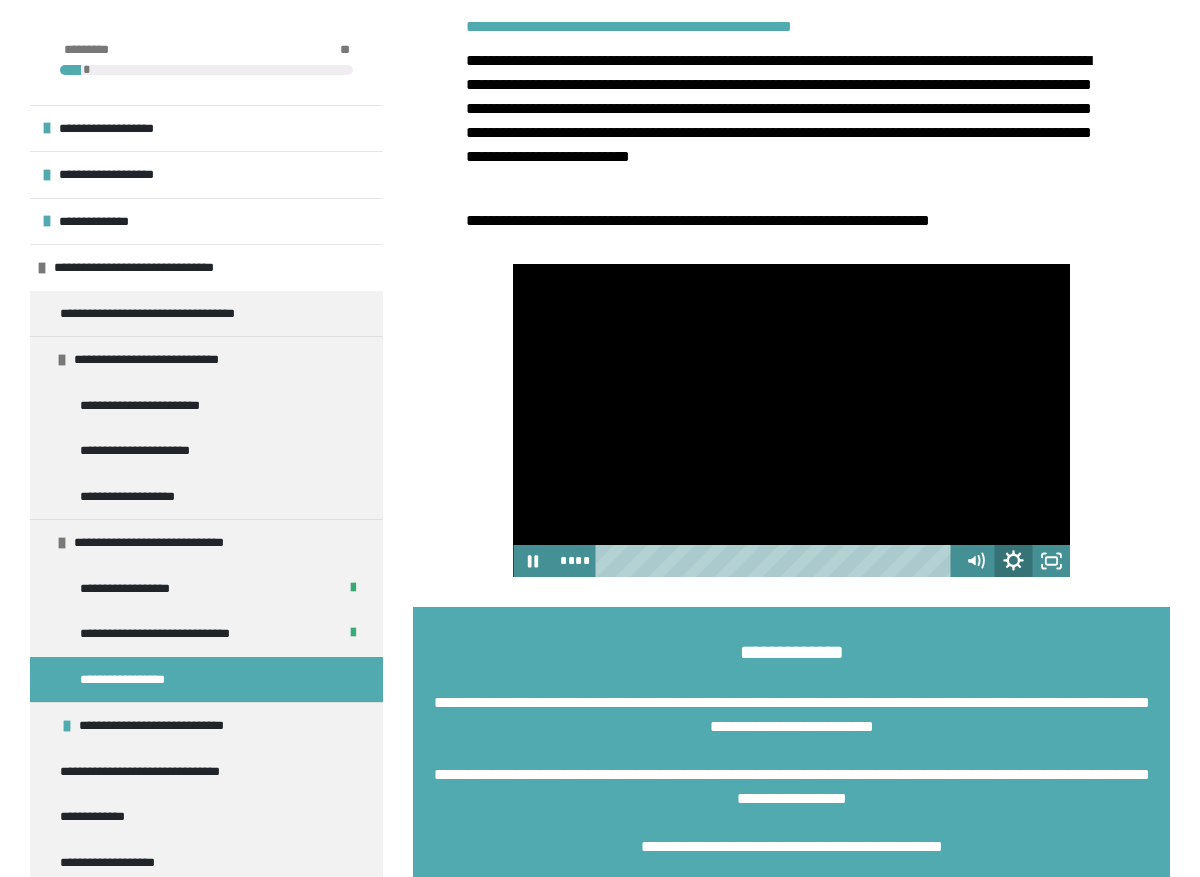 click 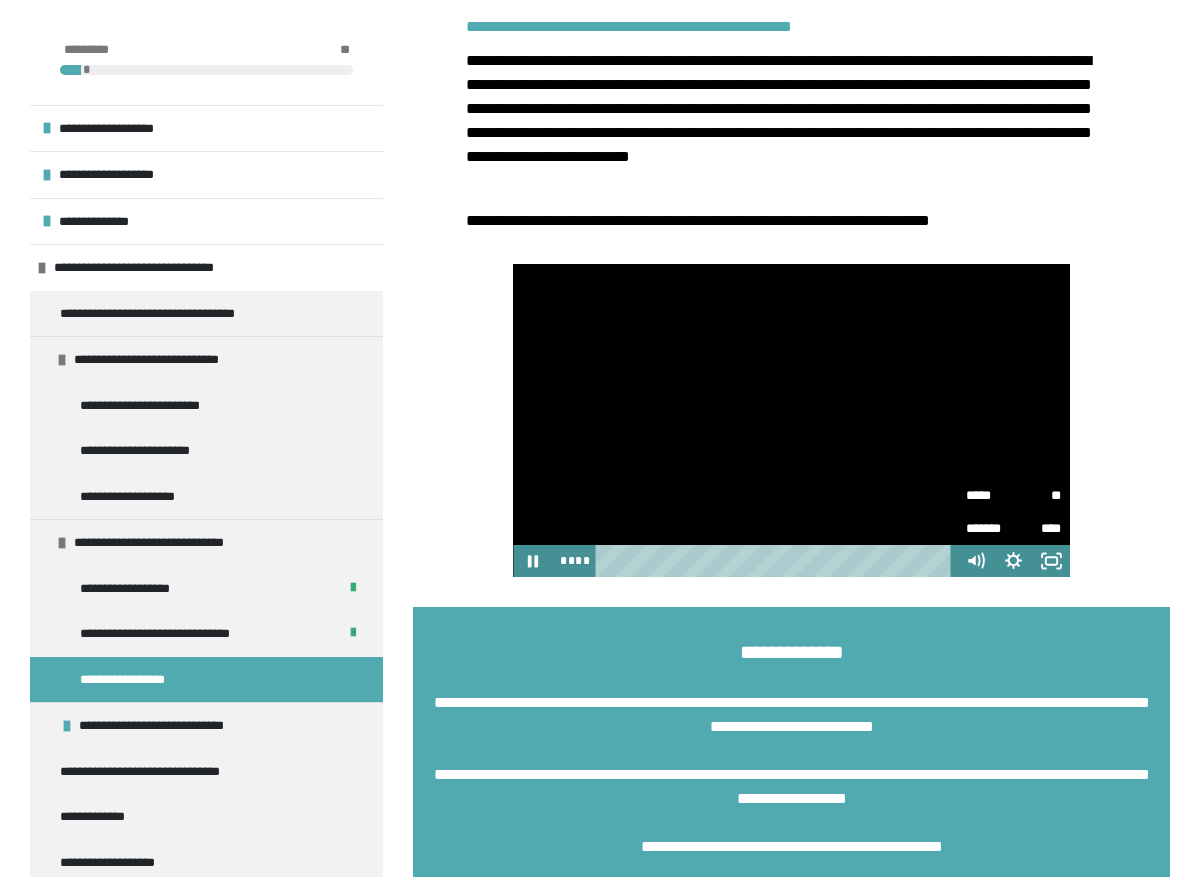 click on "*****" at bounding box center (990, 496) 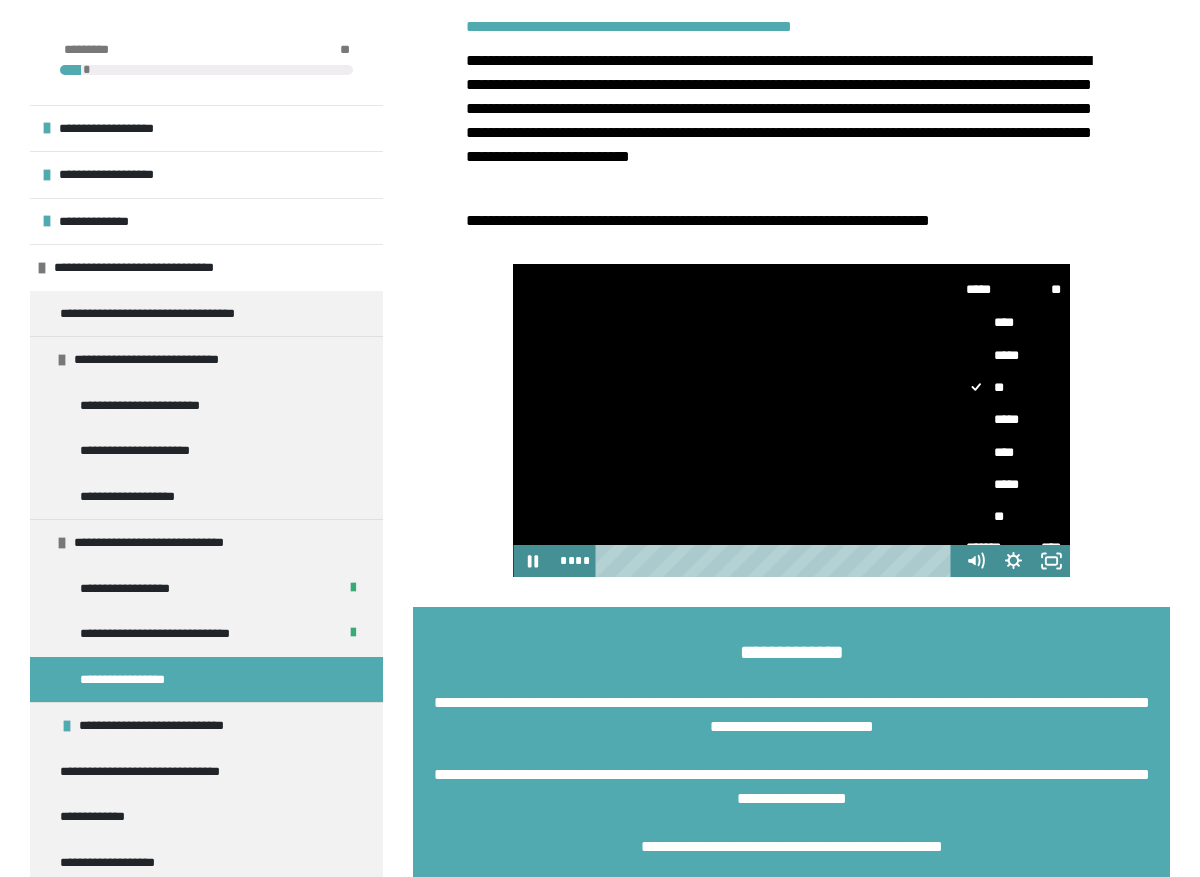 click on "****" at bounding box center [1013, 453] 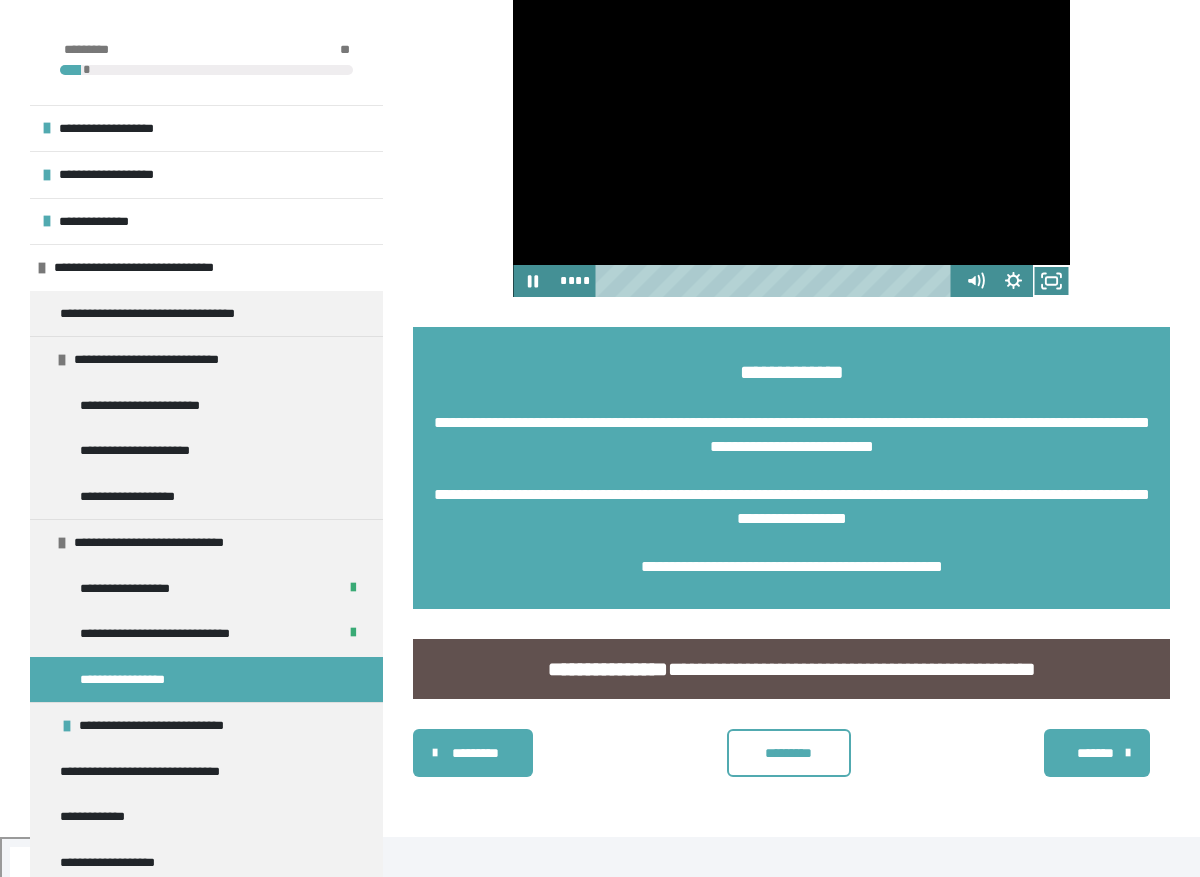 scroll, scrollTop: 1515, scrollLeft: 0, axis: vertical 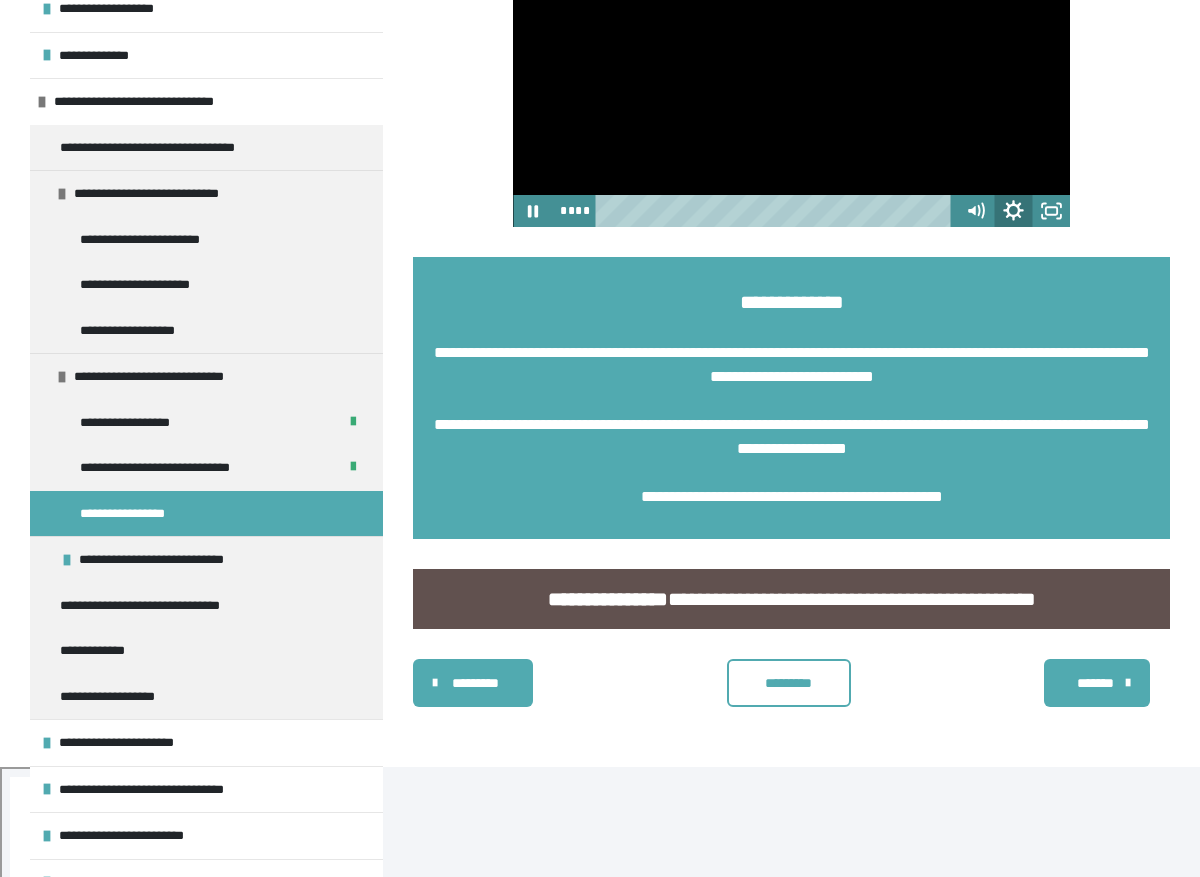 click 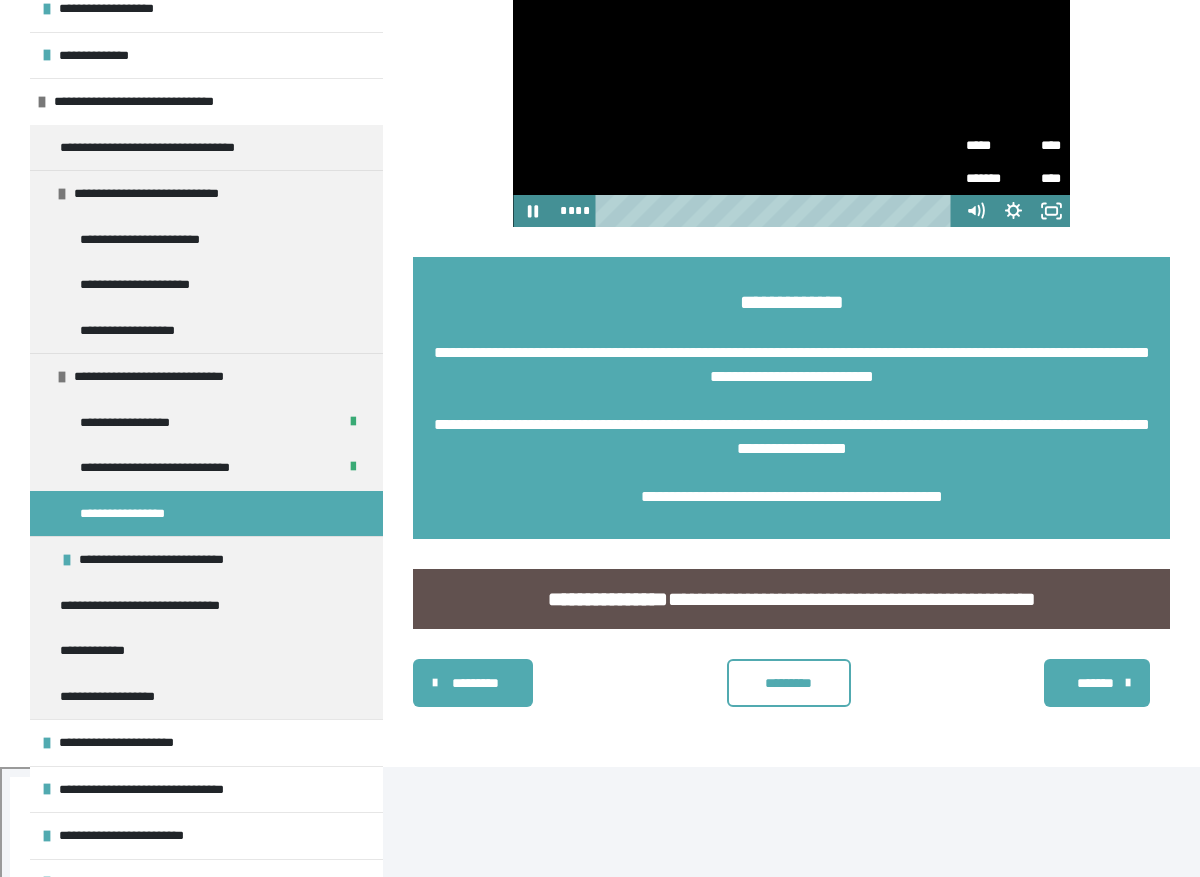 click on "*****" at bounding box center (990, 139) 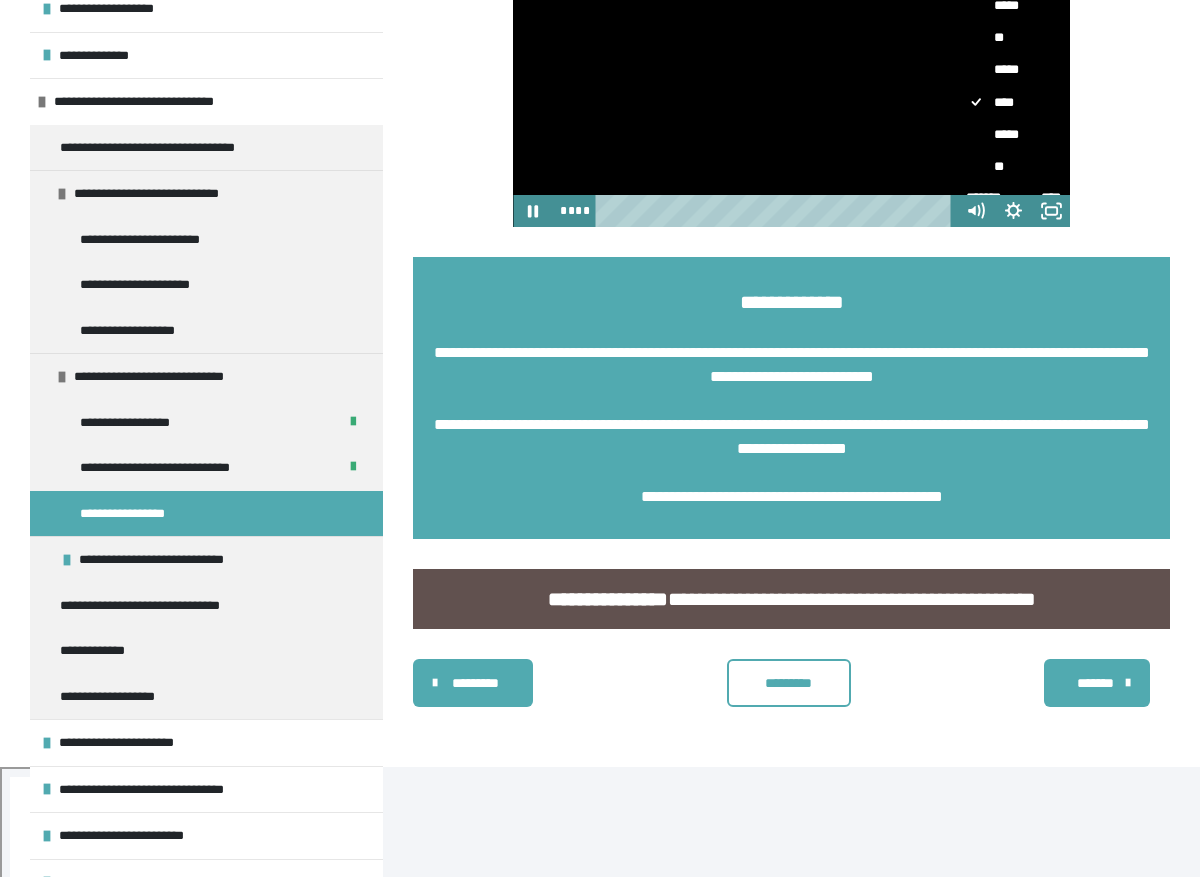 click on "**" at bounding box center (1013, 167) 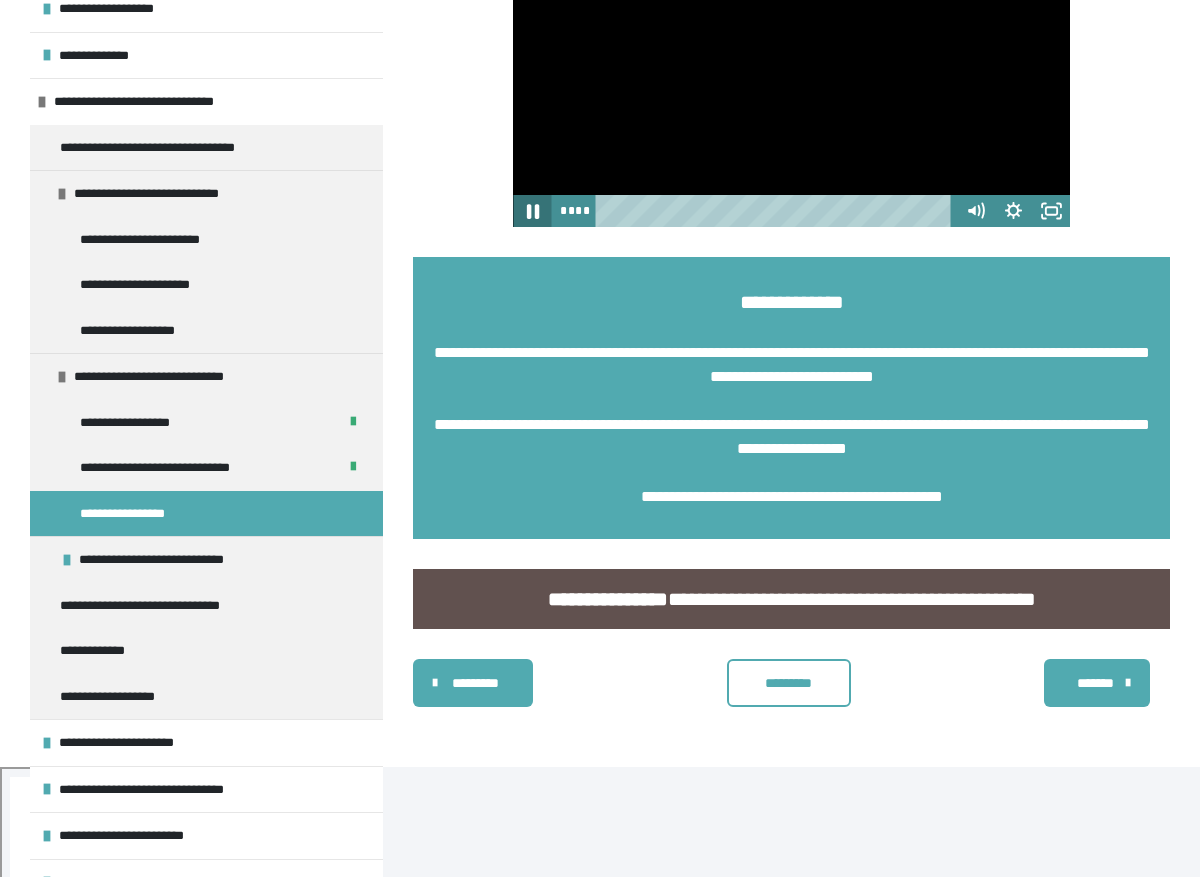 click 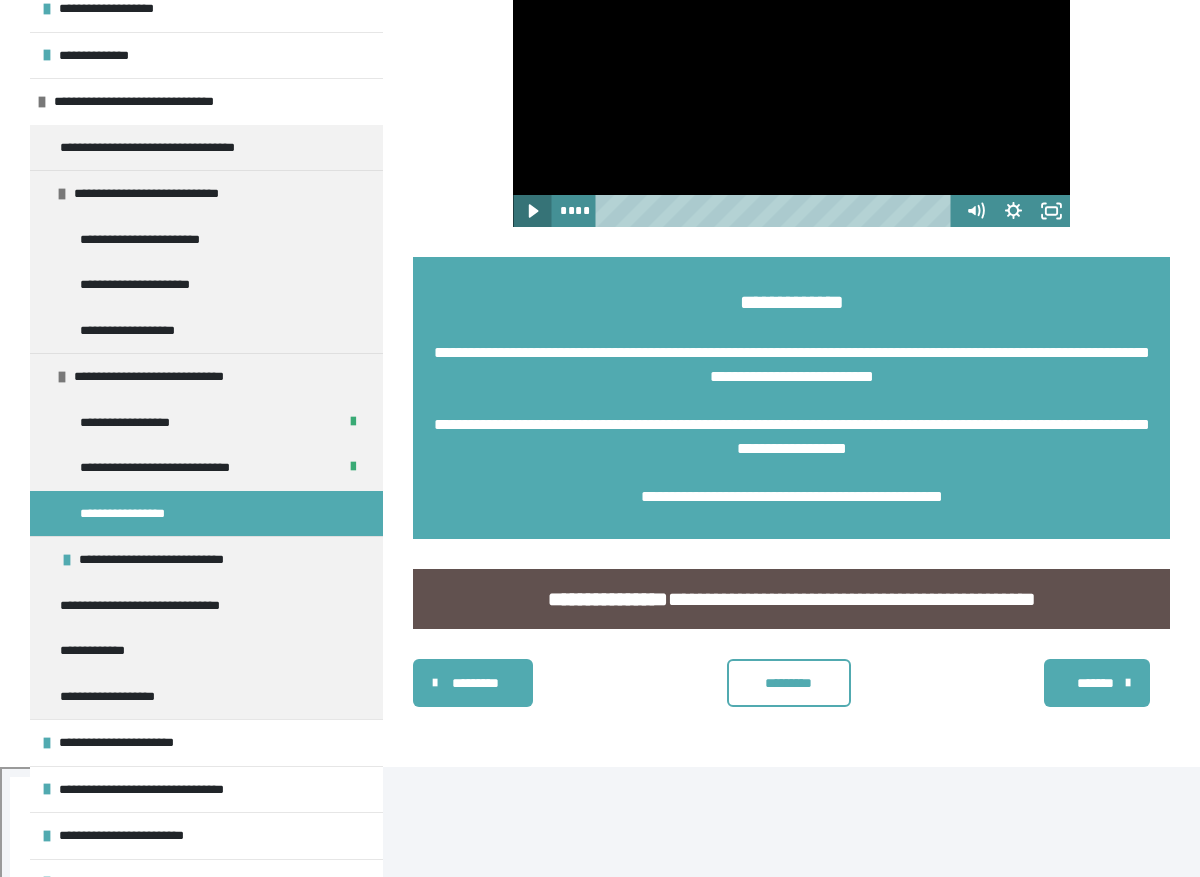 click 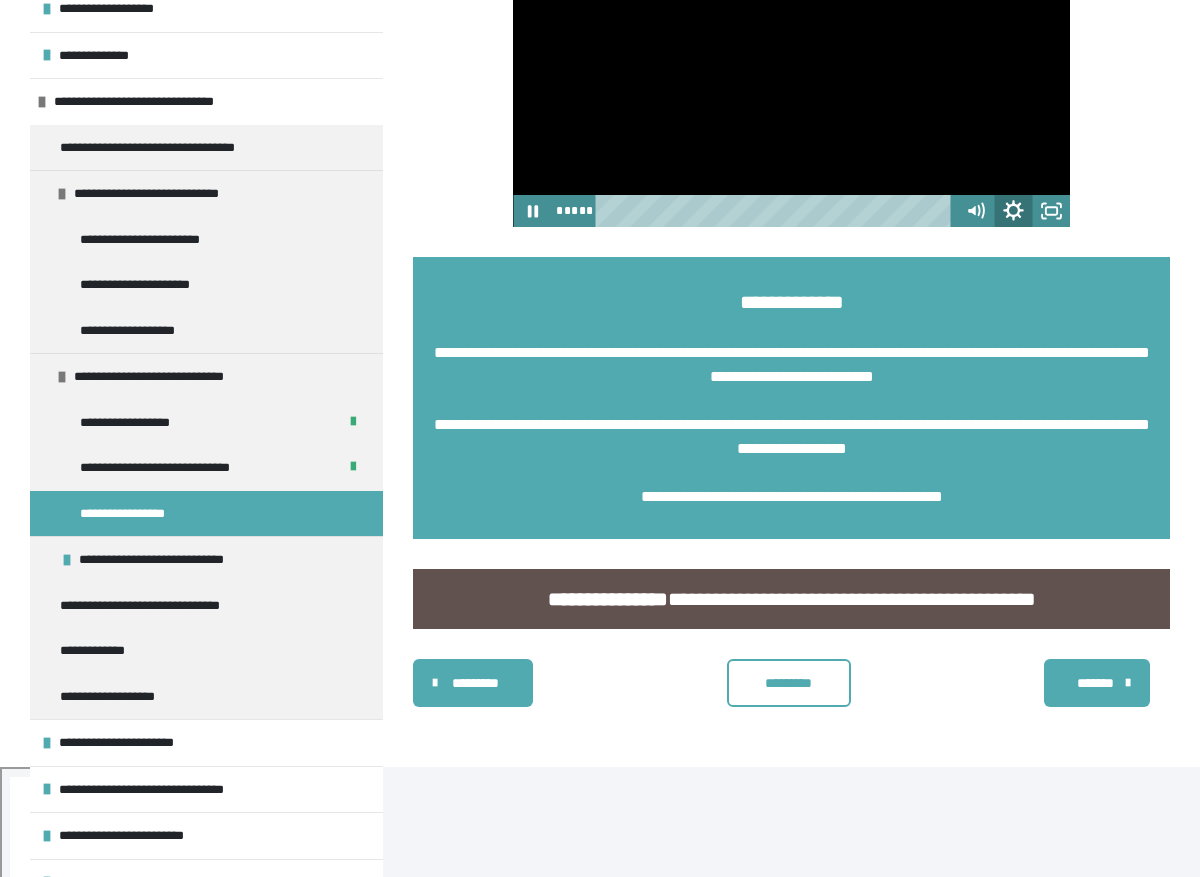 click 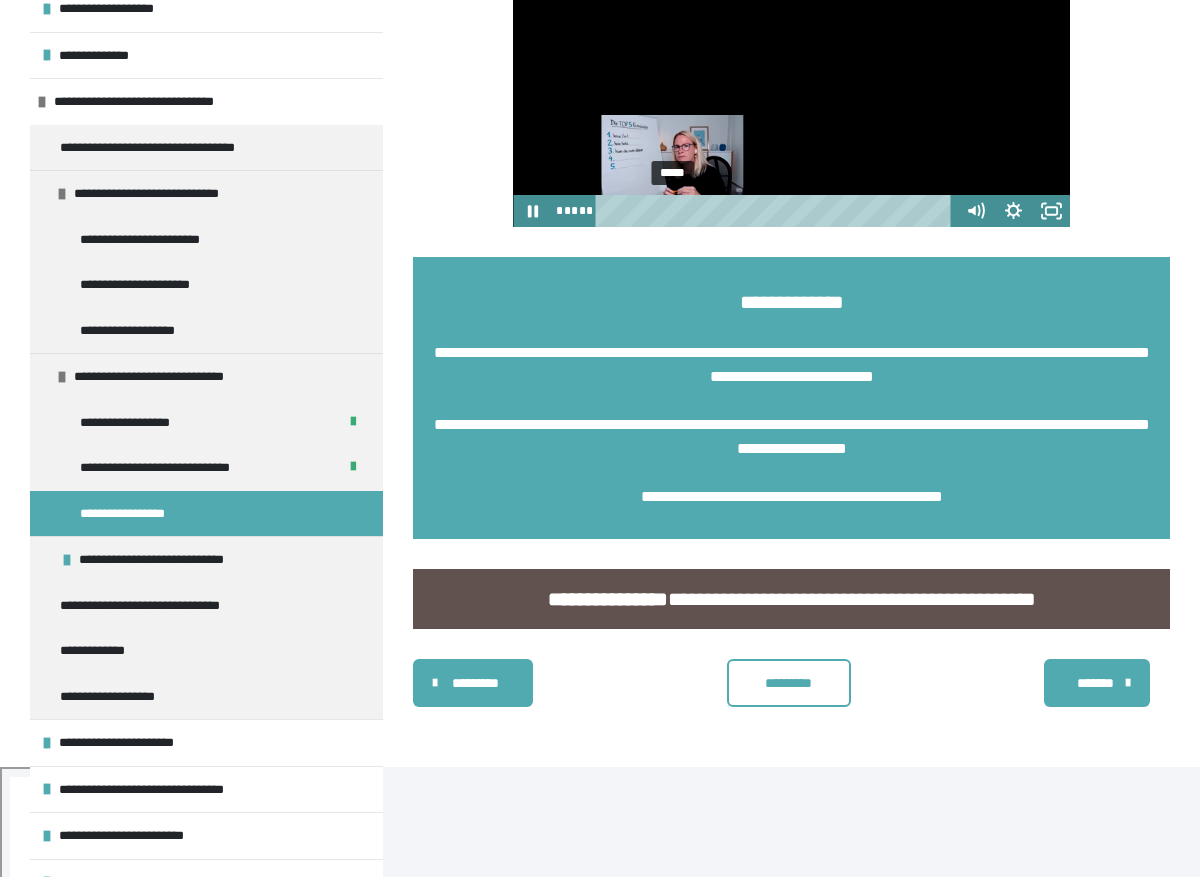 click at bounding box center (673, 211) 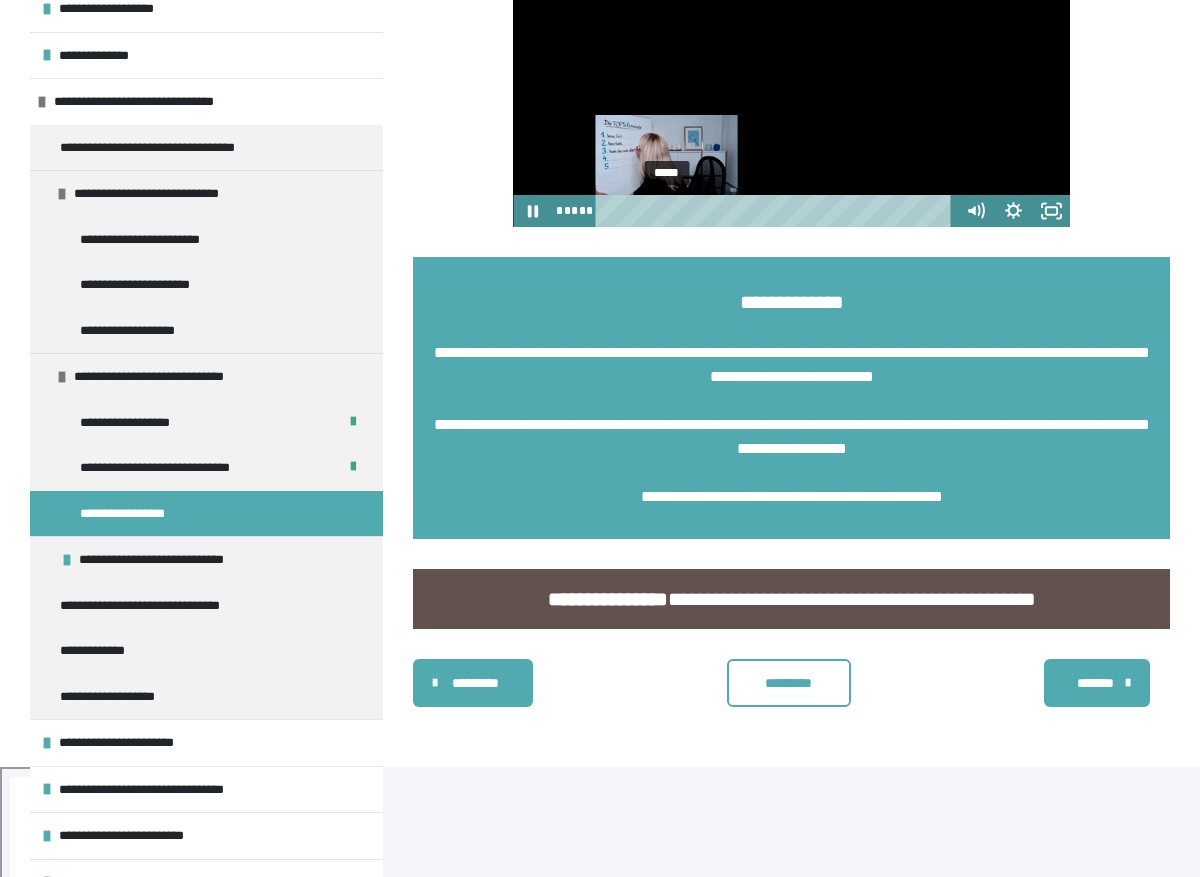 click at bounding box center (667, 211) 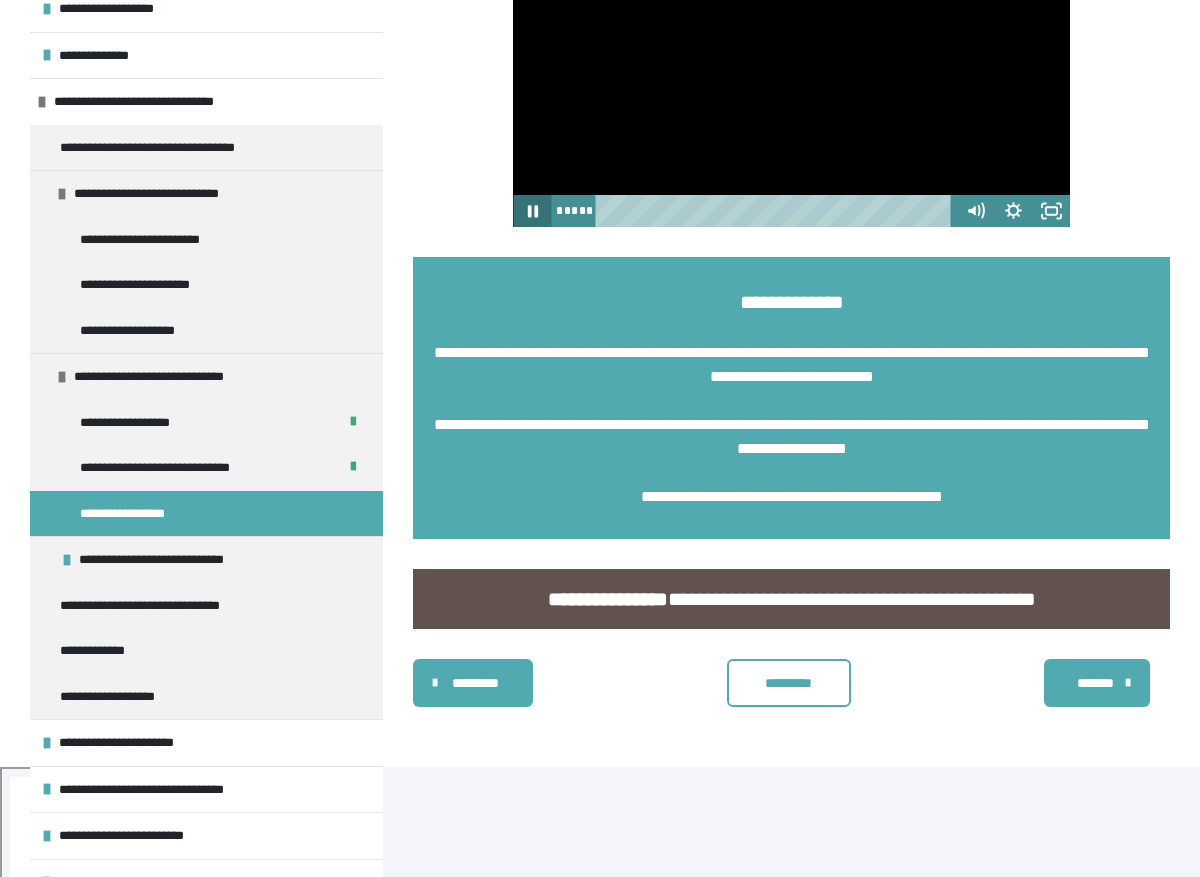 click 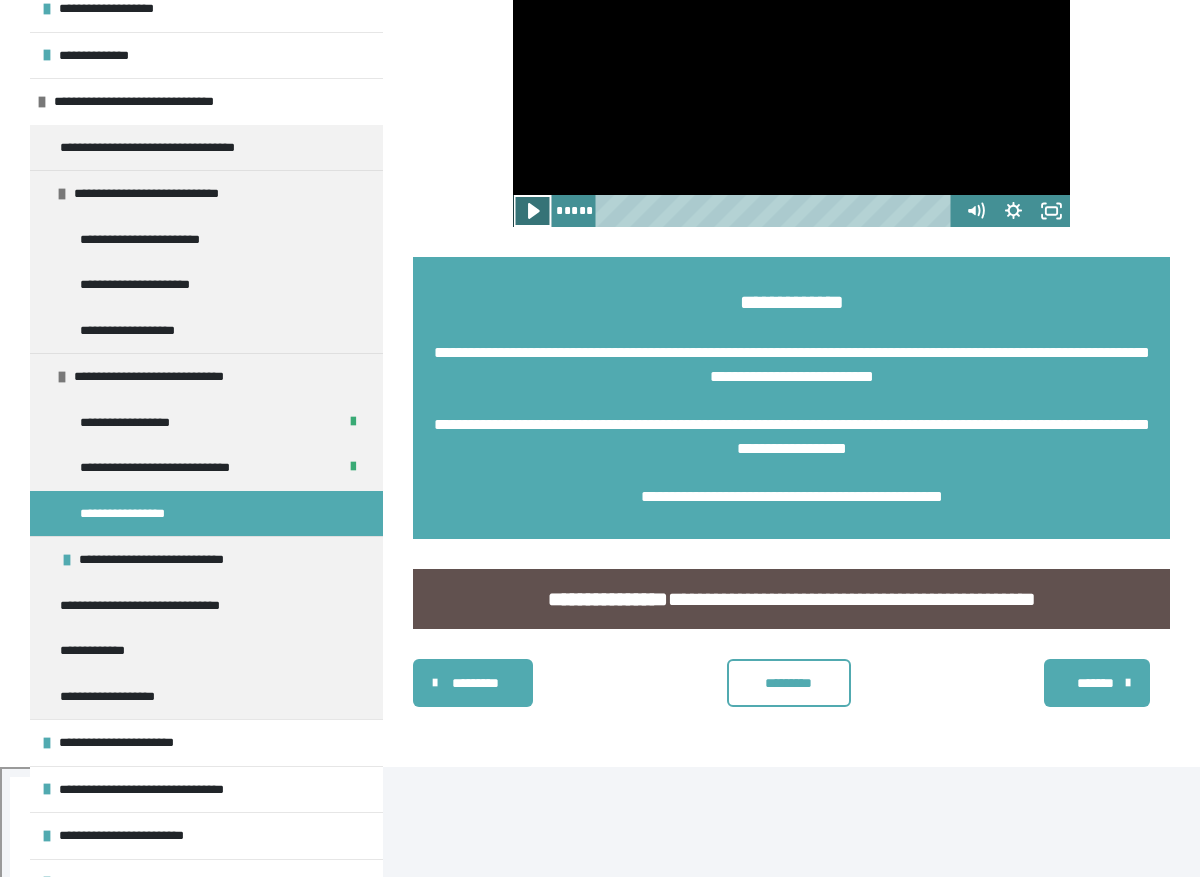 click 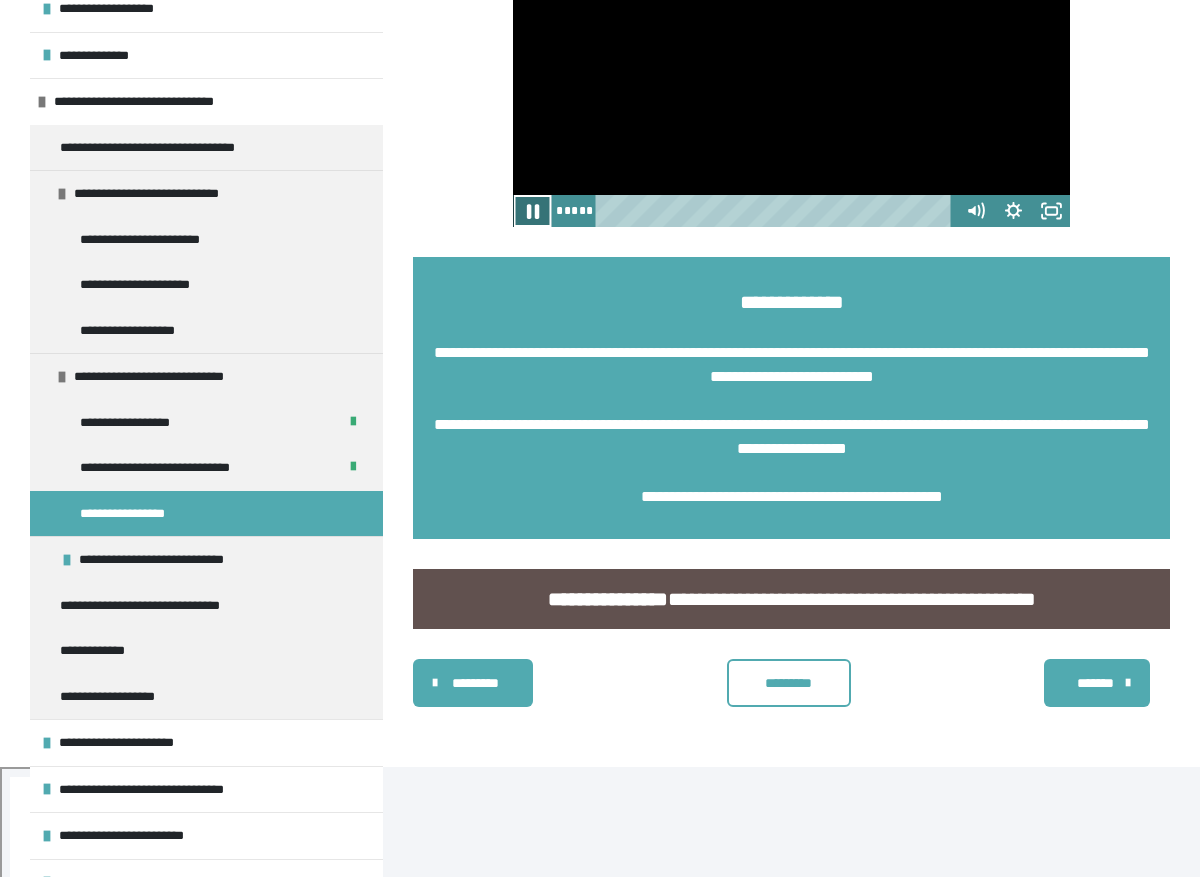 click 